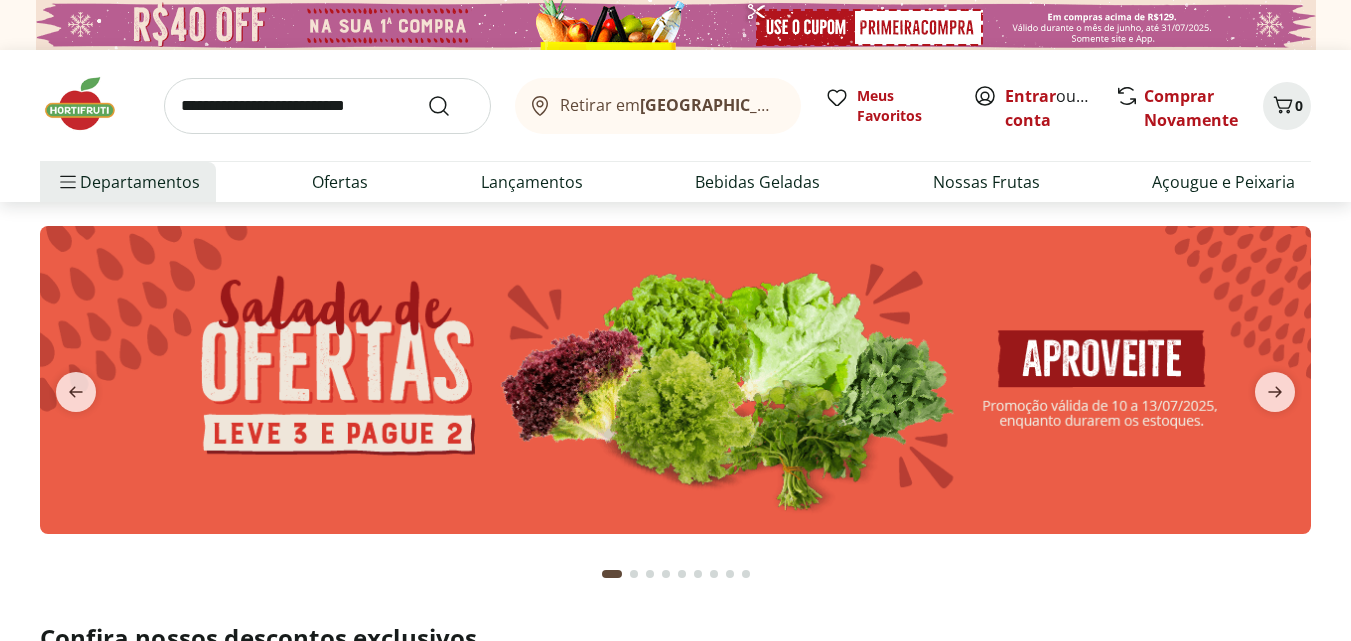scroll, scrollTop: 0, scrollLeft: 0, axis: both 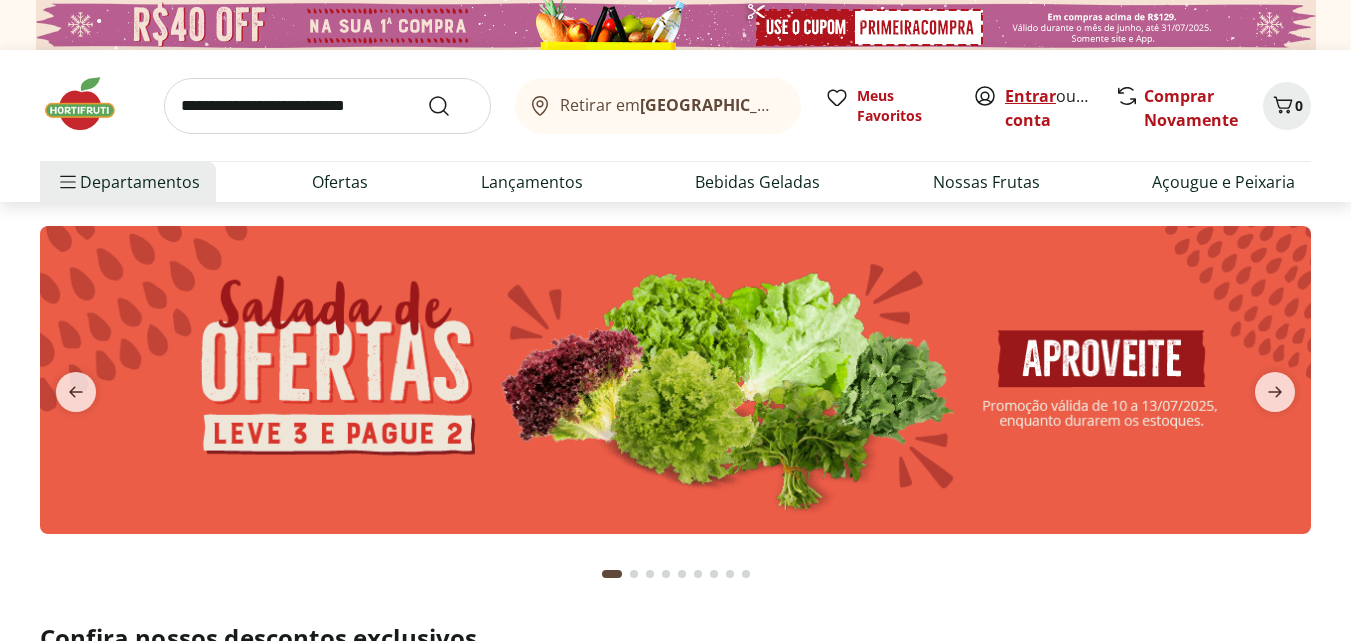 click on "Entrar" at bounding box center [1030, 96] 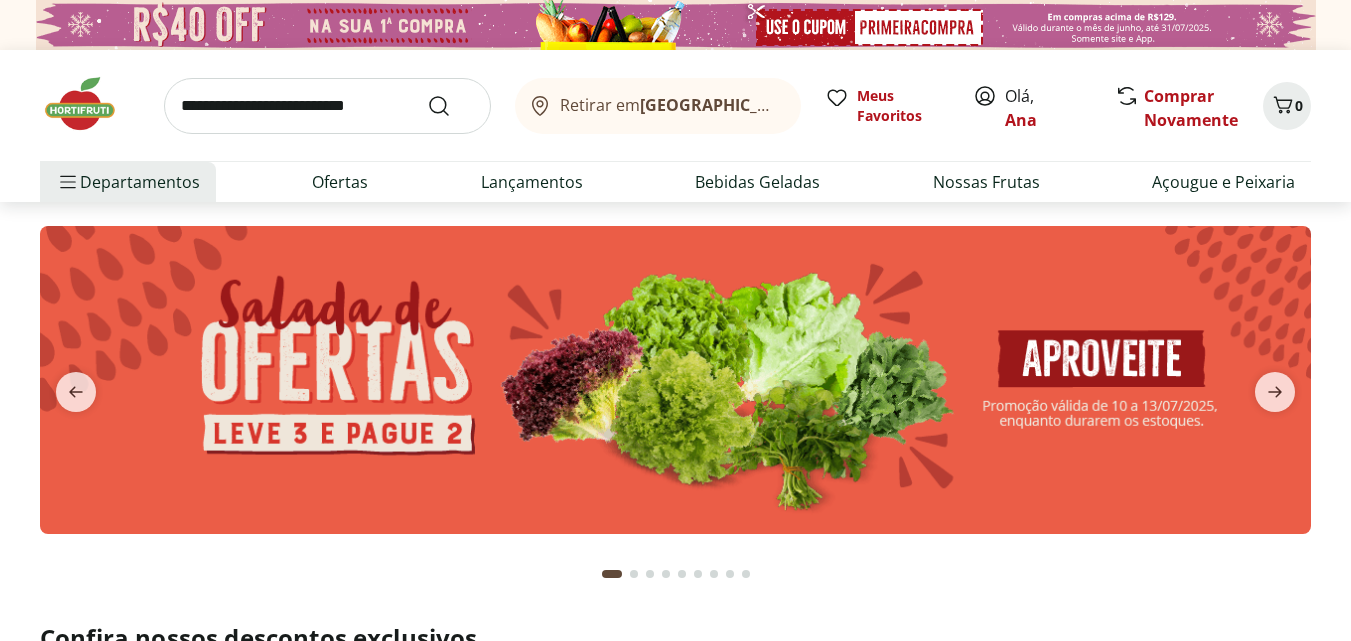 scroll, scrollTop: 0, scrollLeft: 0, axis: both 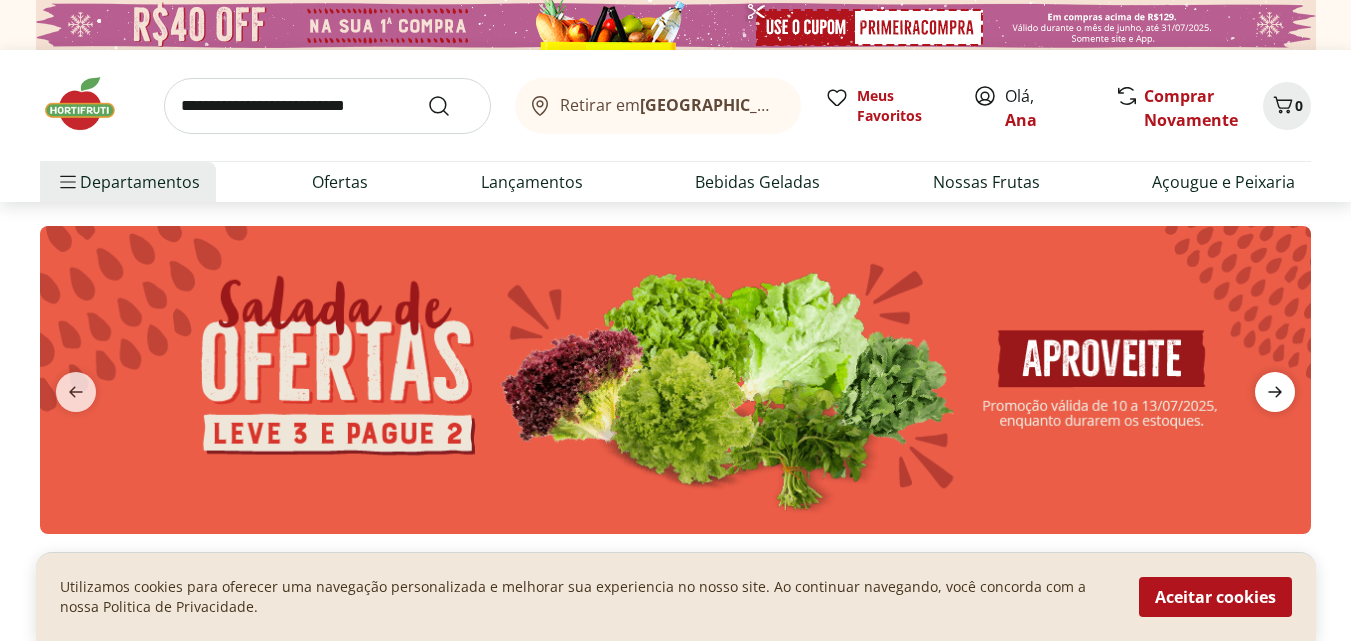 click 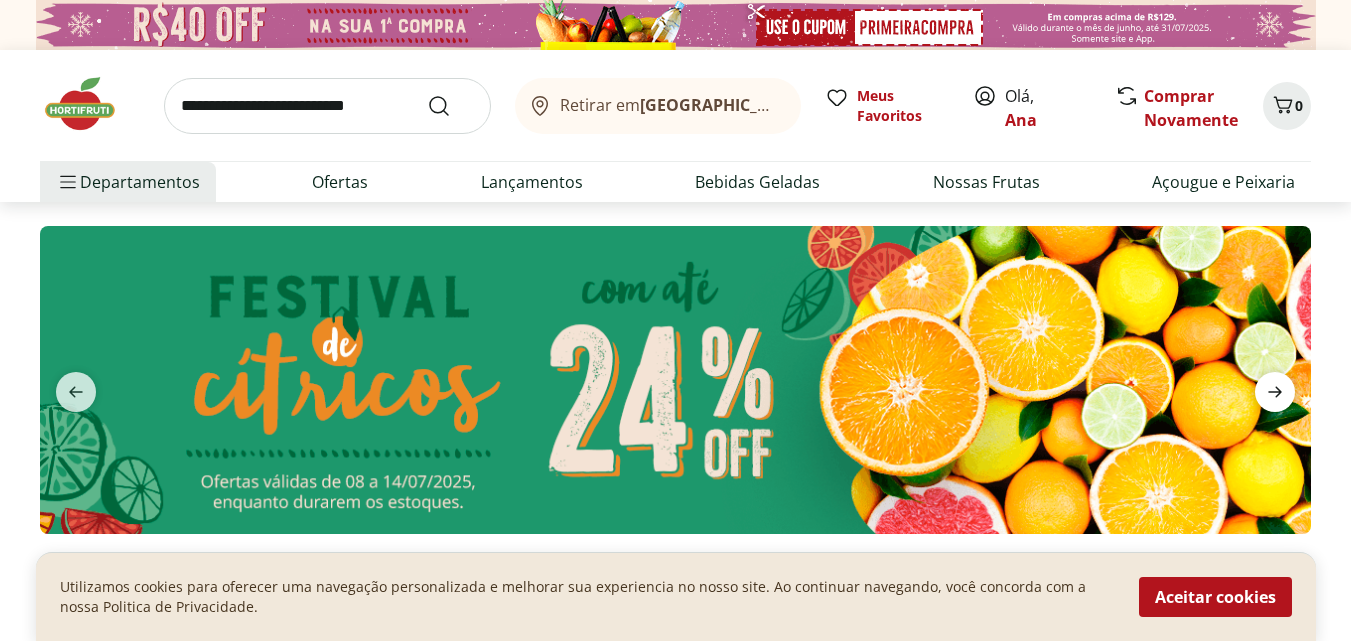 click 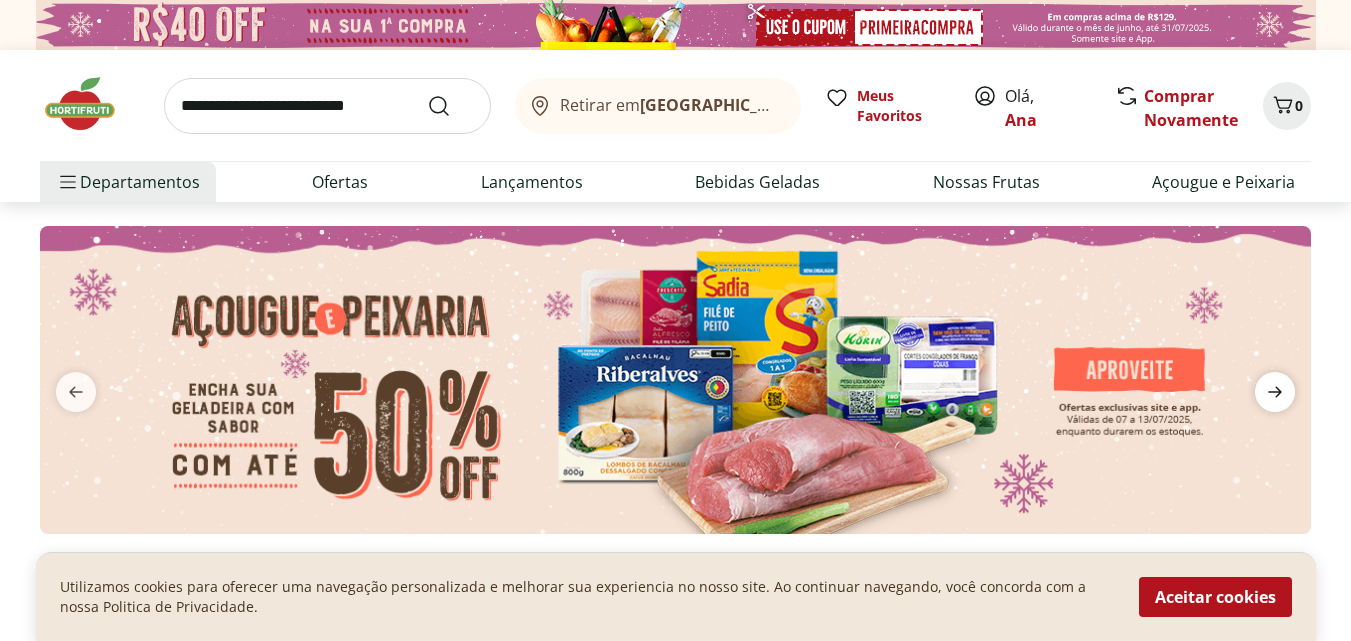 click 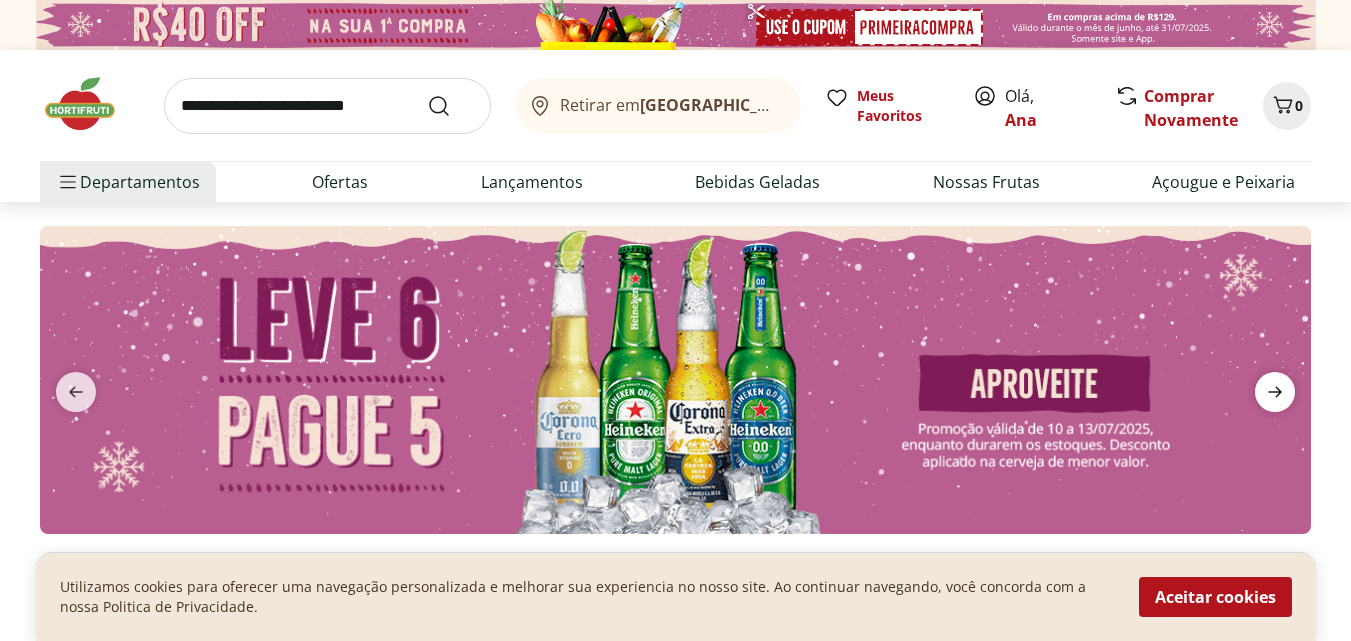 click 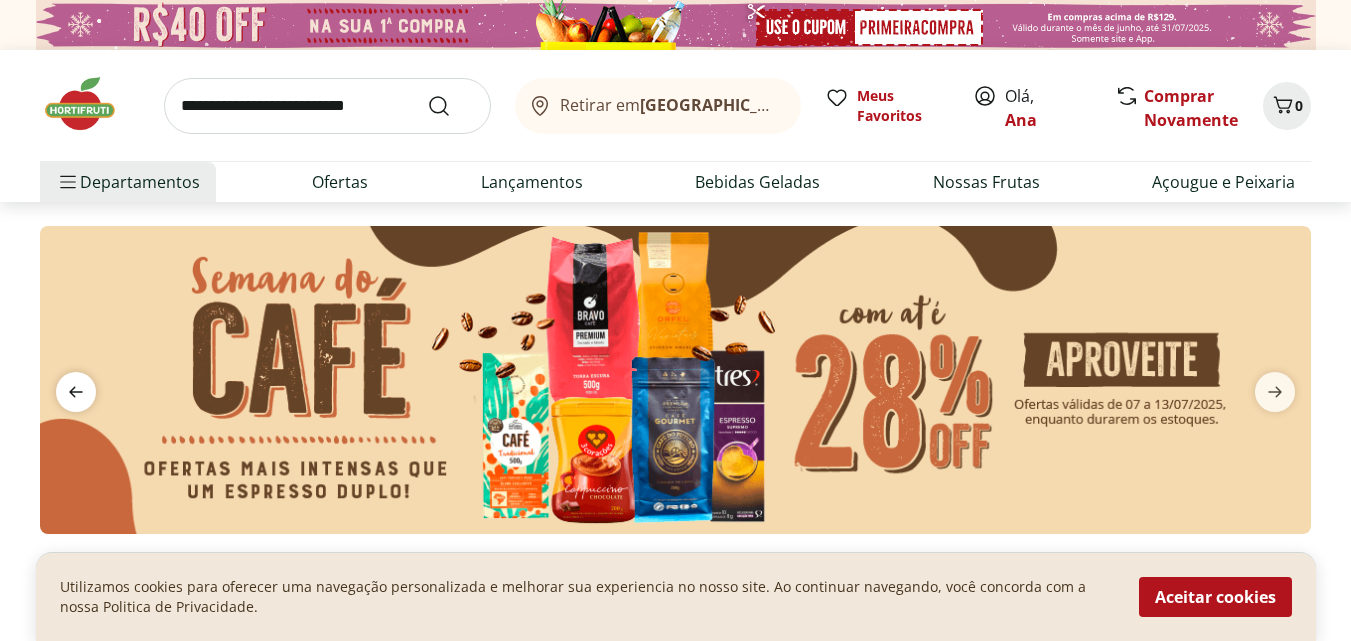 click at bounding box center (76, 392) 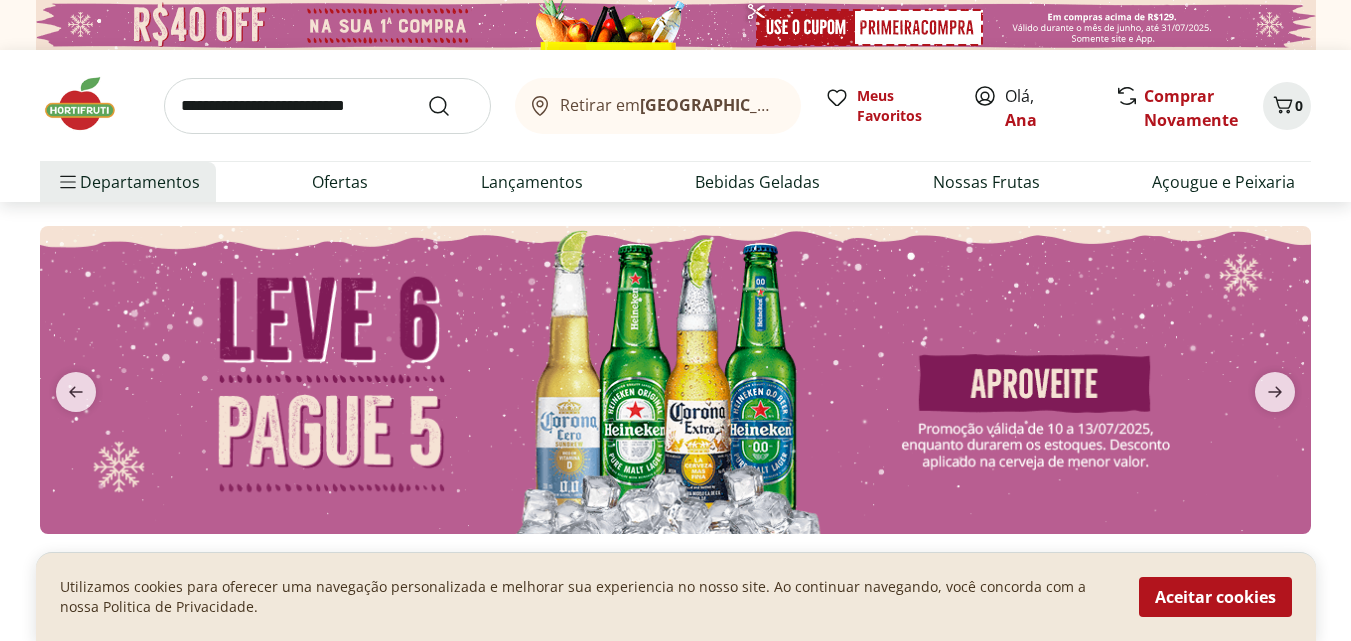 click at bounding box center [675, 380] 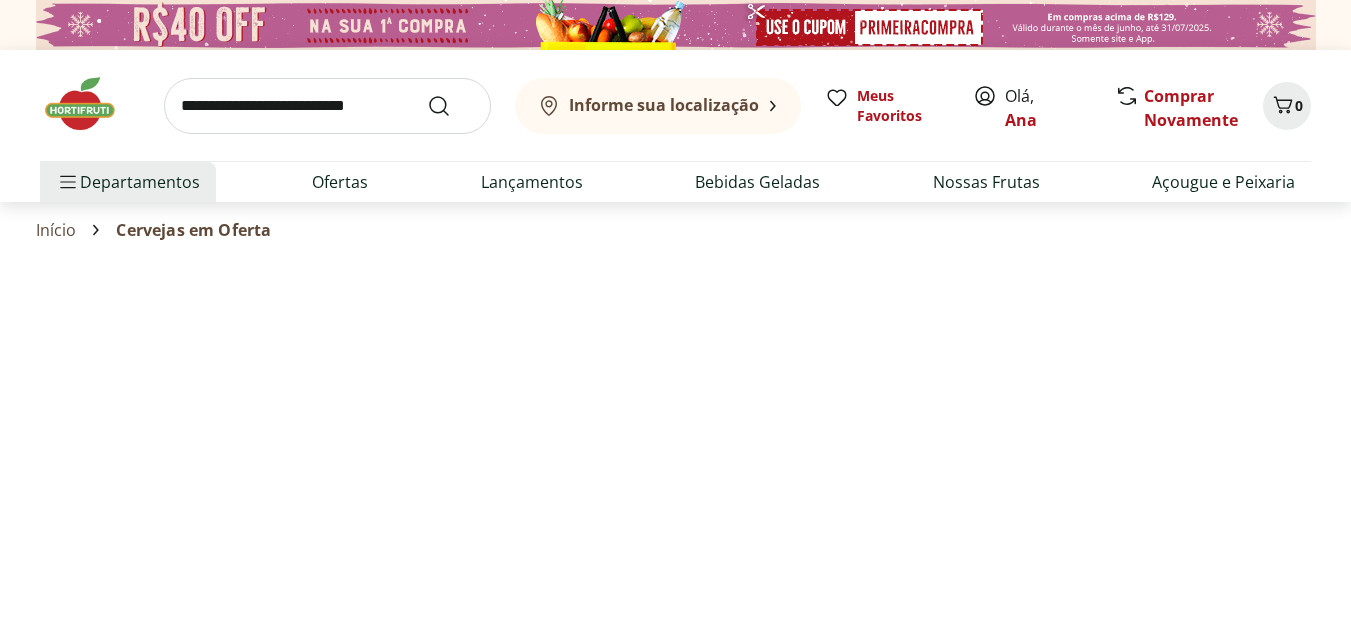 select on "**********" 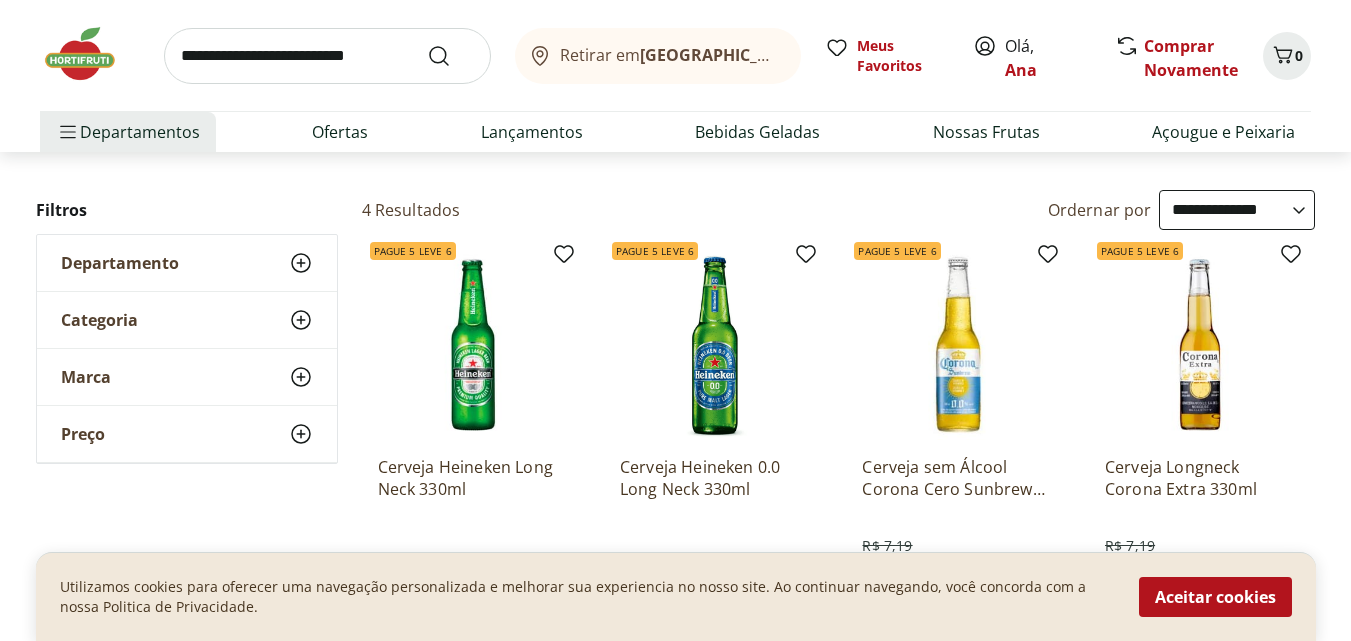 scroll, scrollTop: 300, scrollLeft: 0, axis: vertical 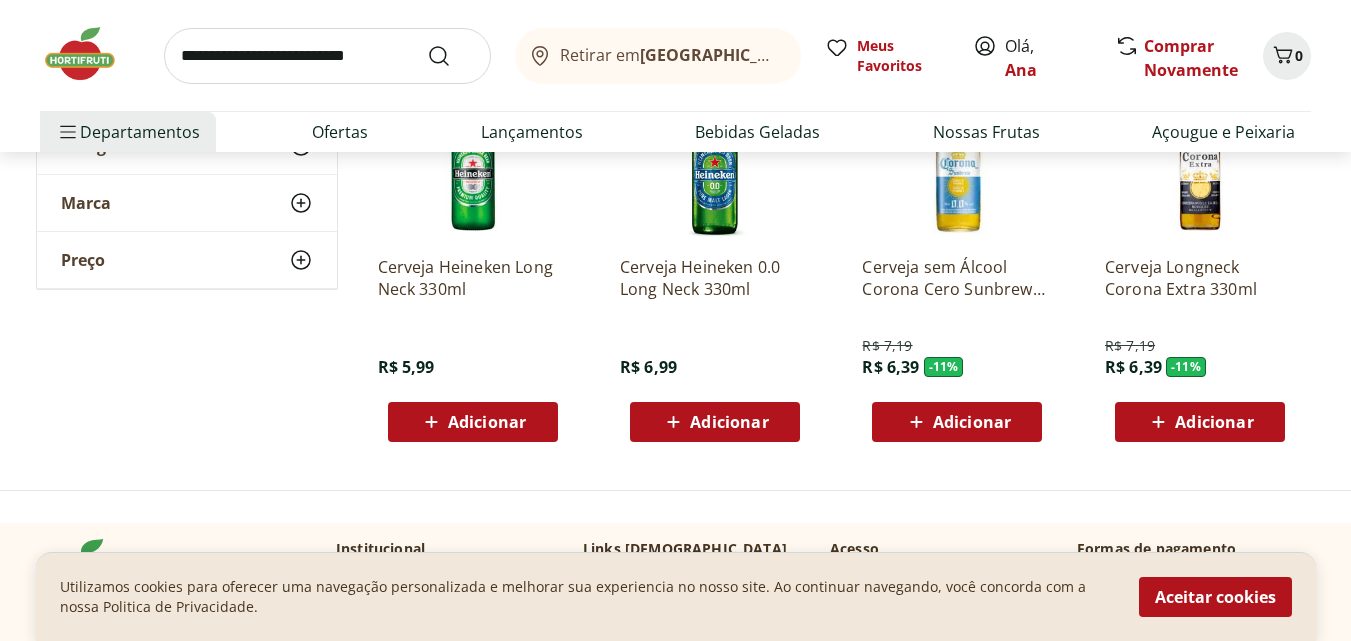 click on "Aceitar cookies" at bounding box center (1215, 597) 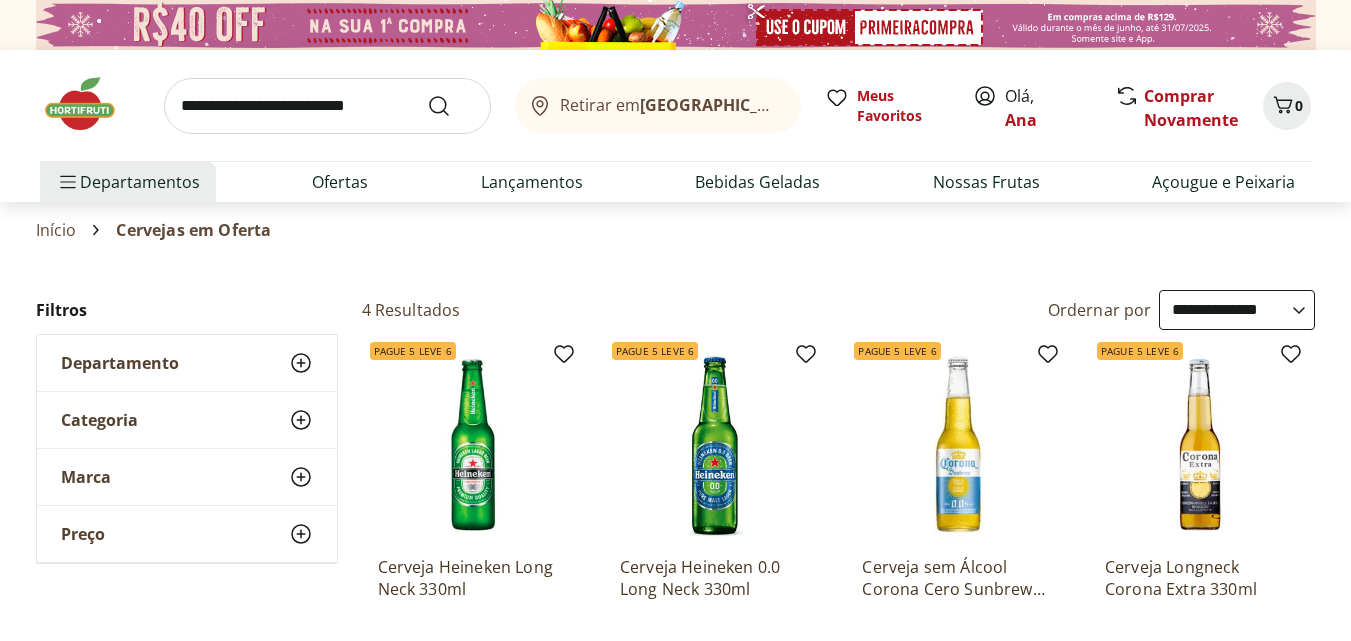 scroll, scrollTop: 200, scrollLeft: 0, axis: vertical 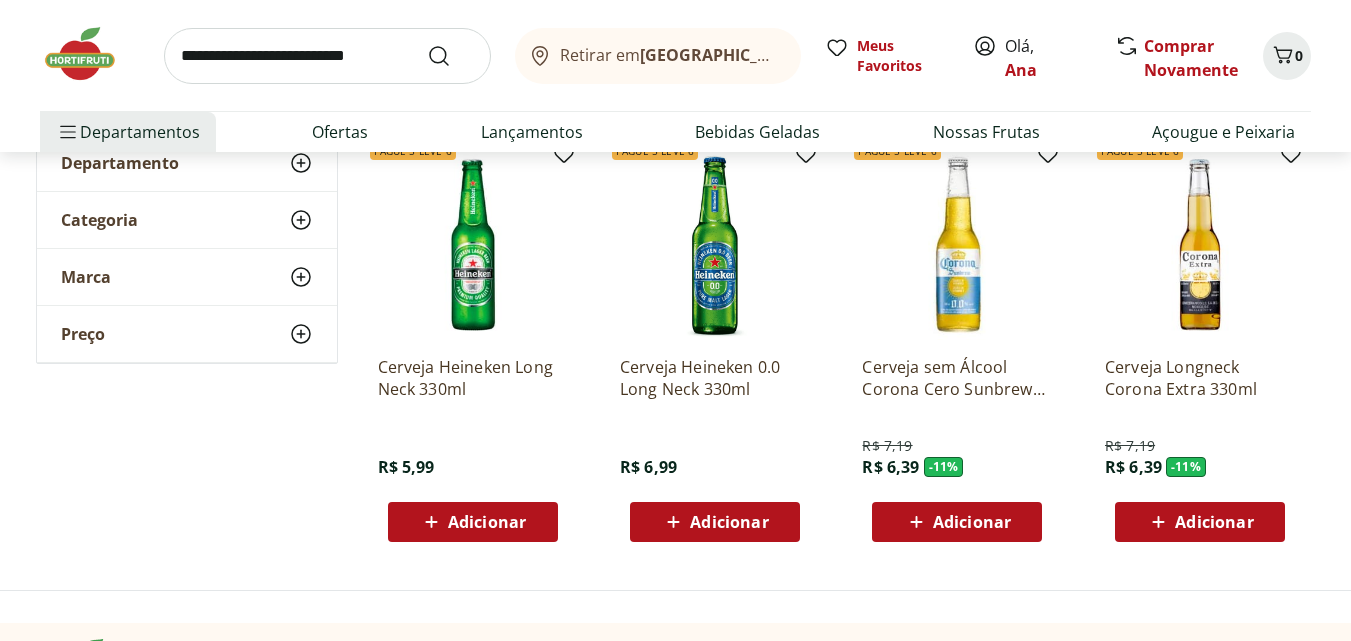 click on "Adicionar" at bounding box center [473, 522] 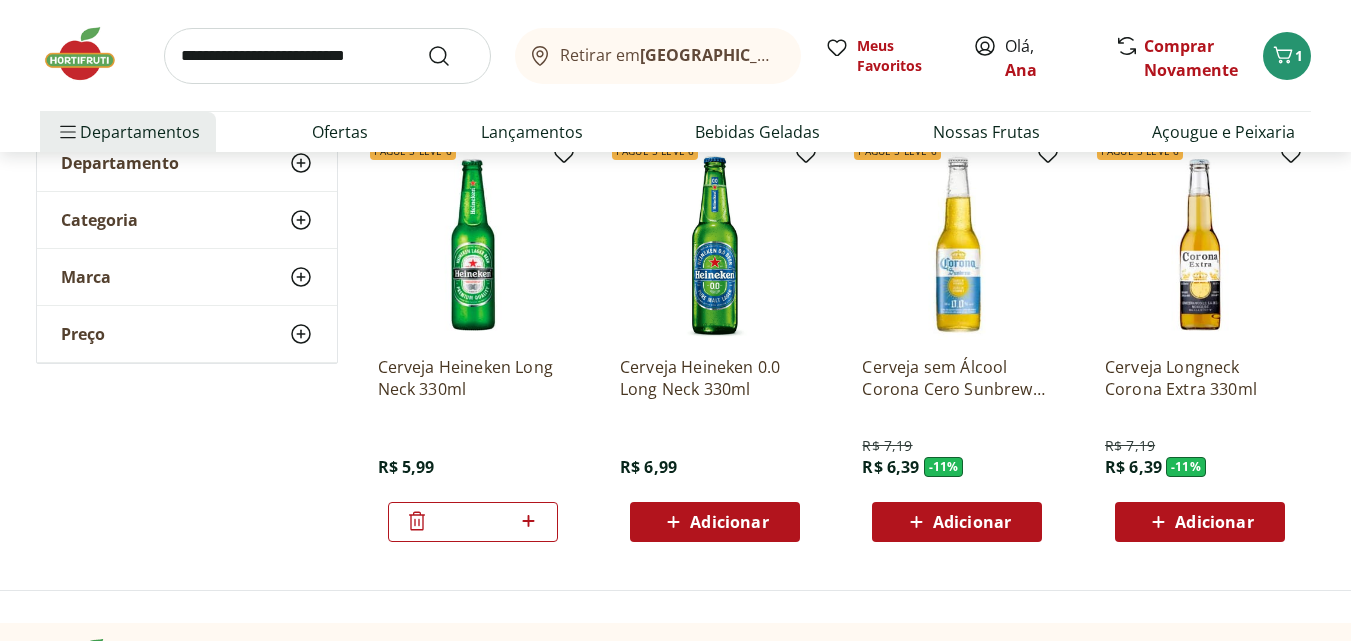 click 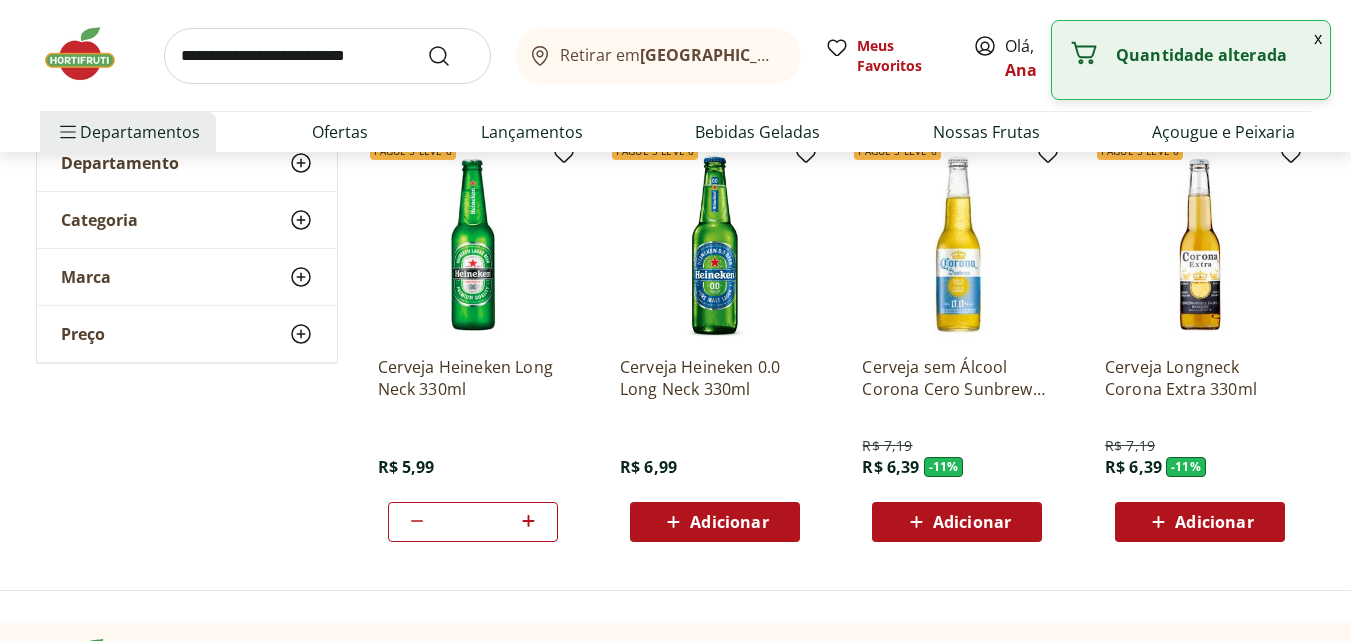 click 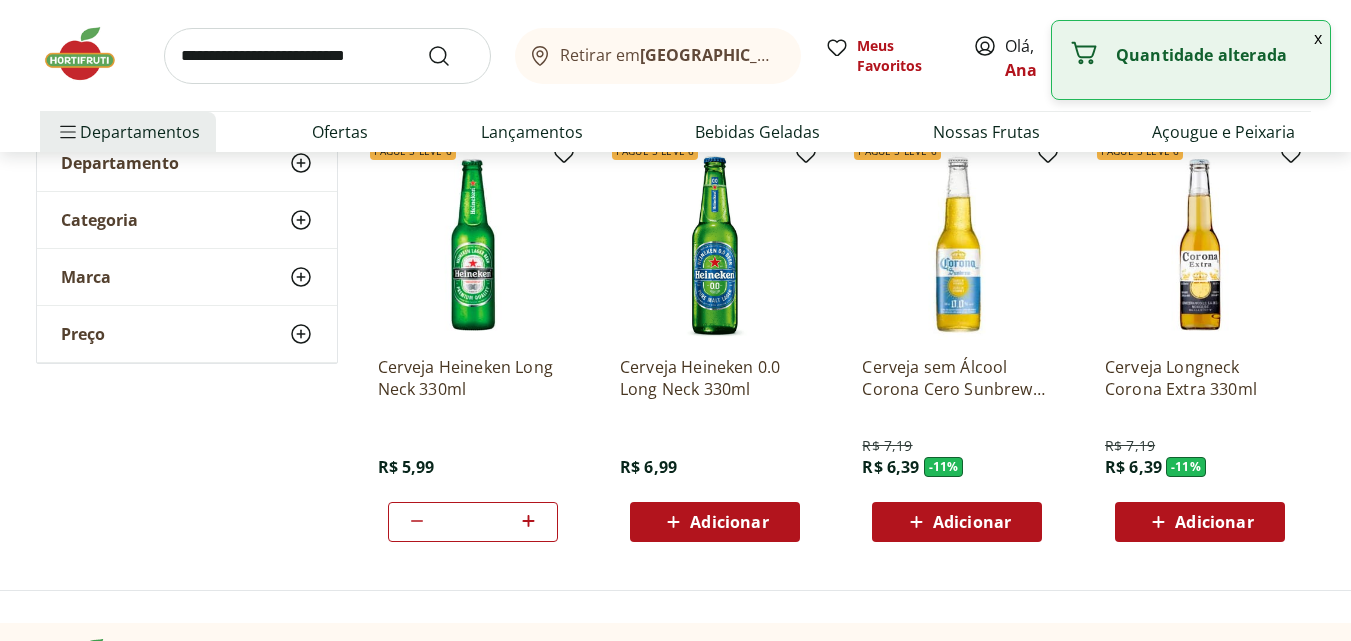 type on "*" 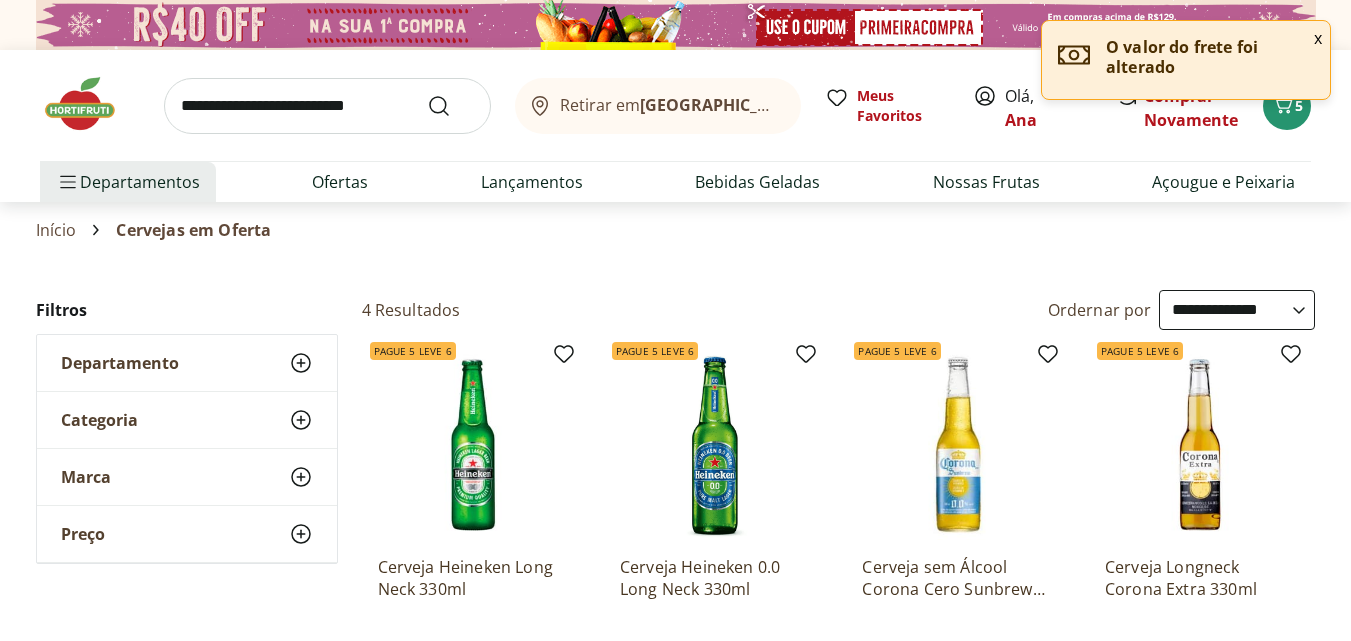 click at bounding box center (90, 104) 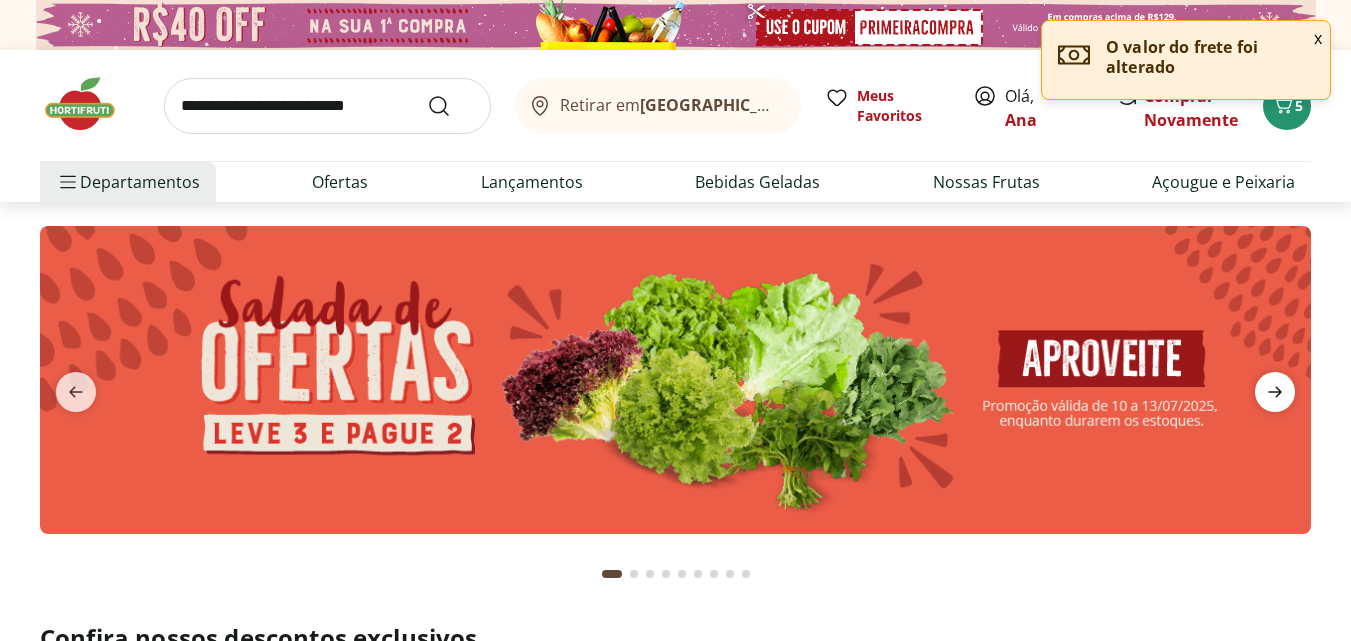 click 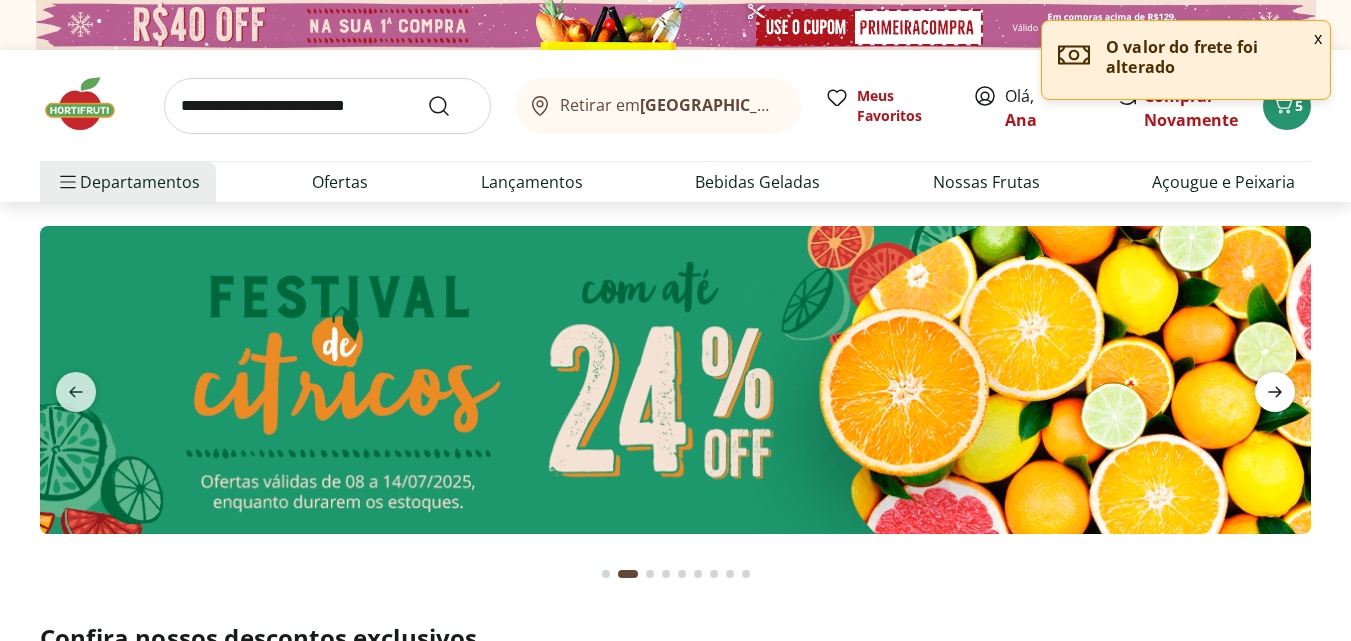 click 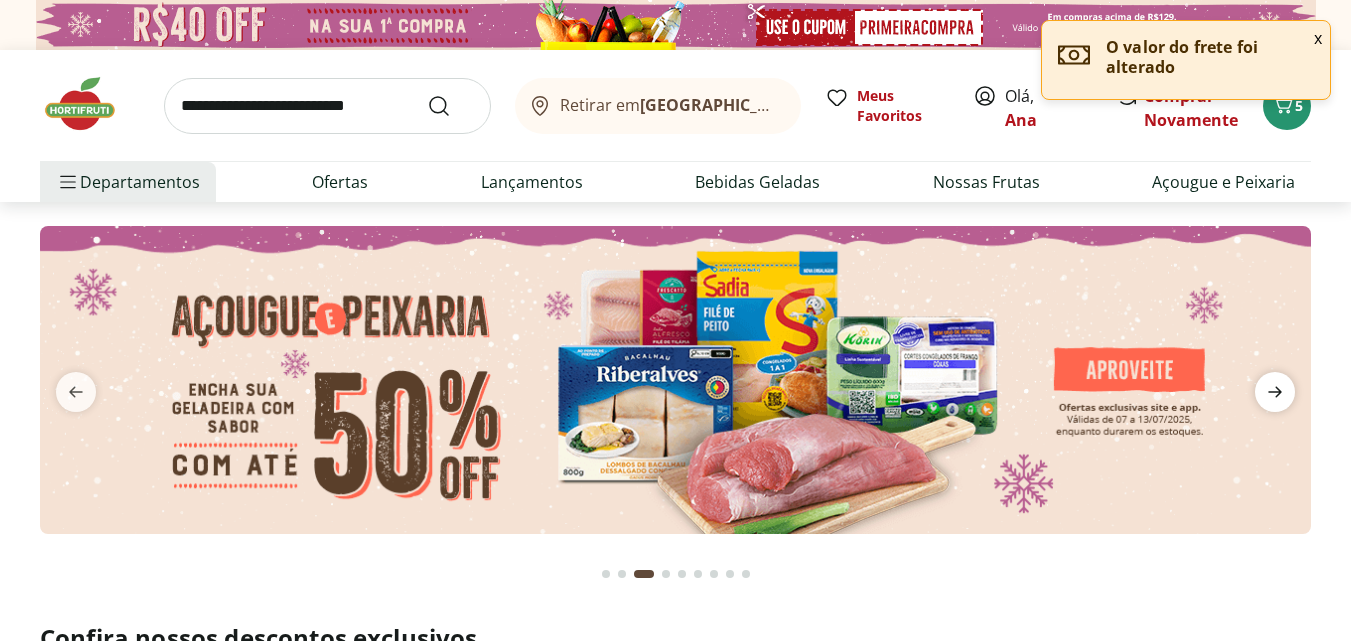 click 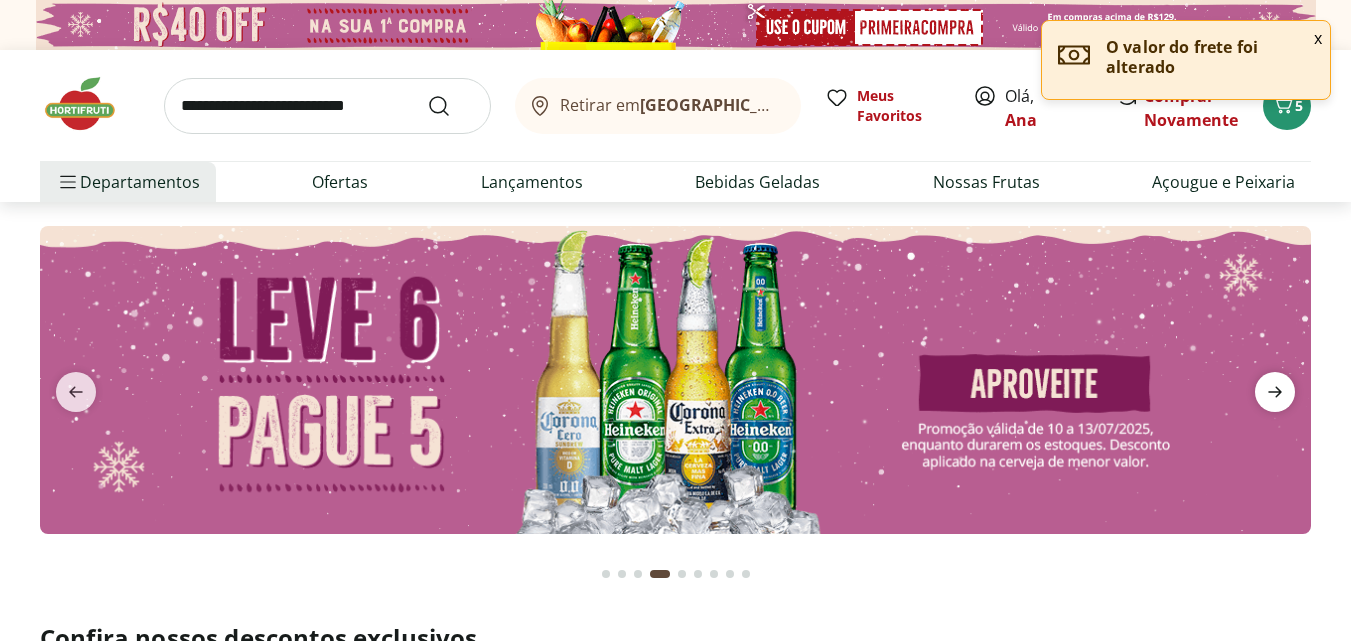 click 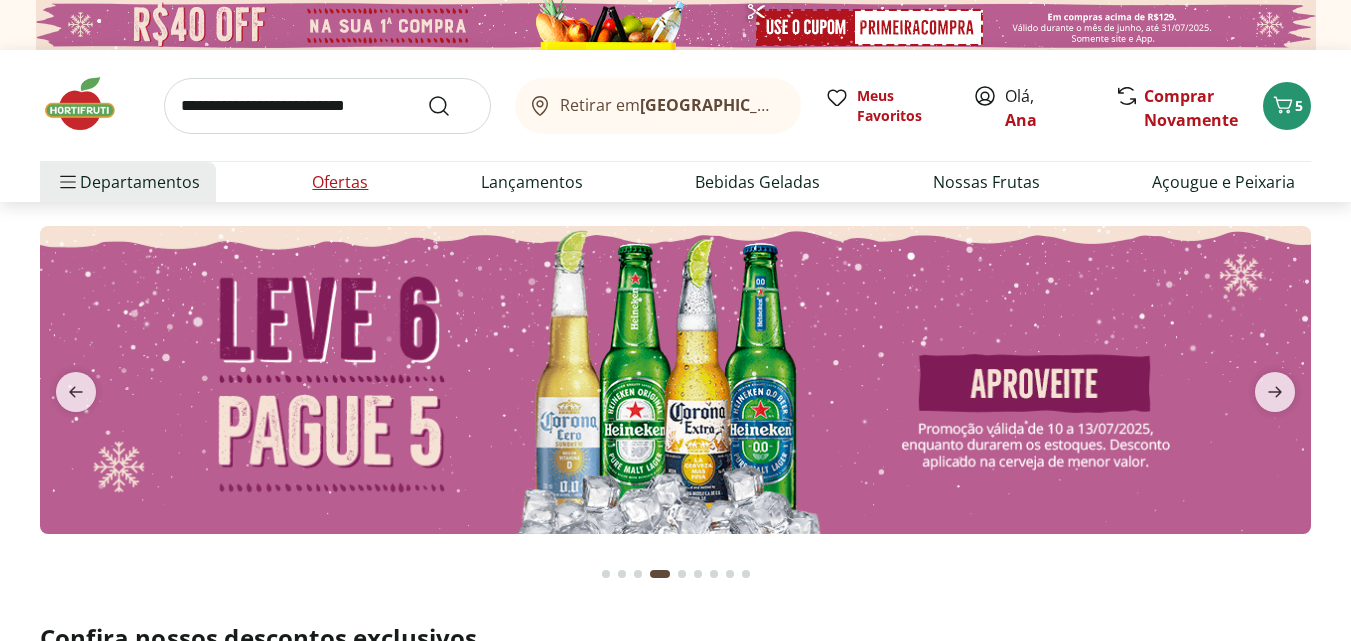 click on "Ofertas" at bounding box center [340, 182] 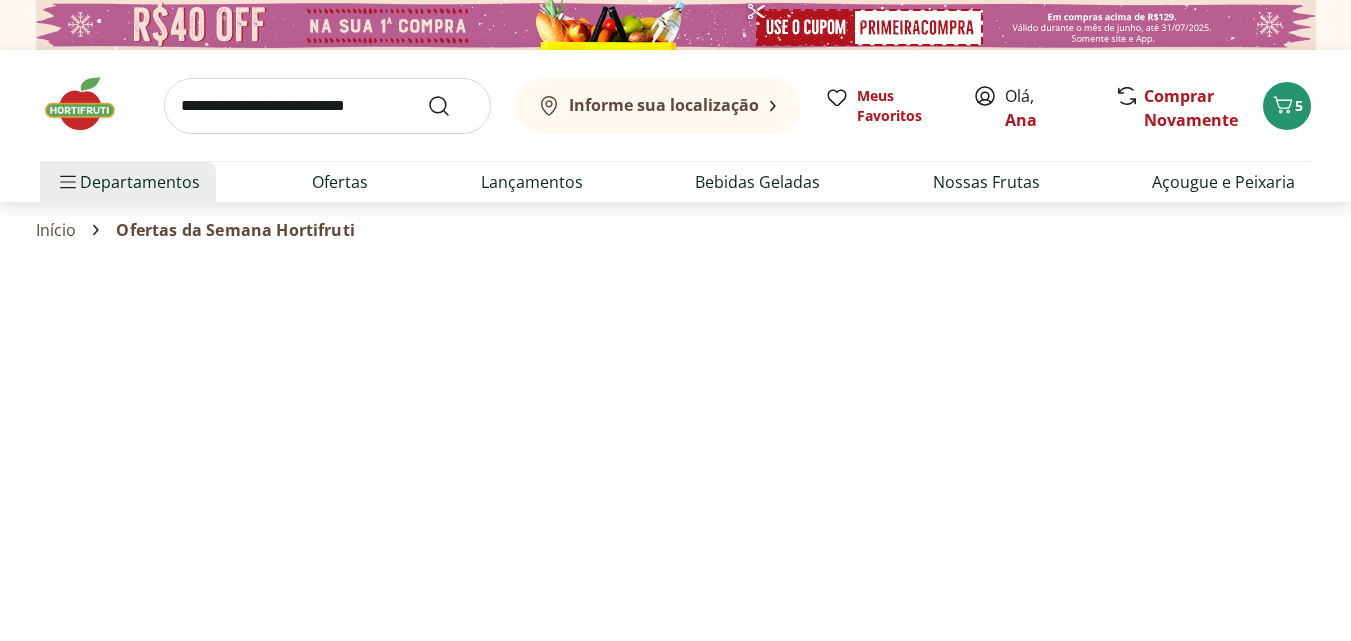 select on "**********" 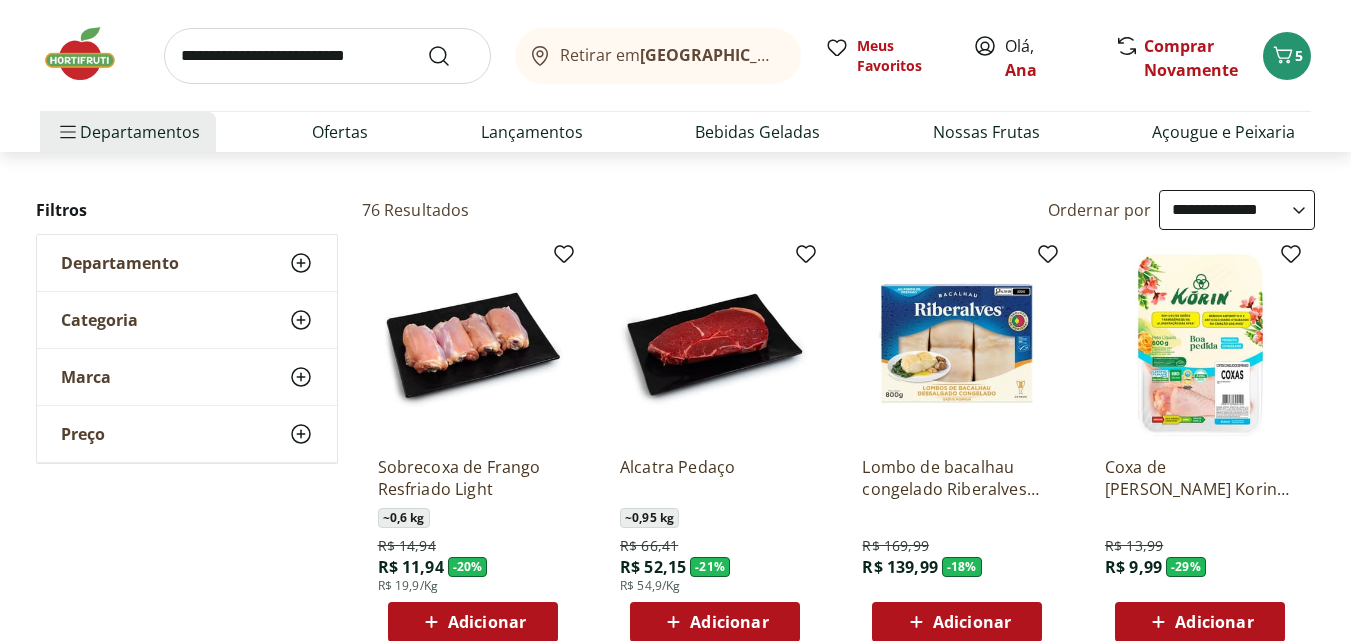 scroll, scrollTop: 200, scrollLeft: 0, axis: vertical 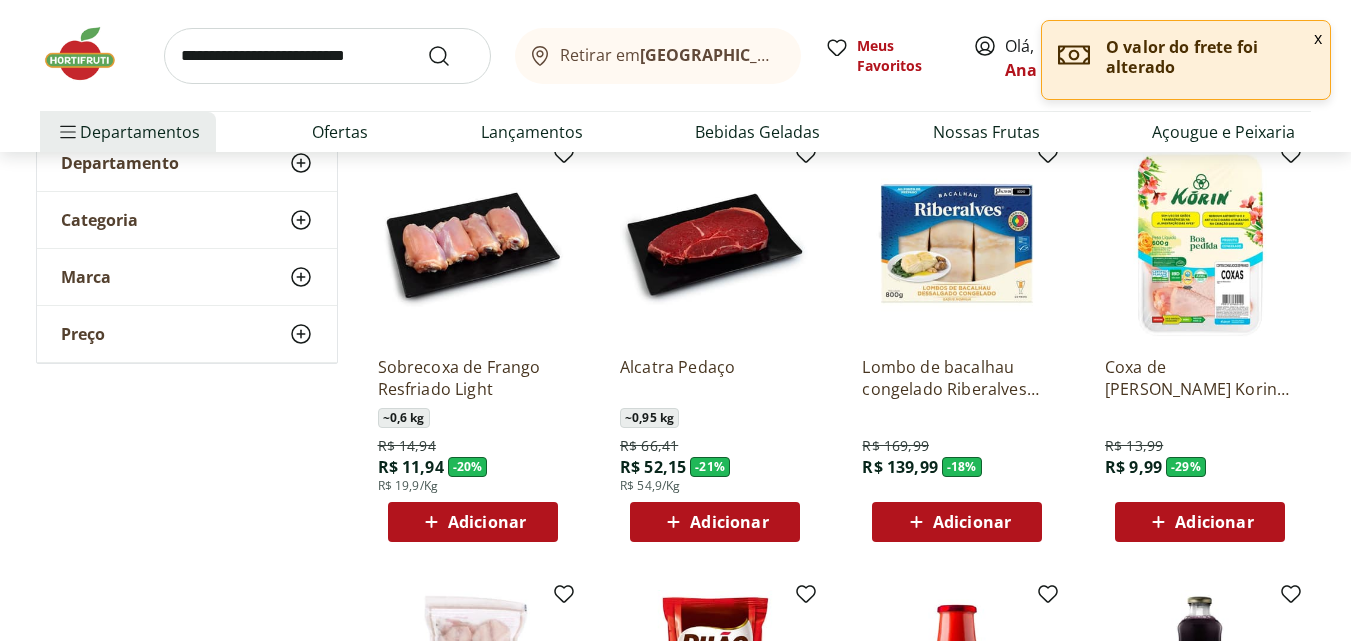 click on "Adicionar" at bounding box center [1214, 522] 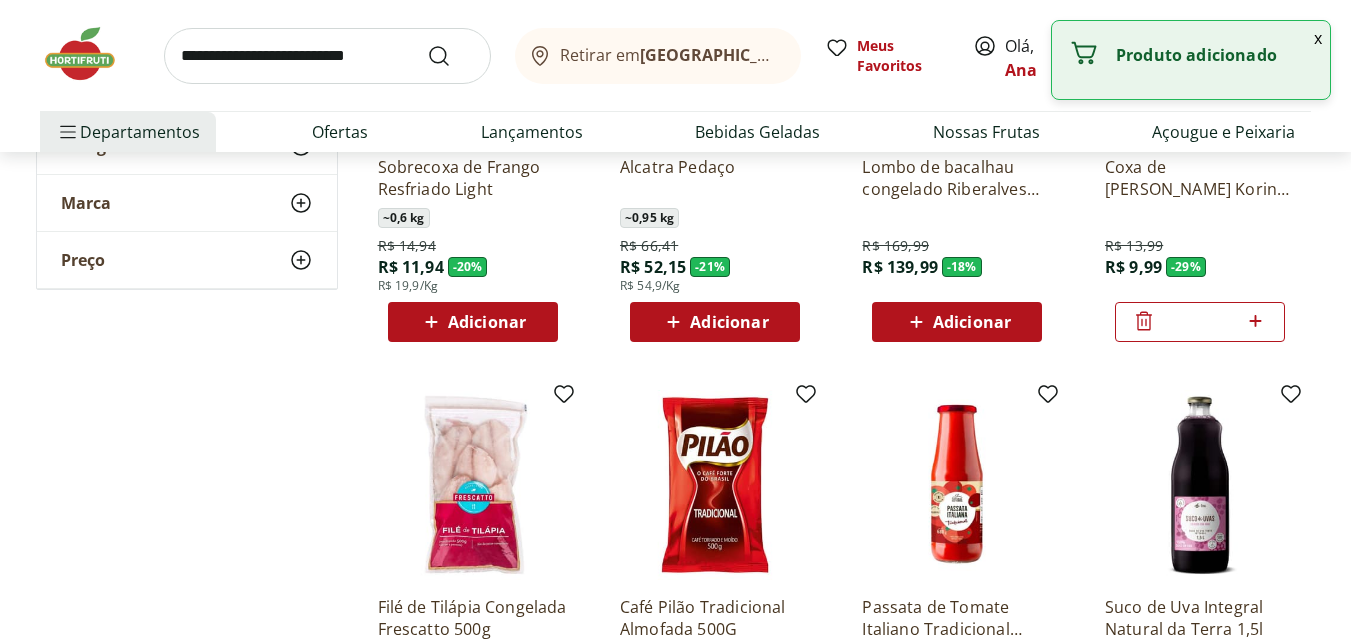 scroll, scrollTop: 500, scrollLeft: 0, axis: vertical 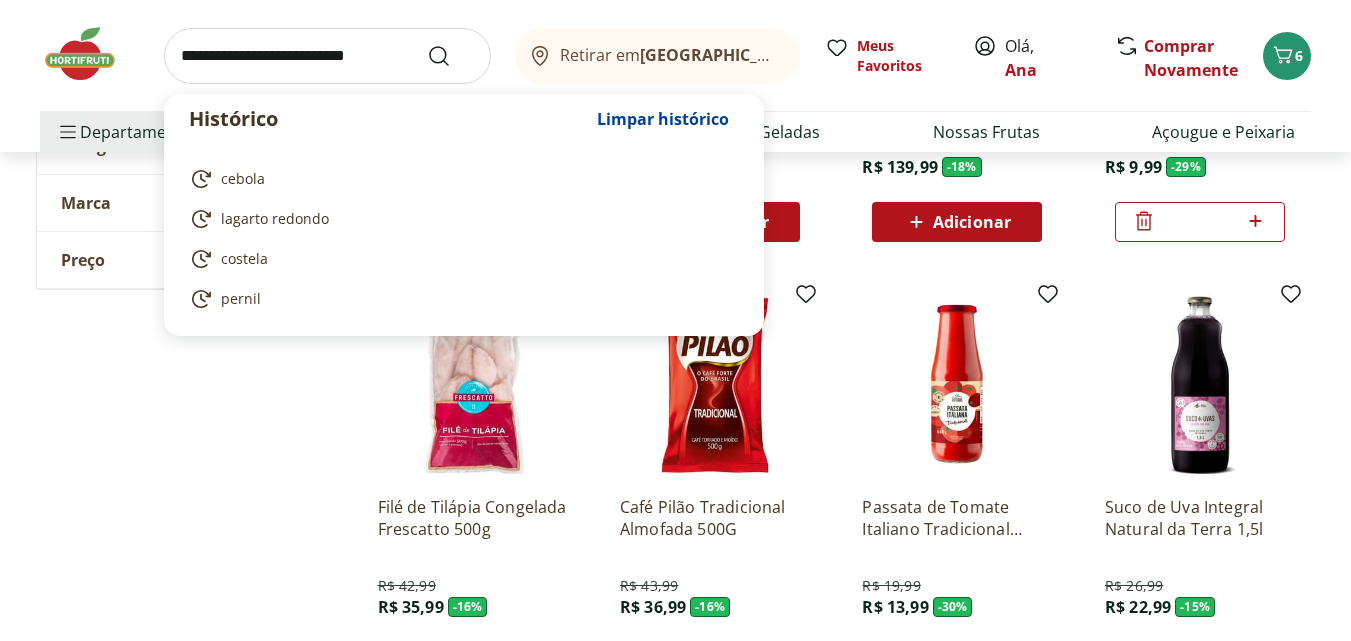 click at bounding box center [327, 56] 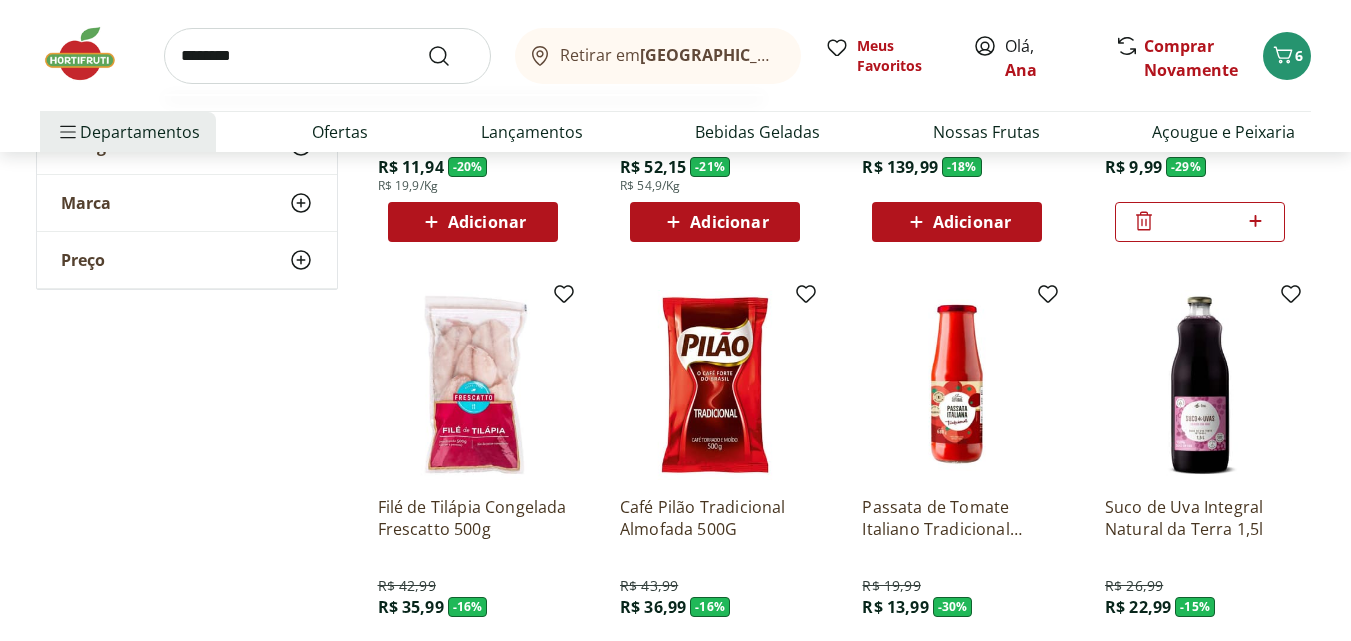 type on "********" 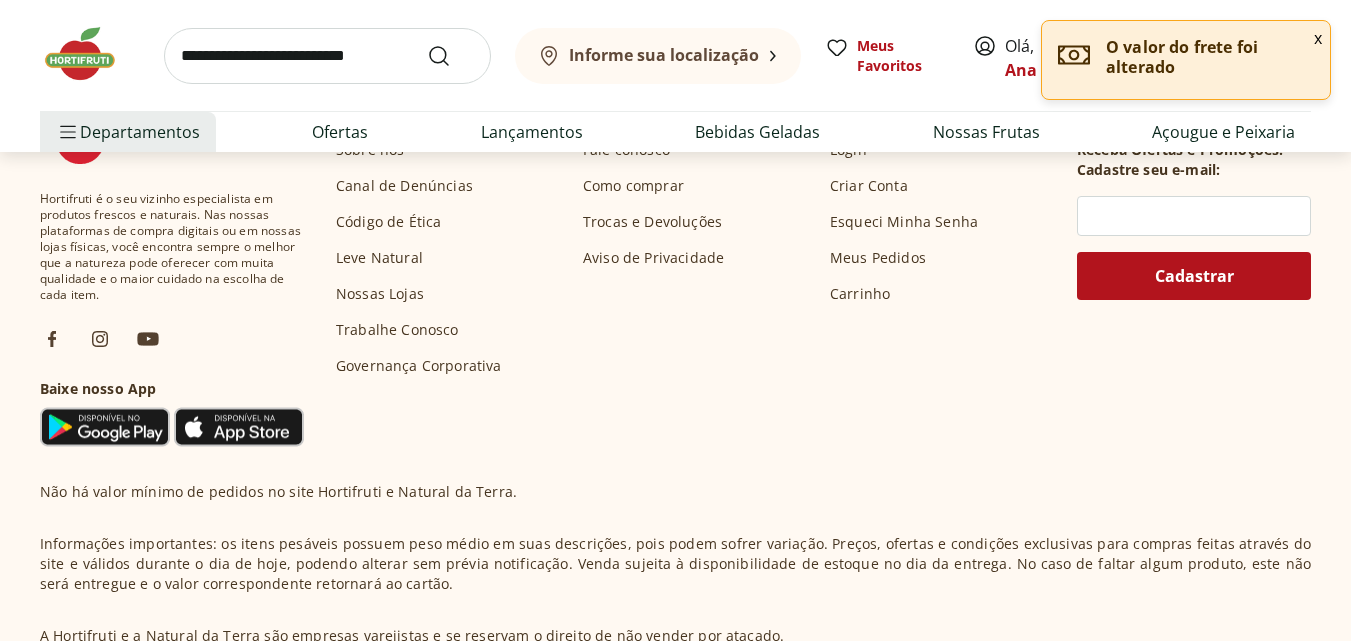 scroll, scrollTop: 0, scrollLeft: 0, axis: both 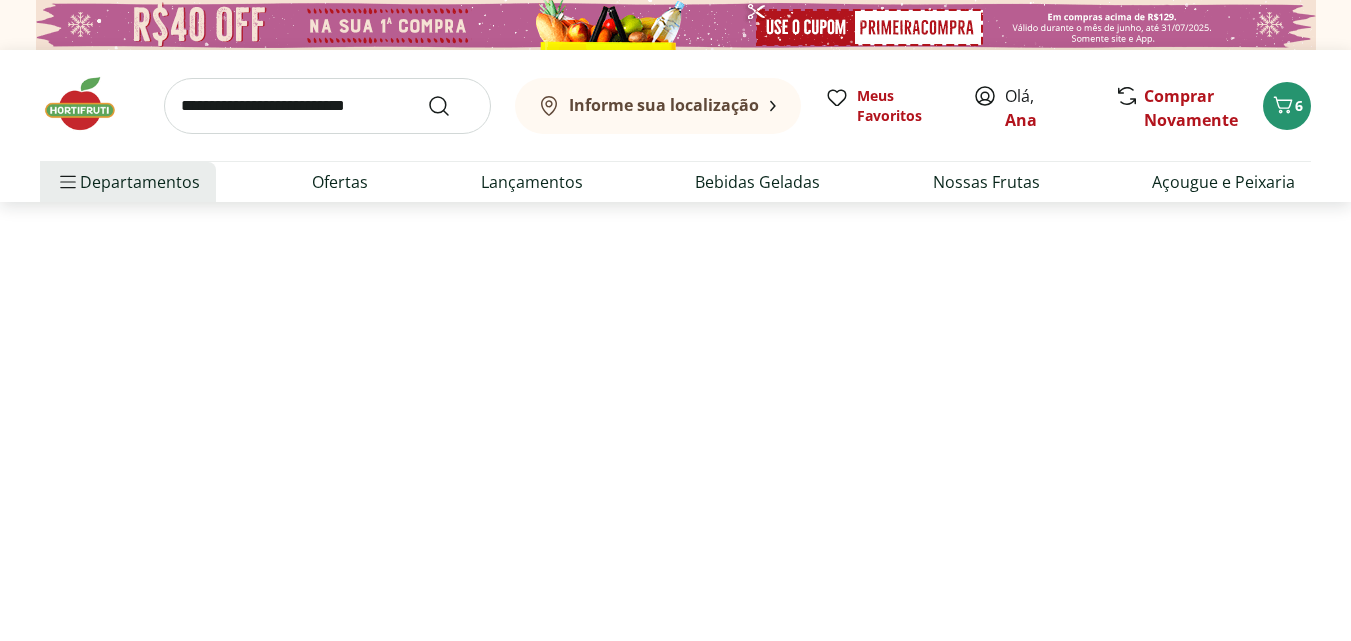 select on "**********" 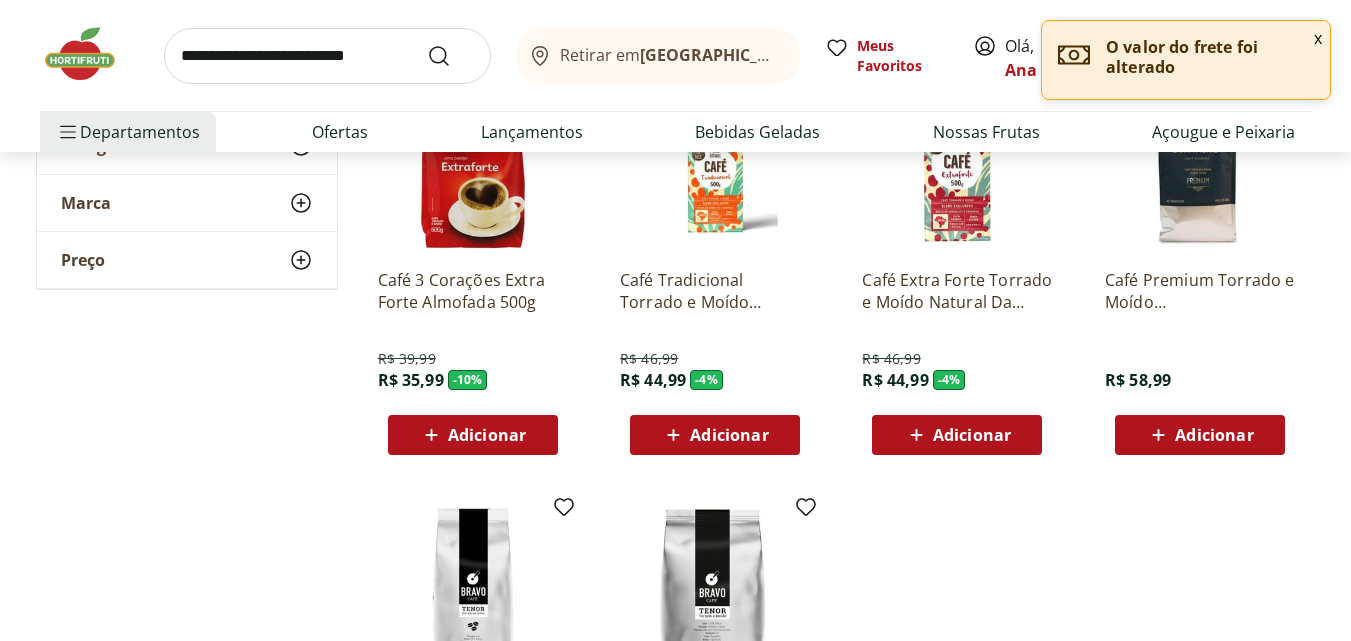 scroll, scrollTop: 900, scrollLeft: 0, axis: vertical 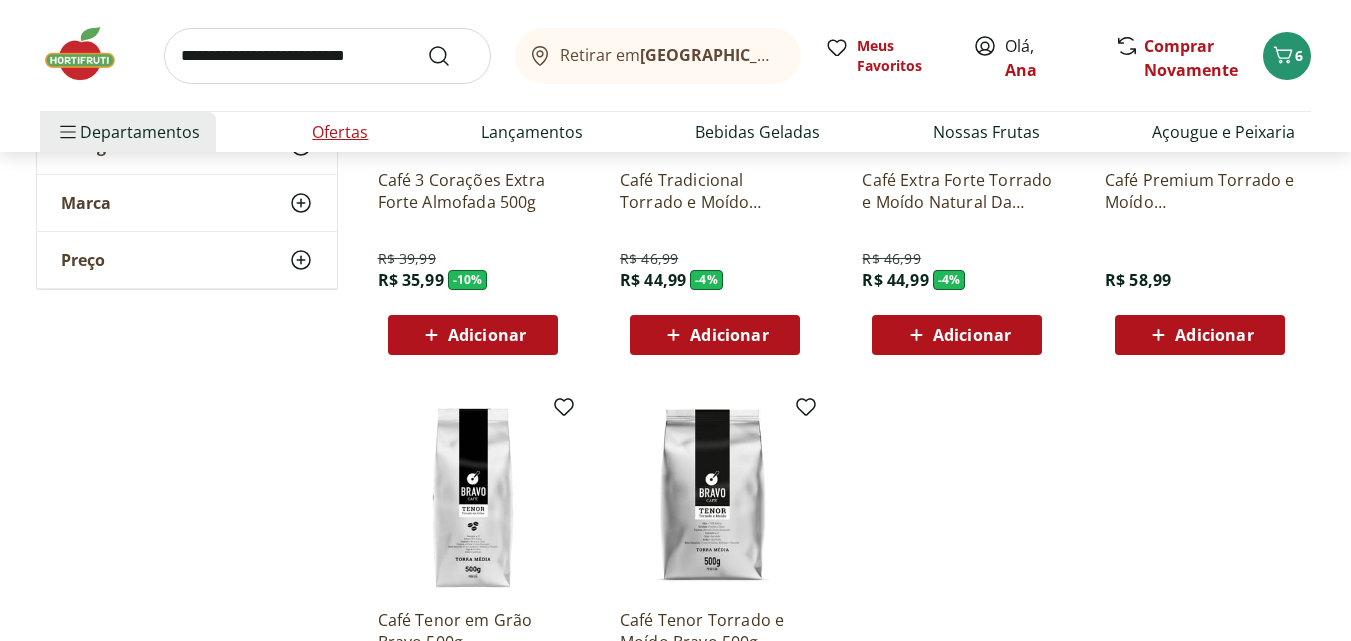 click on "Ofertas" at bounding box center (340, 132) 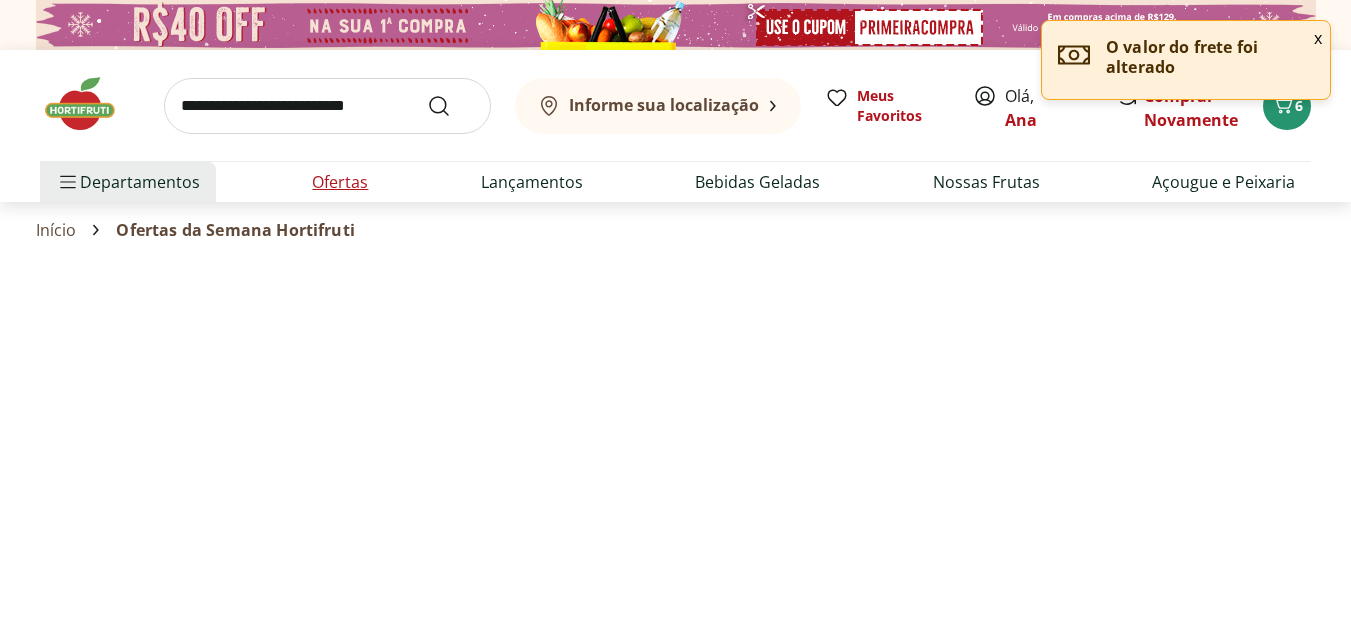 select on "**********" 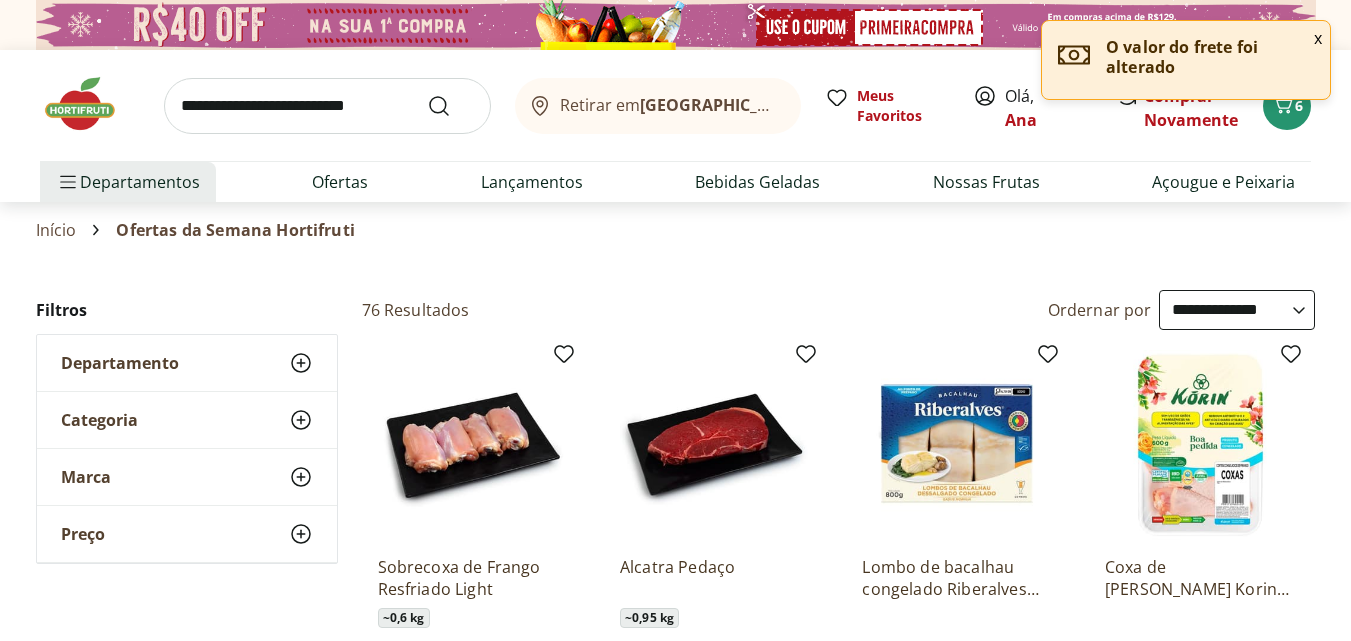 scroll, scrollTop: 200, scrollLeft: 0, axis: vertical 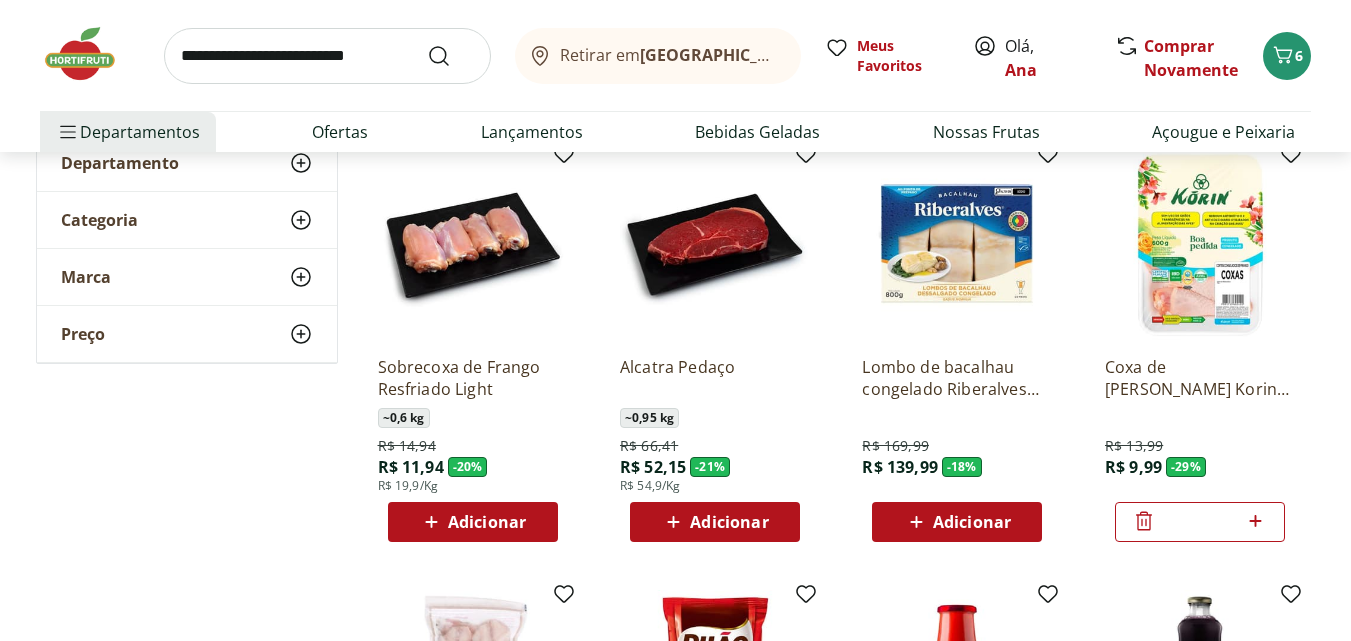 click 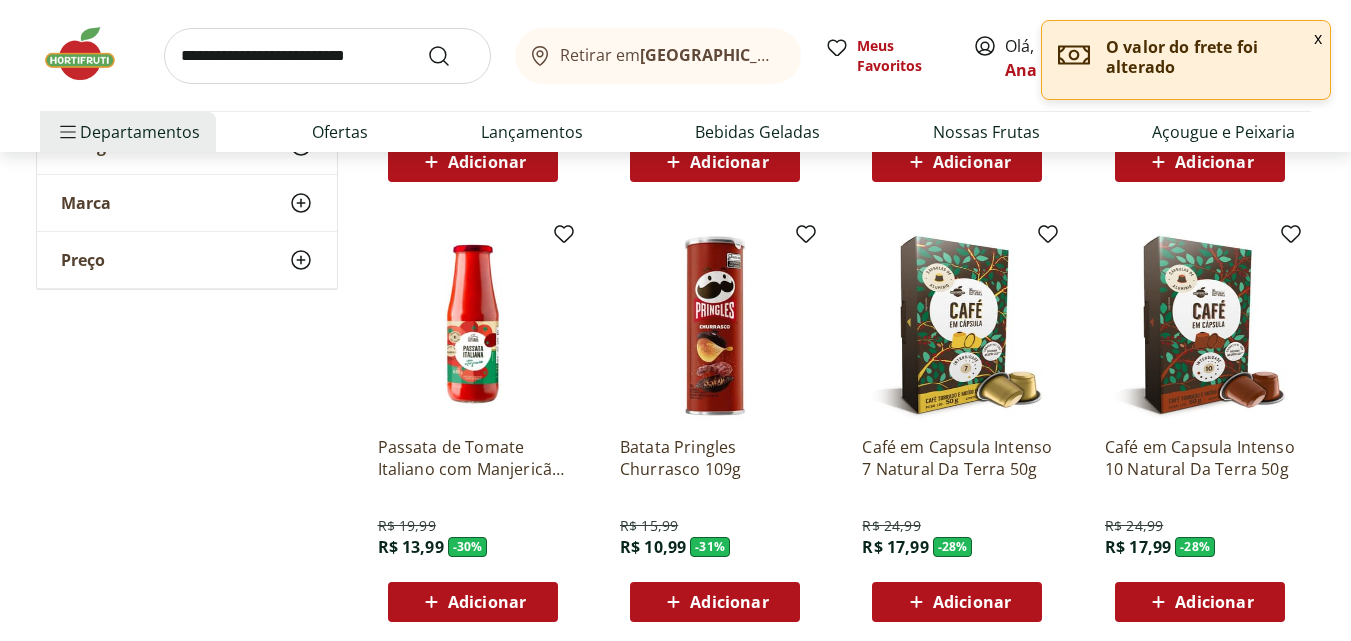 scroll, scrollTop: 1400, scrollLeft: 0, axis: vertical 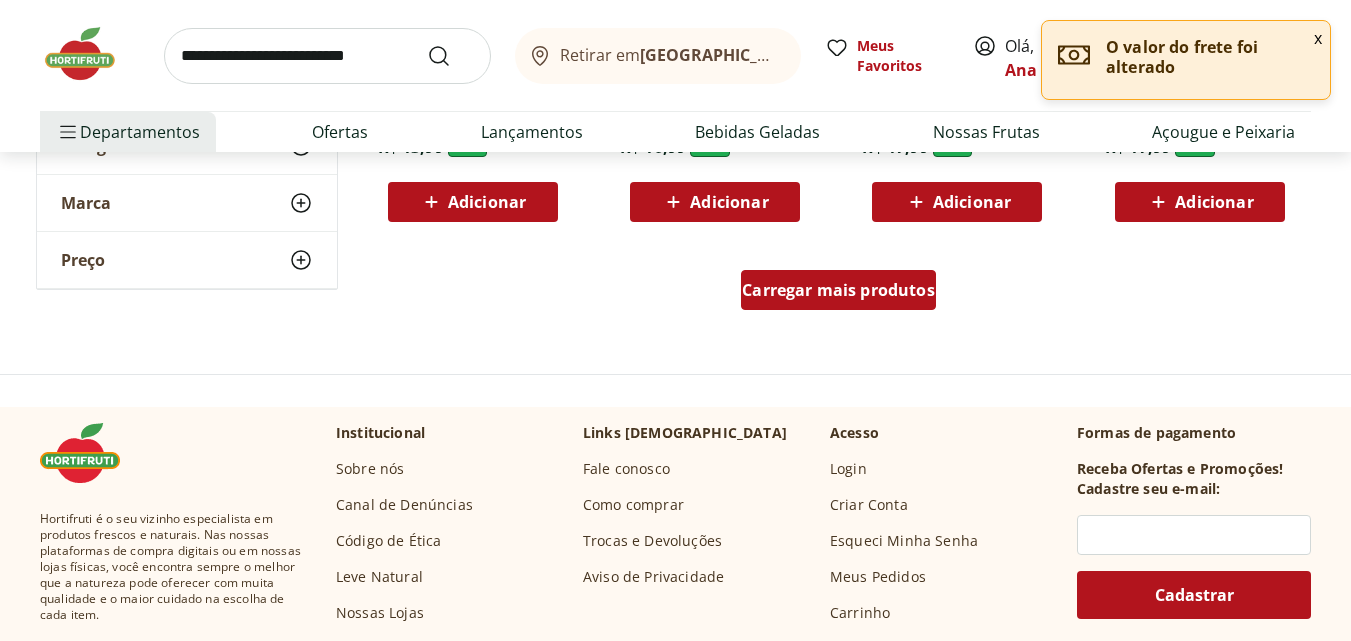 click on "Carregar mais produtos" at bounding box center [838, 290] 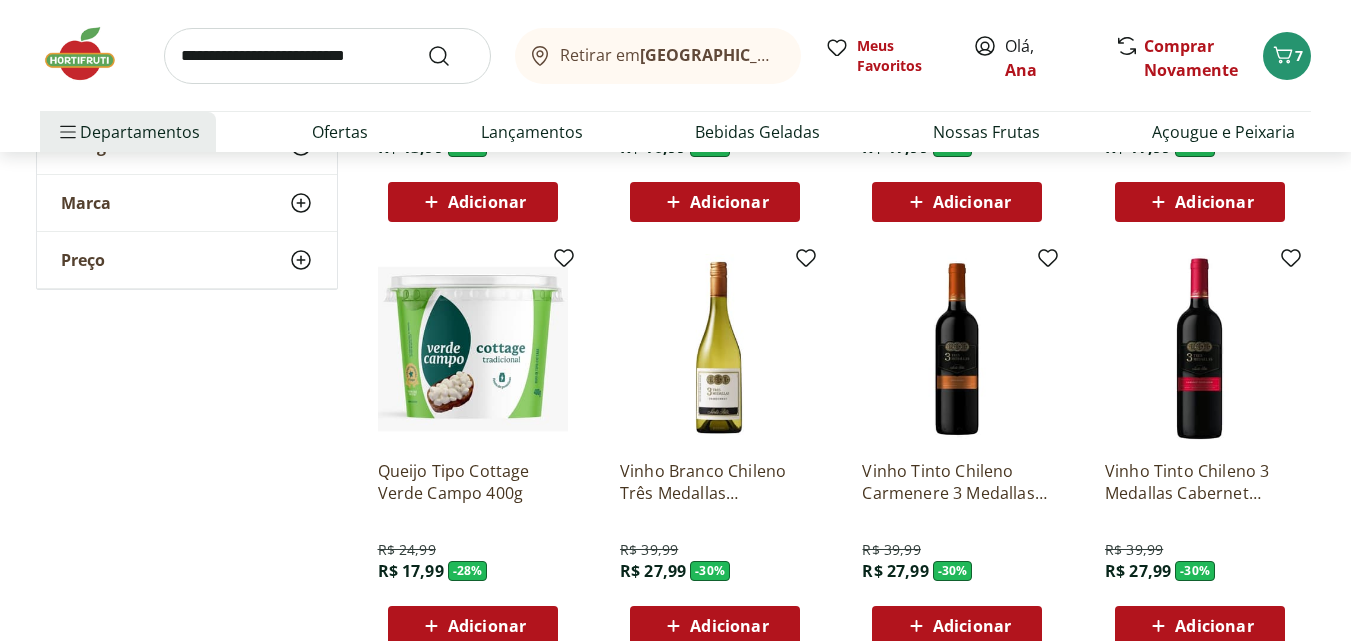 scroll, scrollTop: 1500, scrollLeft: 0, axis: vertical 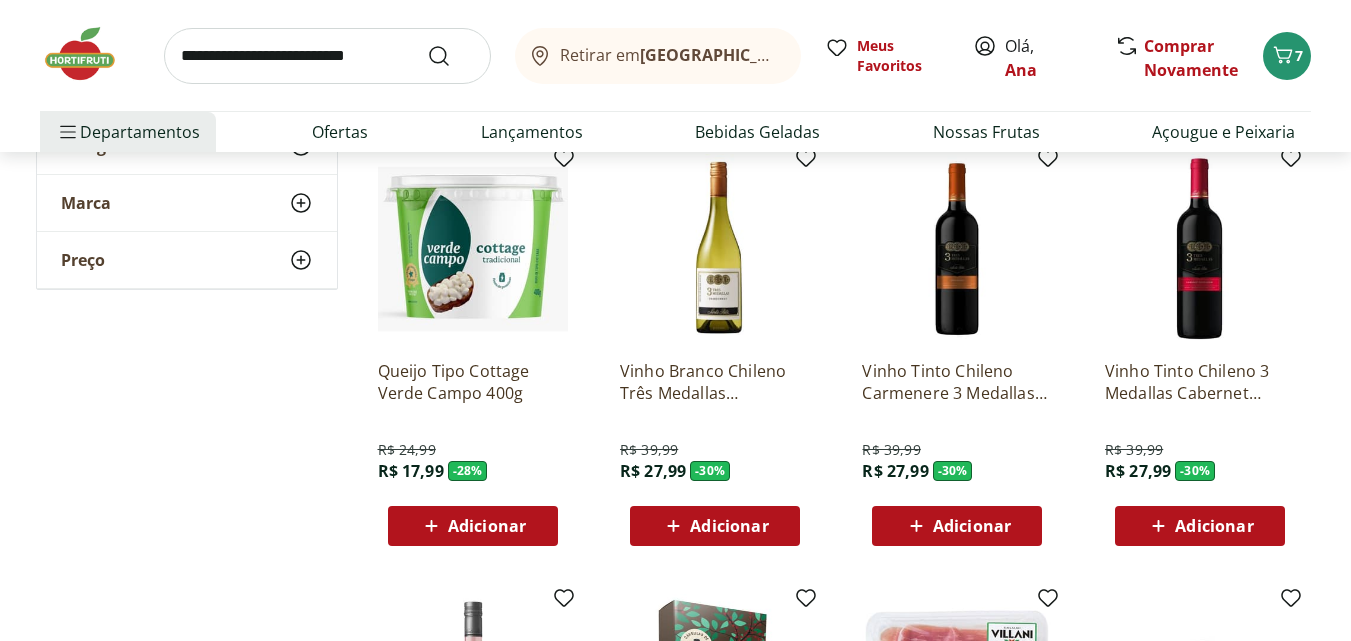 click on "Adicionar" at bounding box center [972, 526] 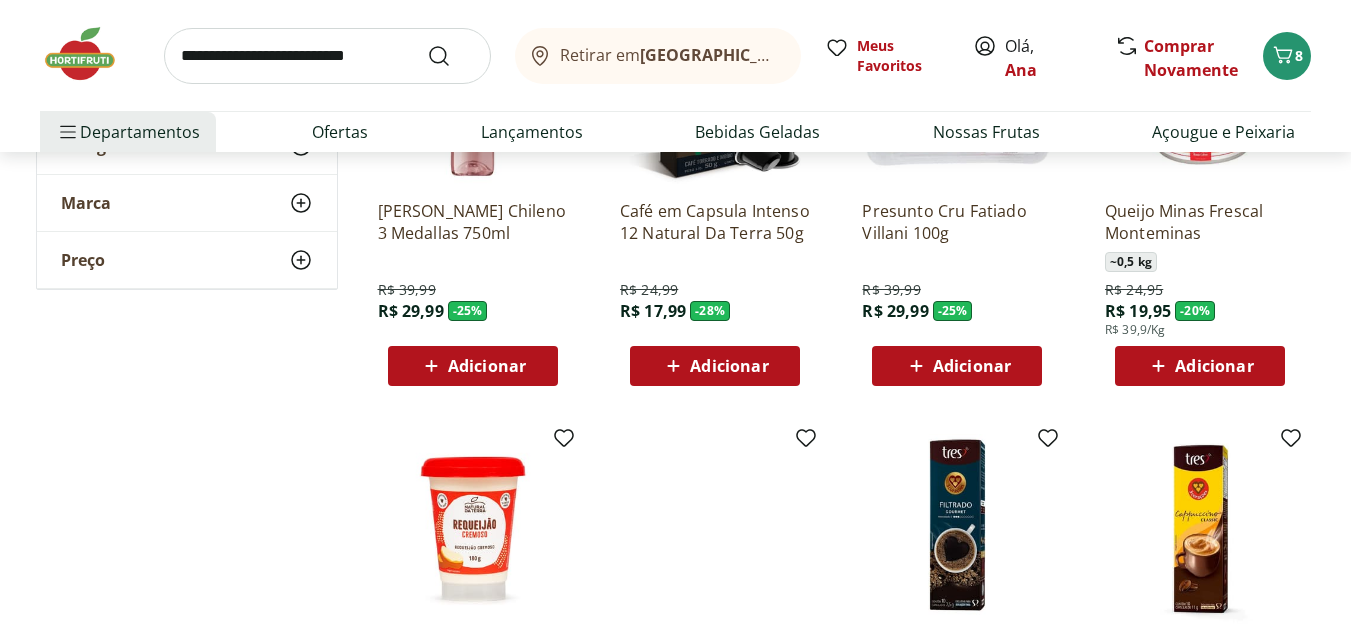 scroll, scrollTop: 2000, scrollLeft: 0, axis: vertical 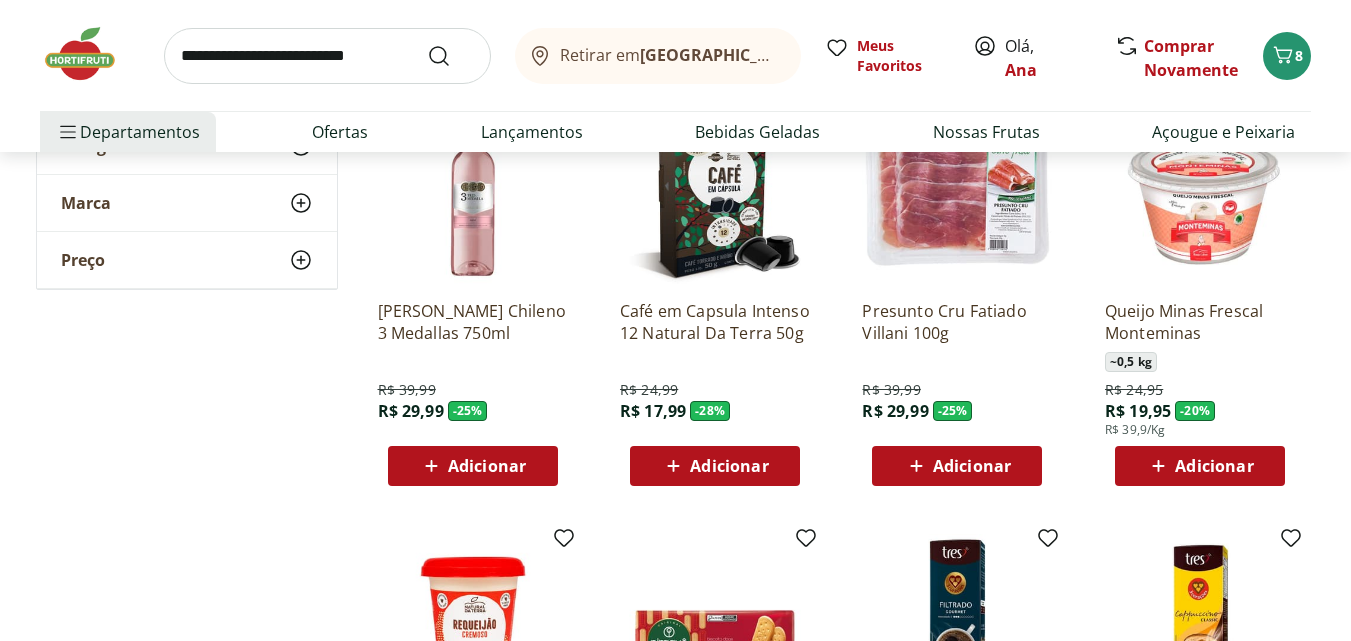 click on "Adicionar" at bounding box center [1200, 466] 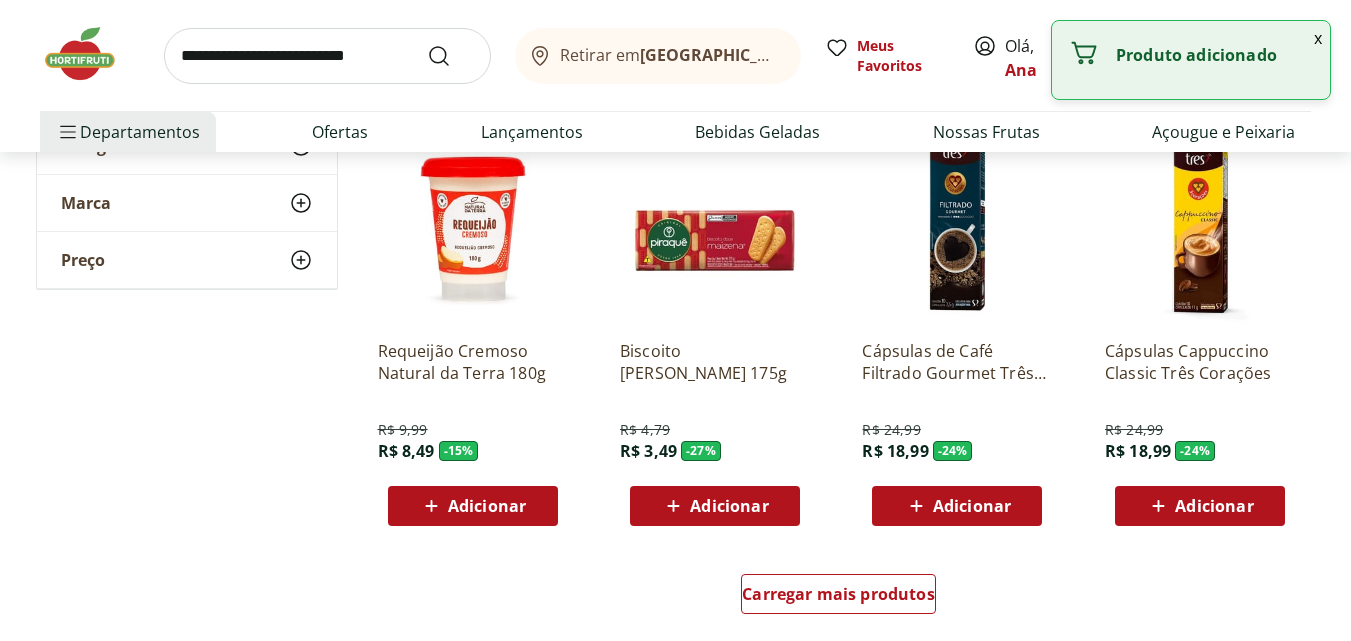 scroll, scrollTop: 2500, scrollLeft: 0, axis: vertical 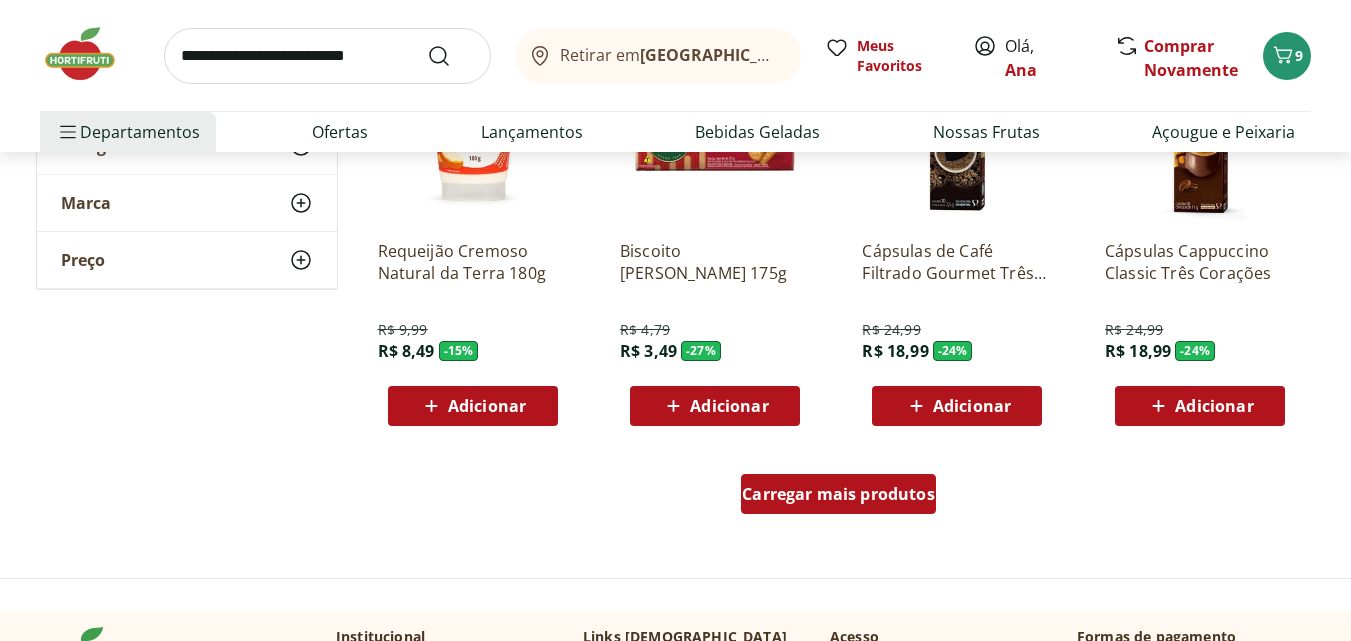 click on "Carregar mais produtos" at bounding box center (838, 494) 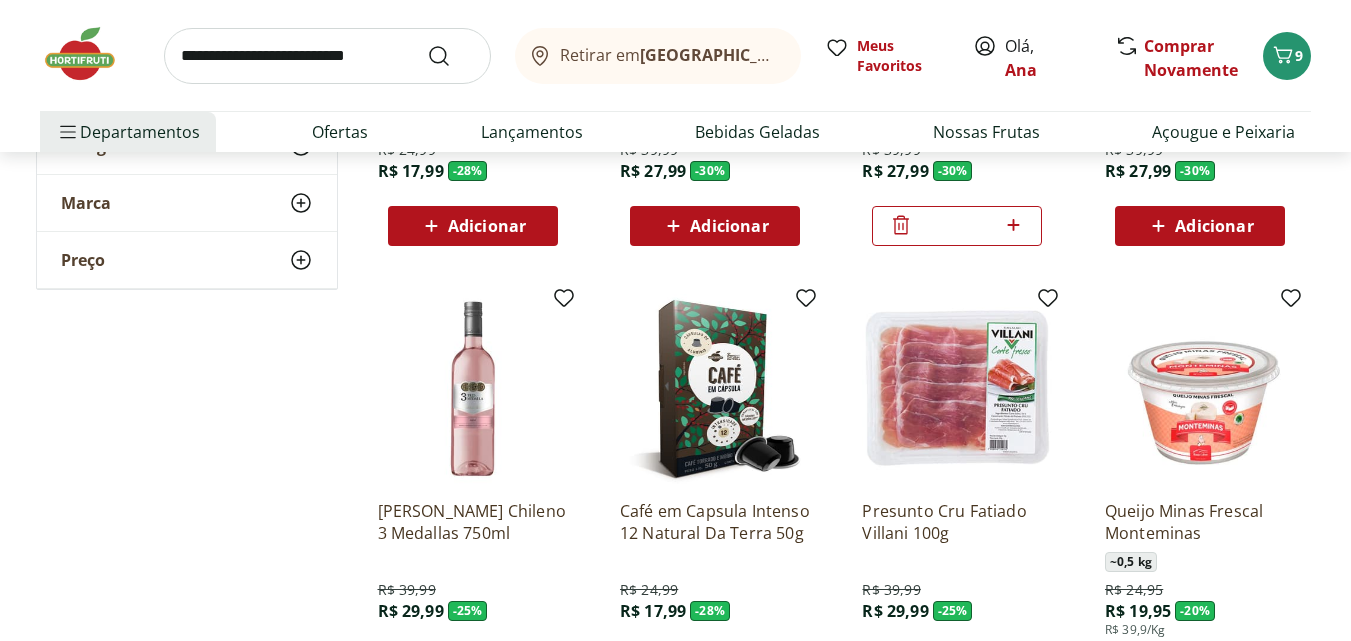 scroll, scrollTop: 2000, scrollLeft: 0, axis: vertical 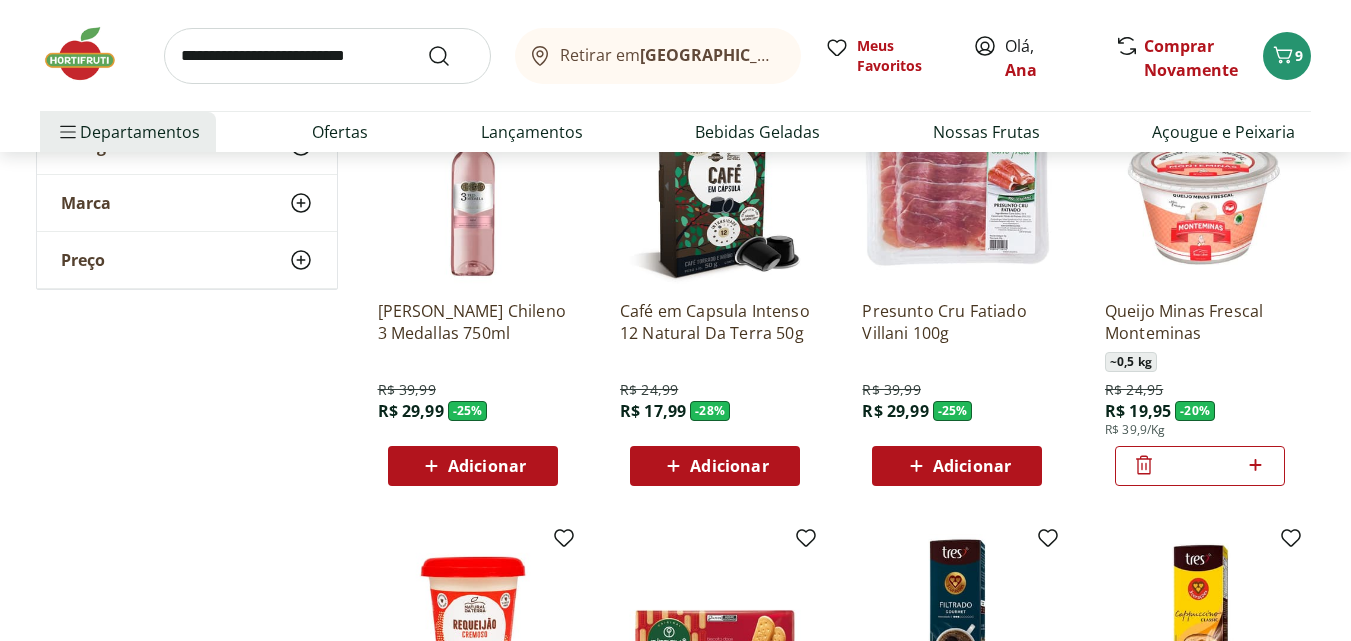 click on "Adicionar" at bounding box center [957, 466] 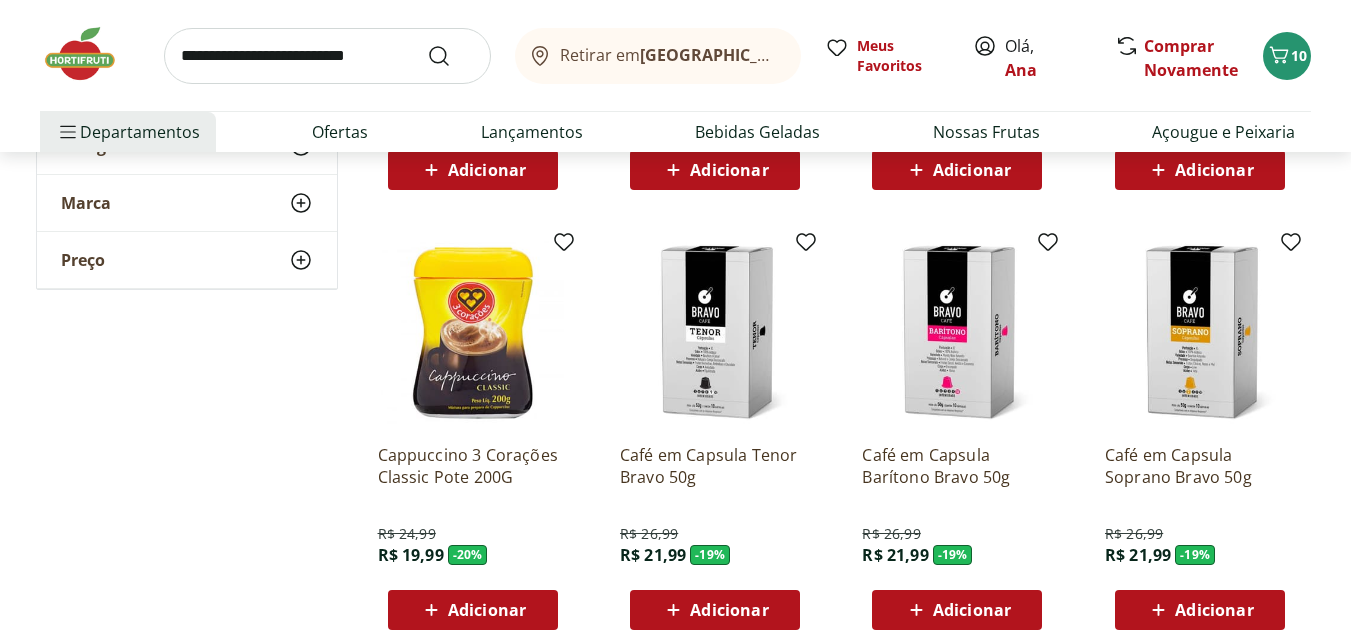 scroll, scrollTop: 3800, scrollLeft: 0, axis: vertical 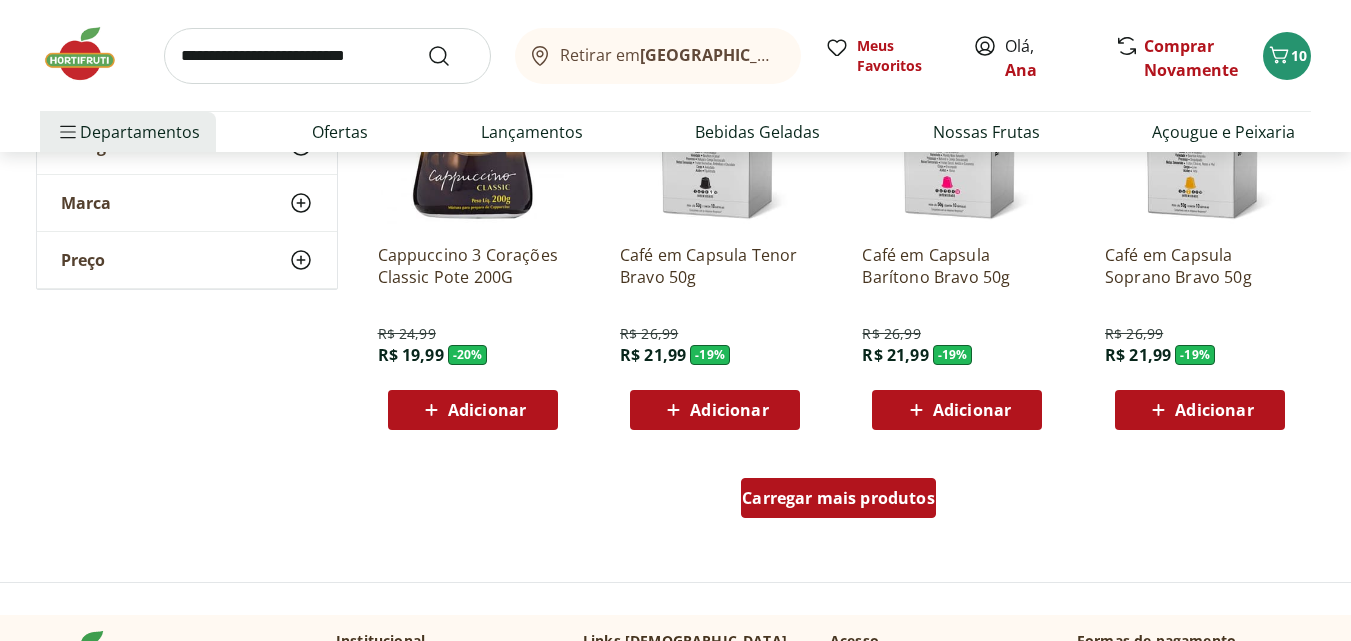 click on "Carregar mais produtos" at bounding box center [838, 498] 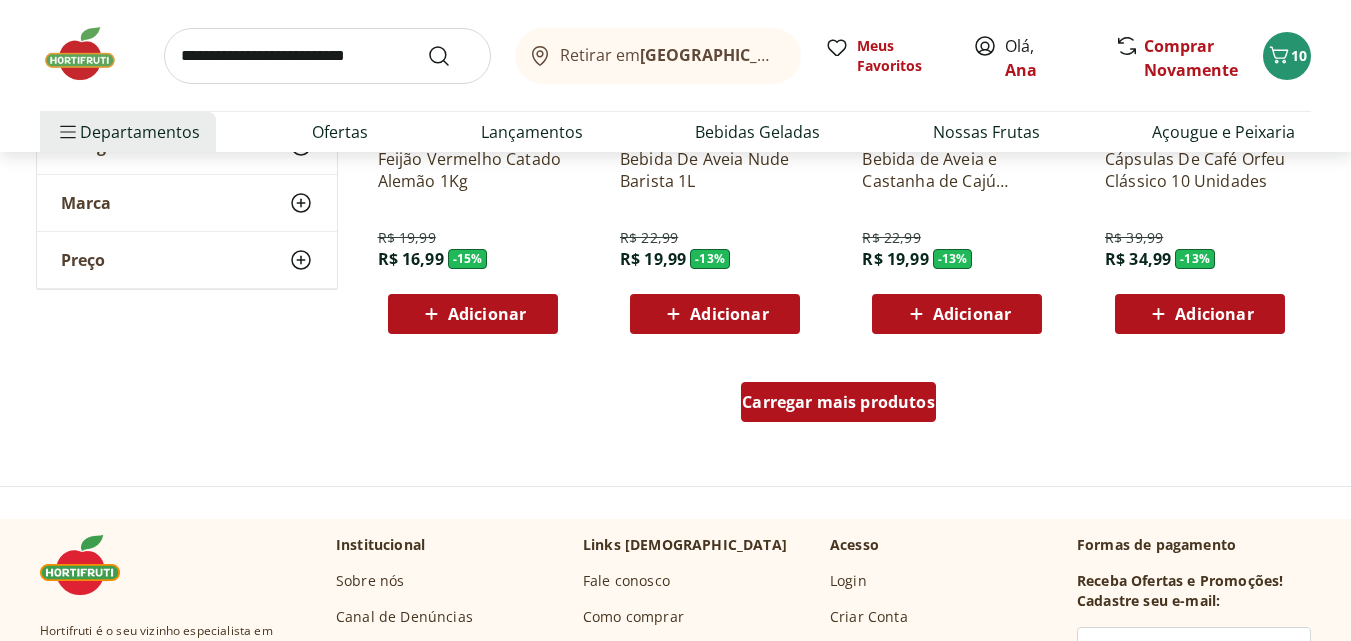 scroll, scrollTop: 5300, scrollLeft: 0, axis: vertical 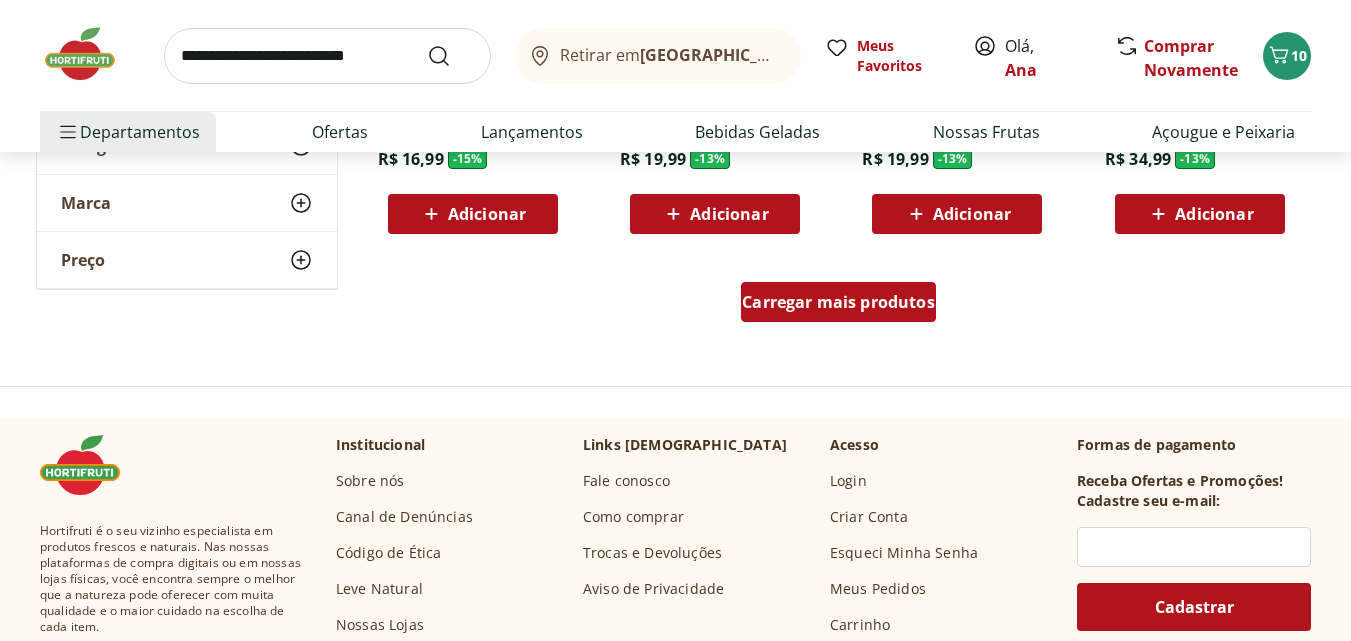 click on "Carregar mais produtos" at bounding box center (838, 306) 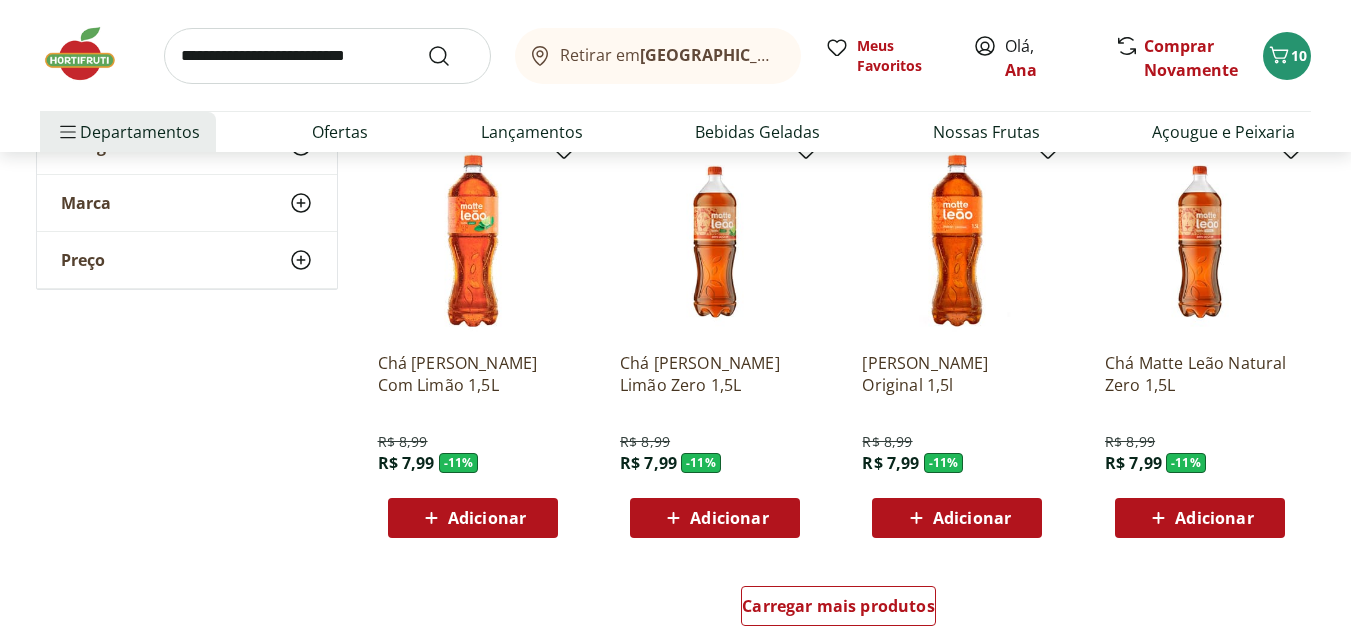 scroll, scrollTop: 6400, scrollLeft: 0, axis: vertical 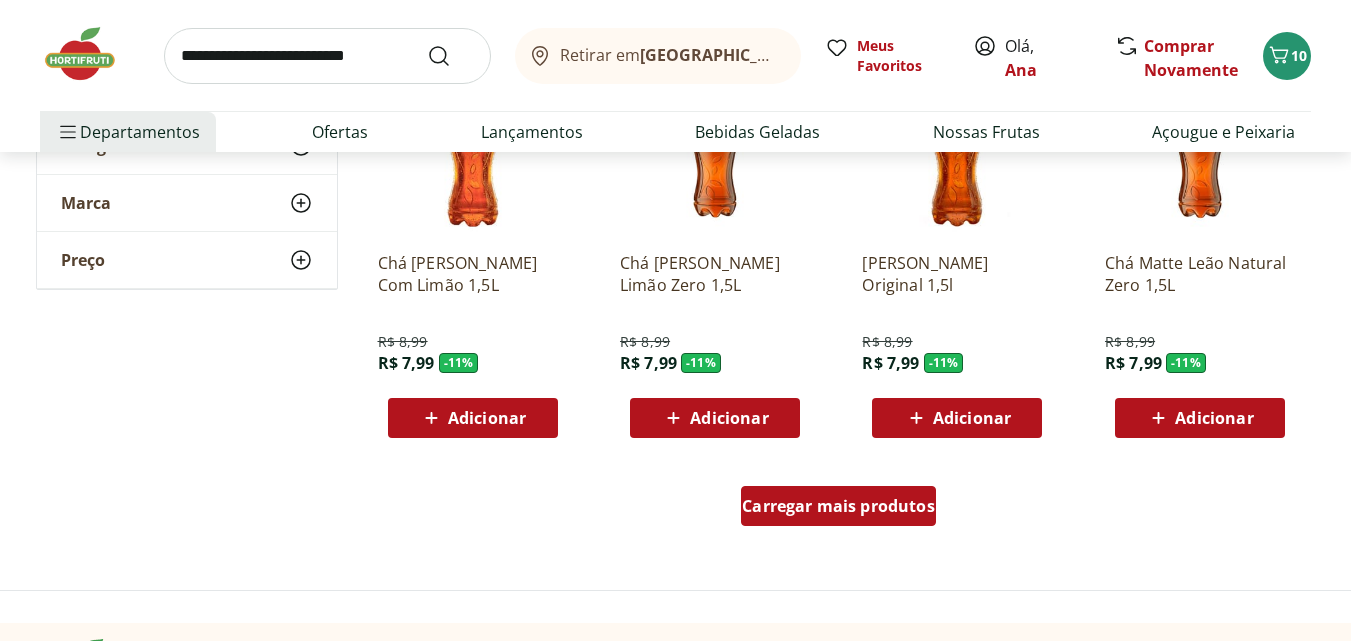 click on "Carregar mais produtos" at bounding box center [838, 506] 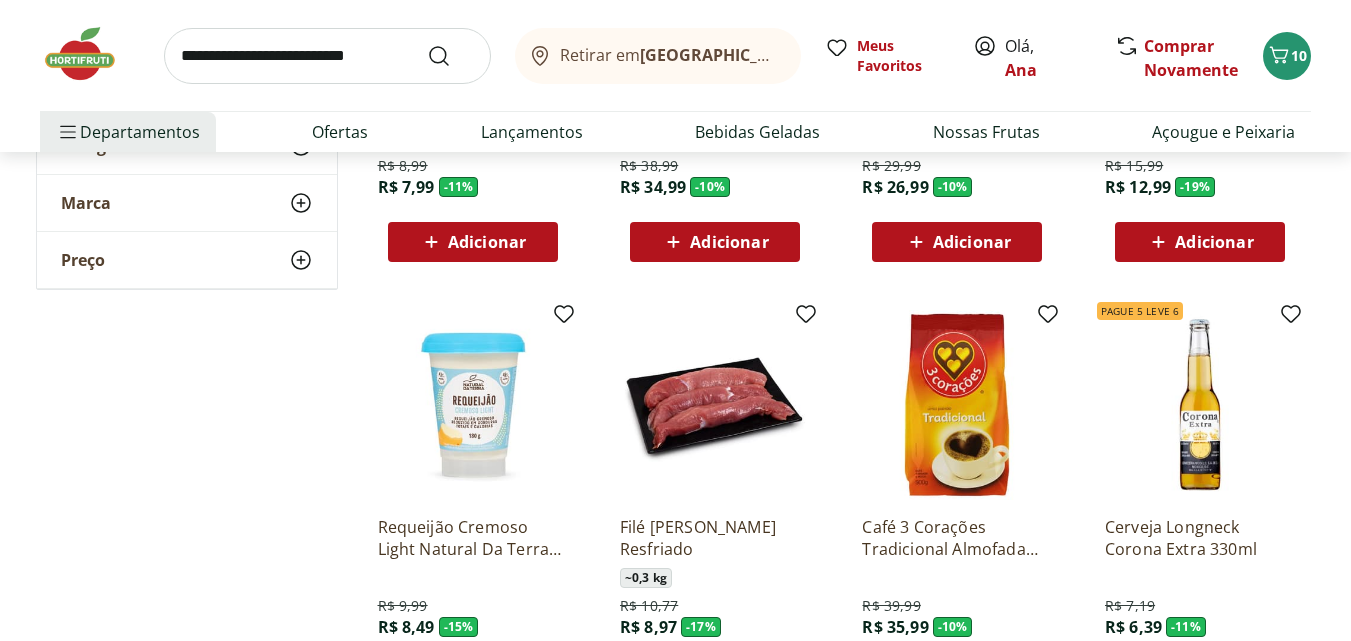 scroll, scrollTop: 7100, scrollLeft: 0, axis: vertical 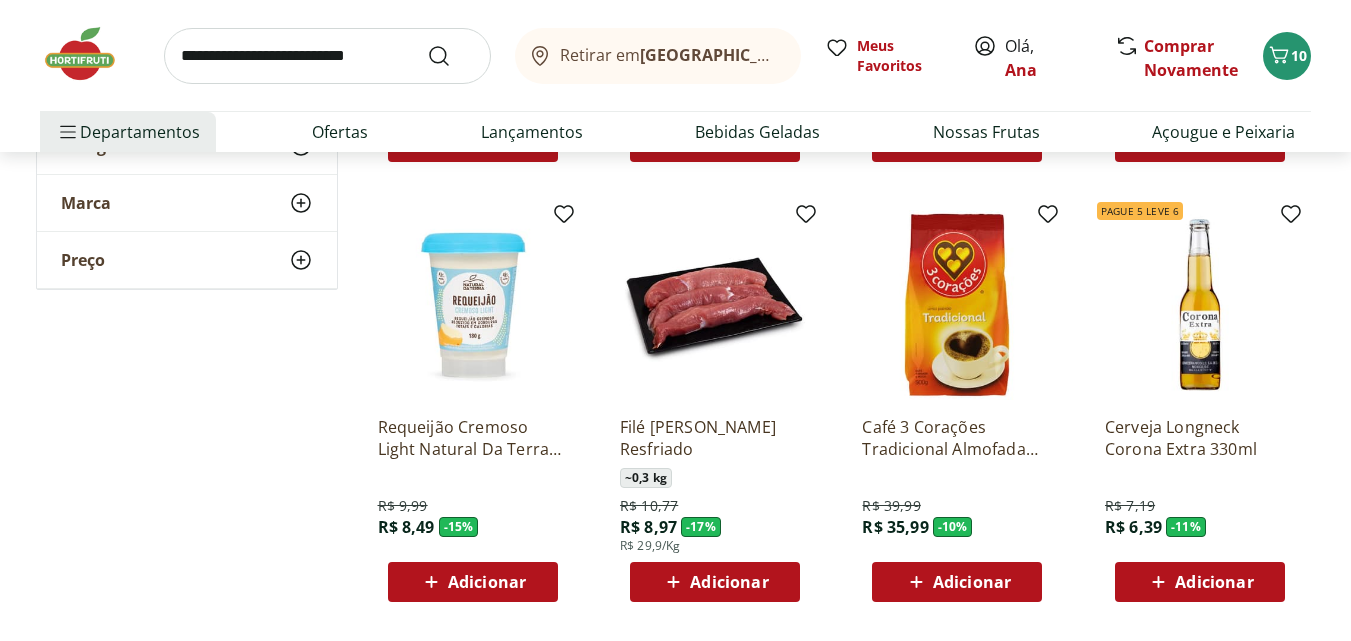 click on "Adicionar" at bounding box center [729, 582] 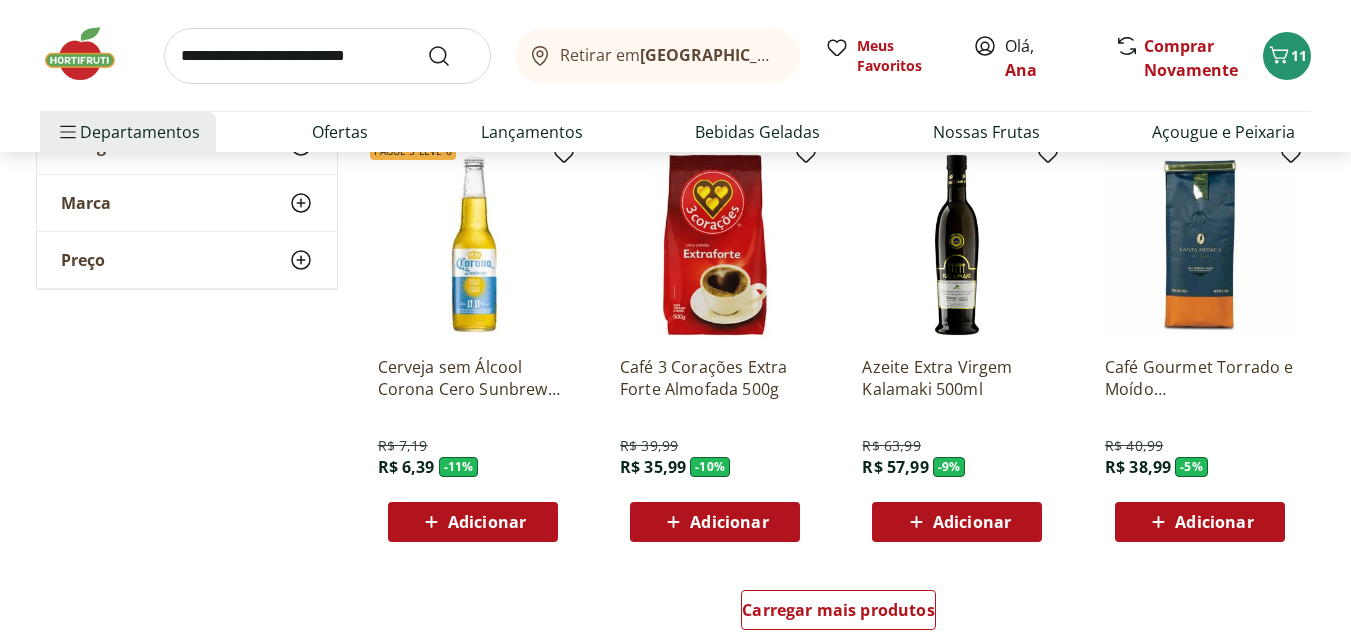 scroll, scrollTop: 7800, scrollLeft: 0, axis: vertical 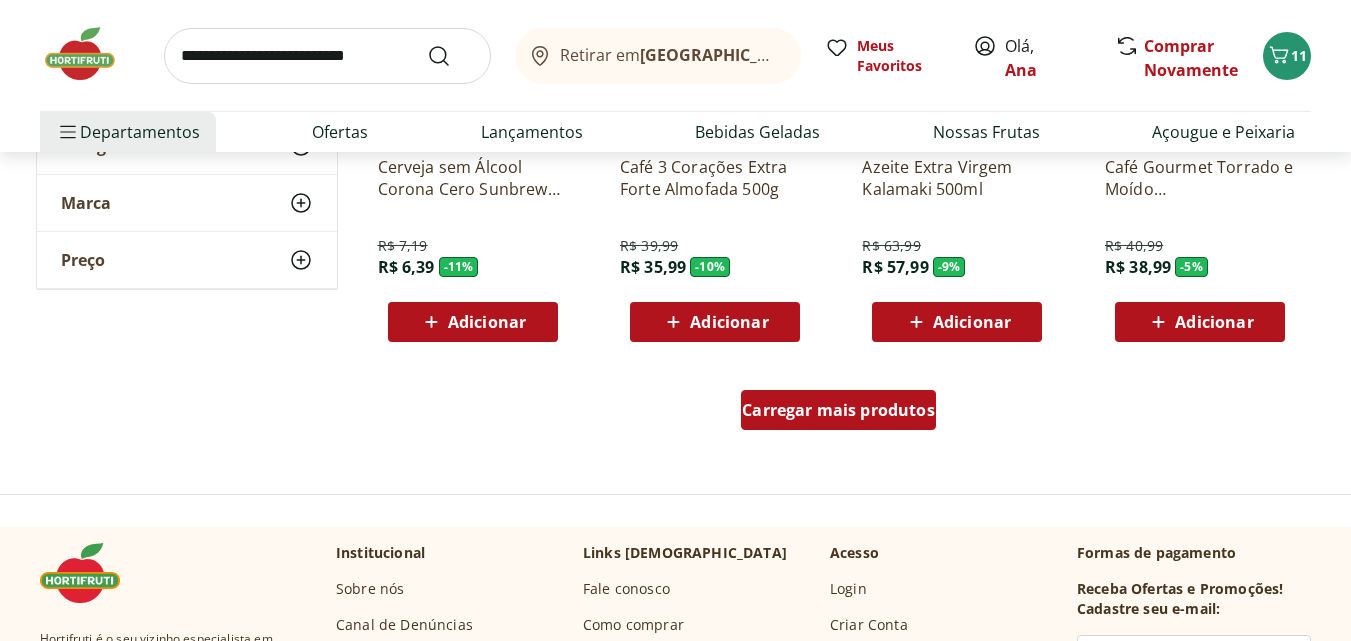 click on "Carregar mais produtos" at bounding box center (838, 410) 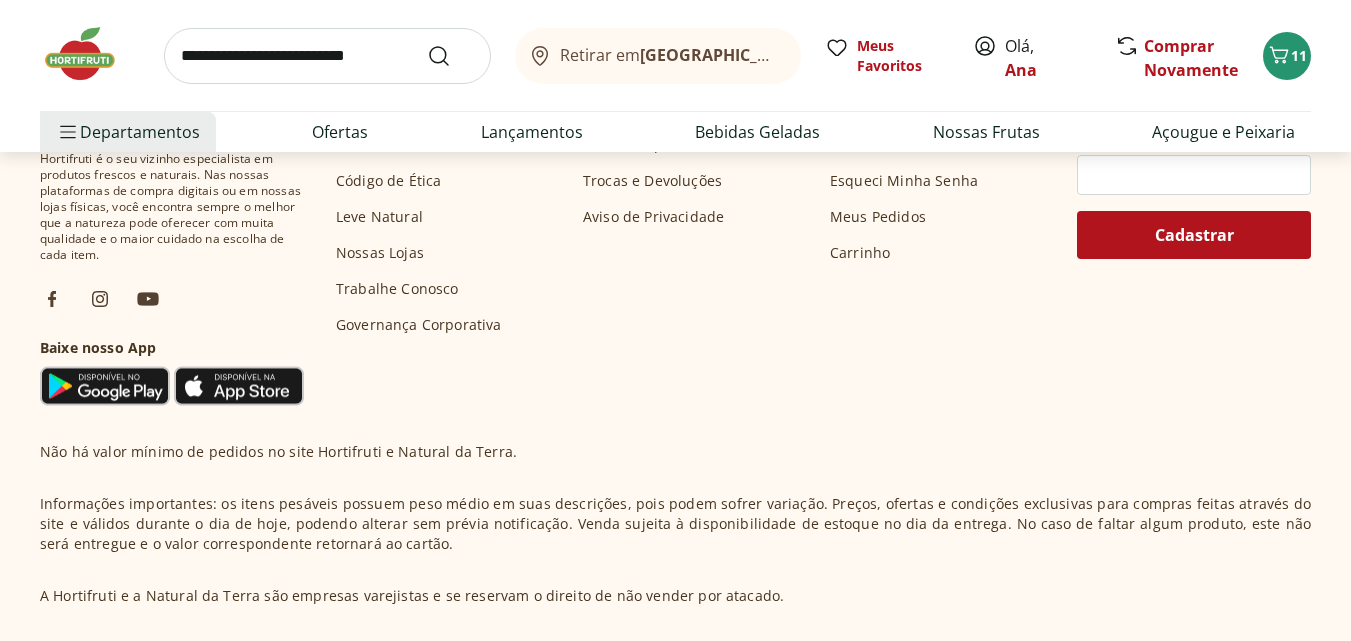 scroll, scrollTop: 8100, scrollLeft: 0, axis: vertical 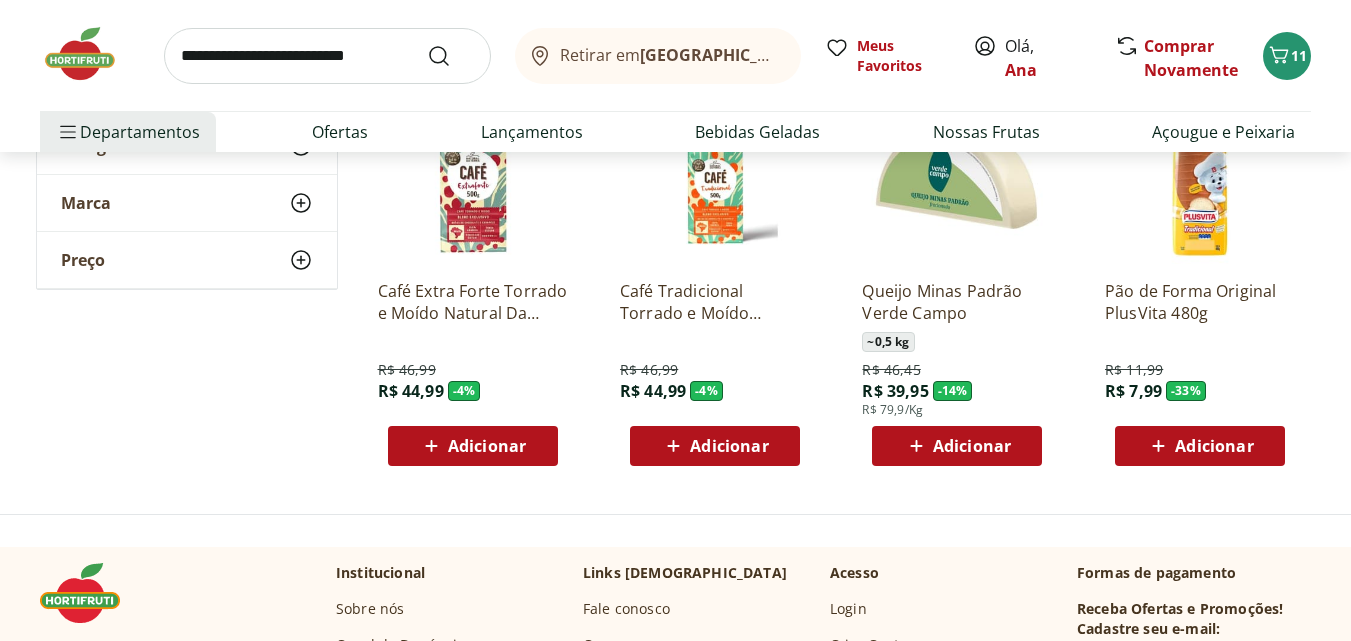 click at bounding box center (327, 56) 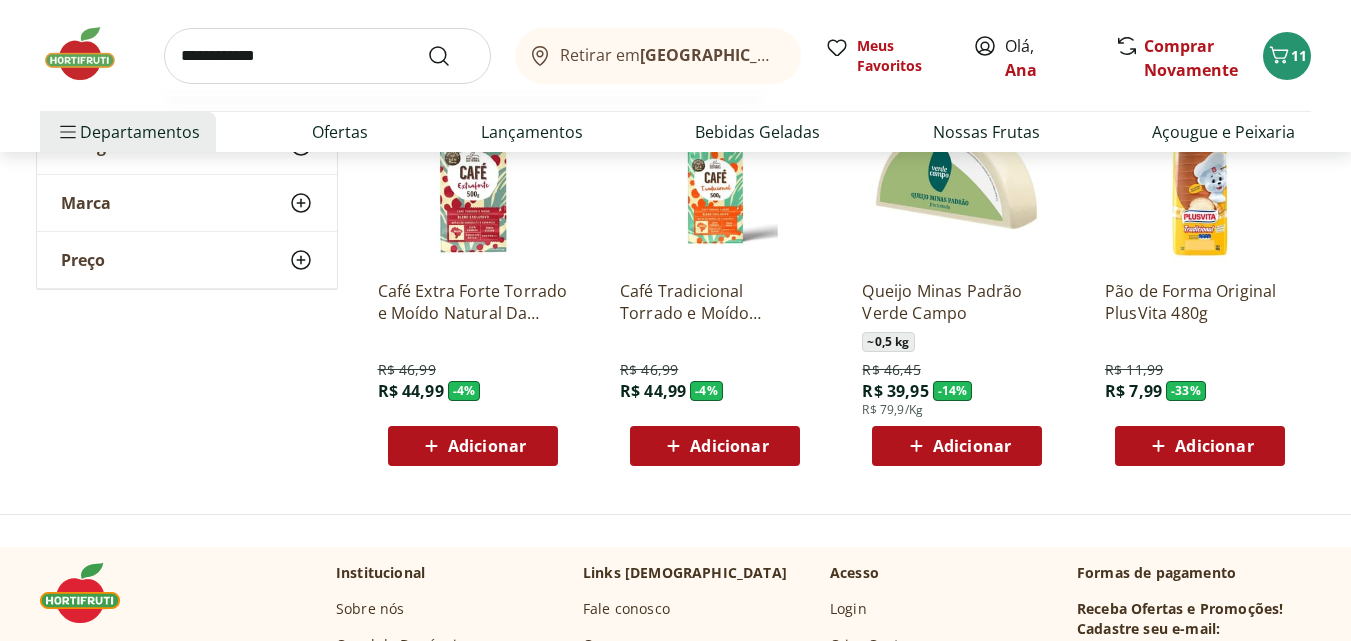 type on "**********" 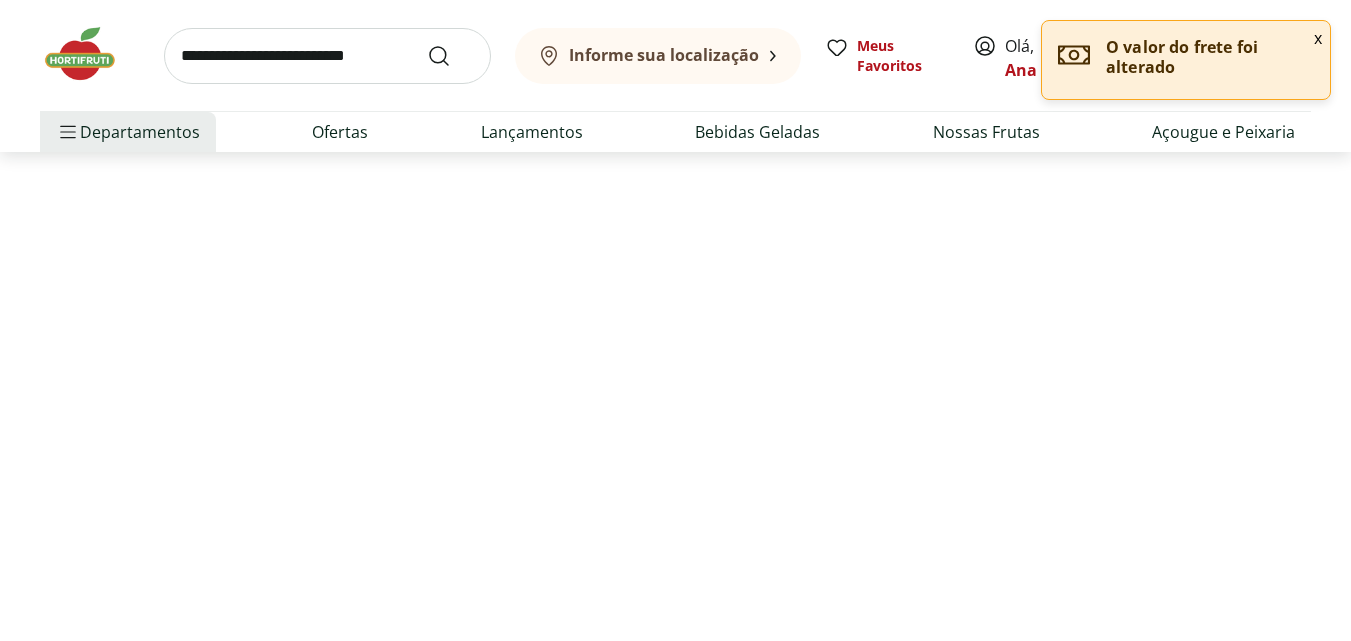 scroll, scrollTop: 0, scrollLeft: 0, axis: both 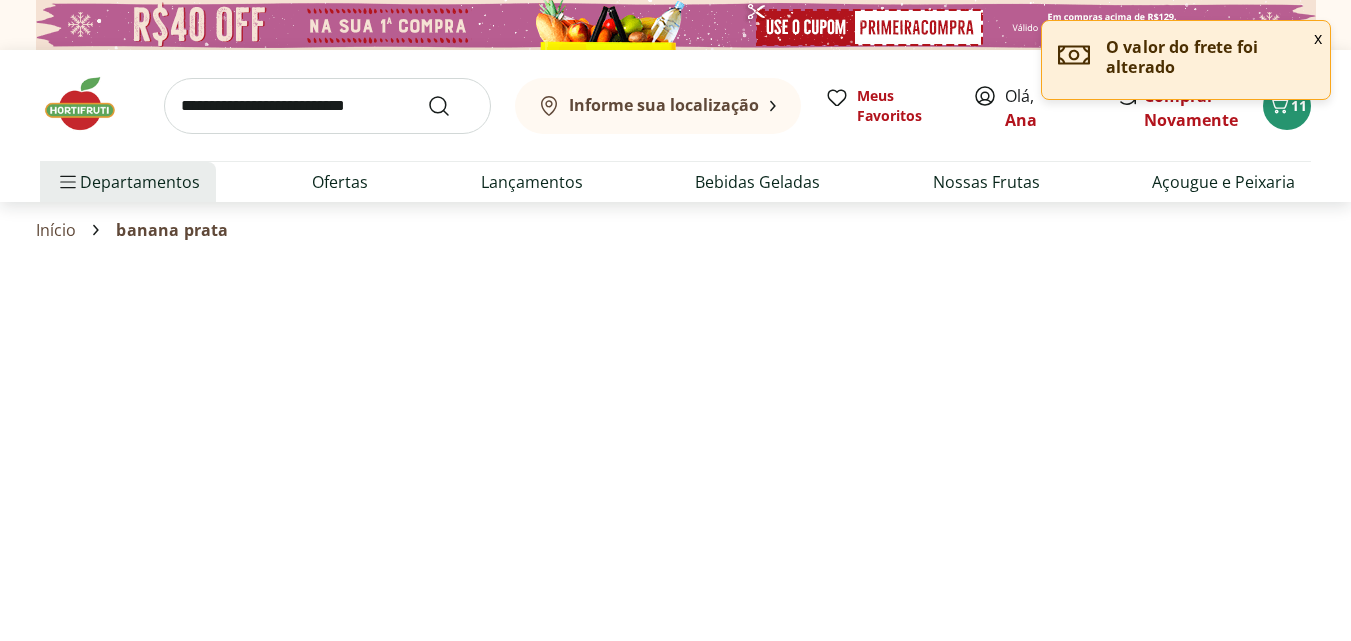 select on "**********" 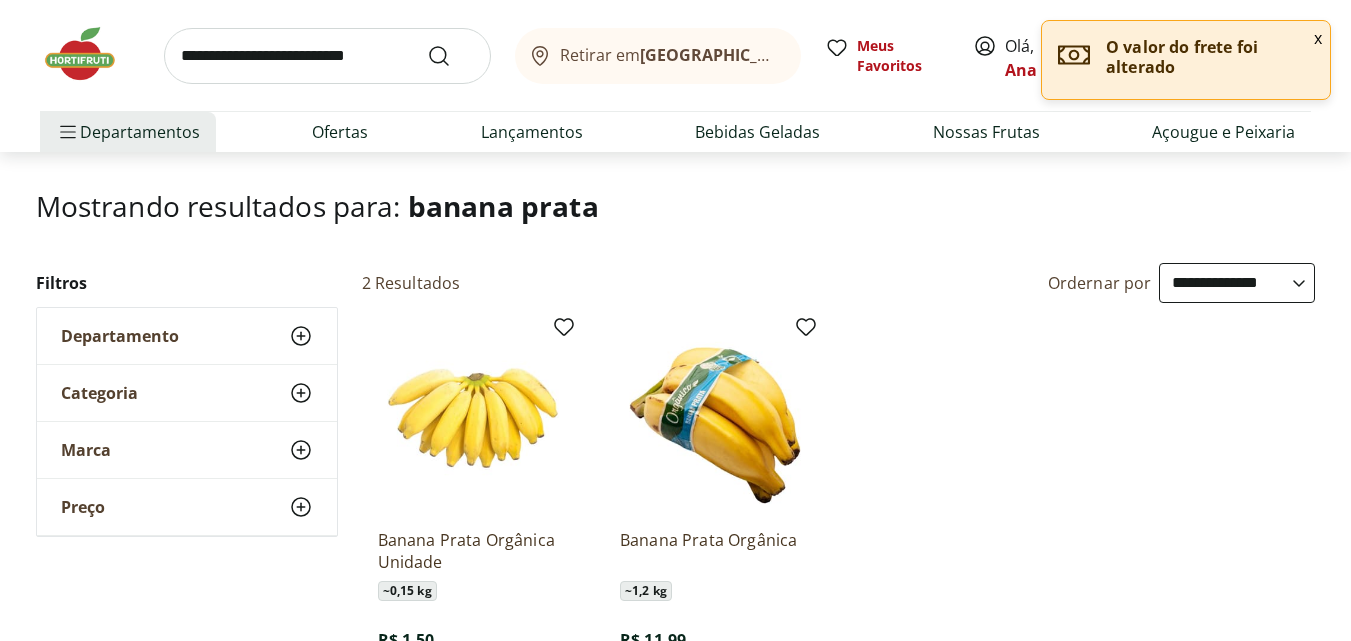 scroll, scrollTop: 200, scrollLeft: 0, axis: vertical 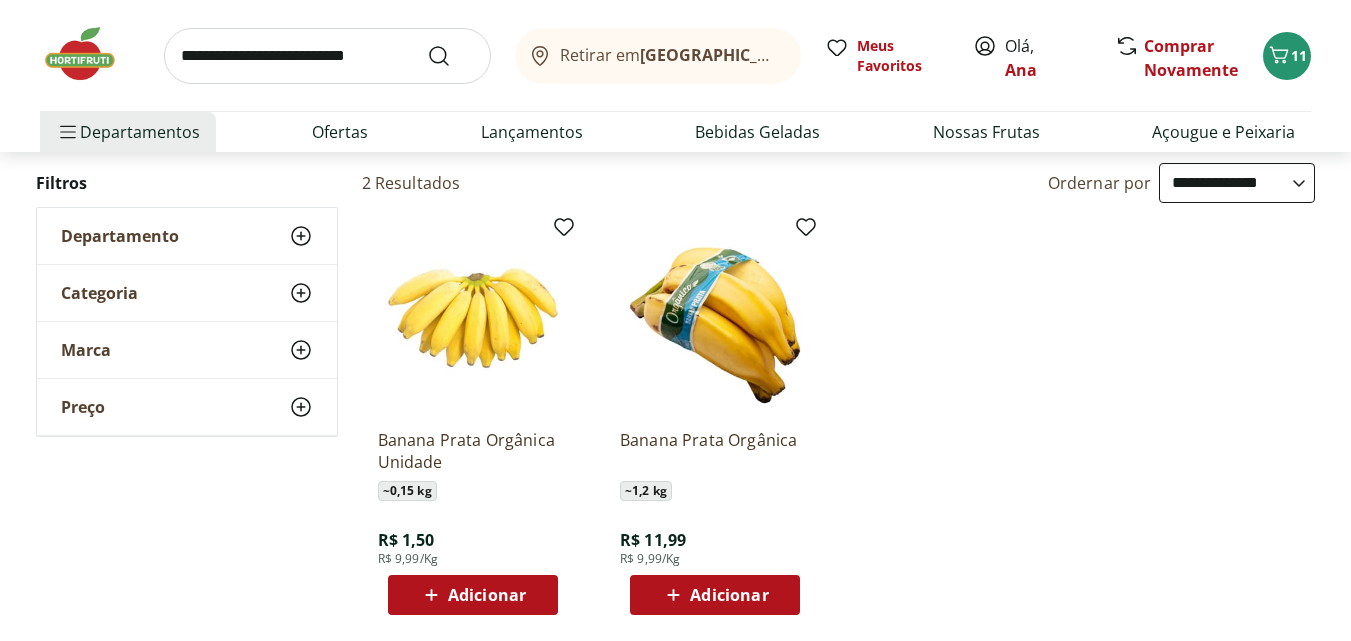 click on "Adicionar" at bounding box center (487, 595) 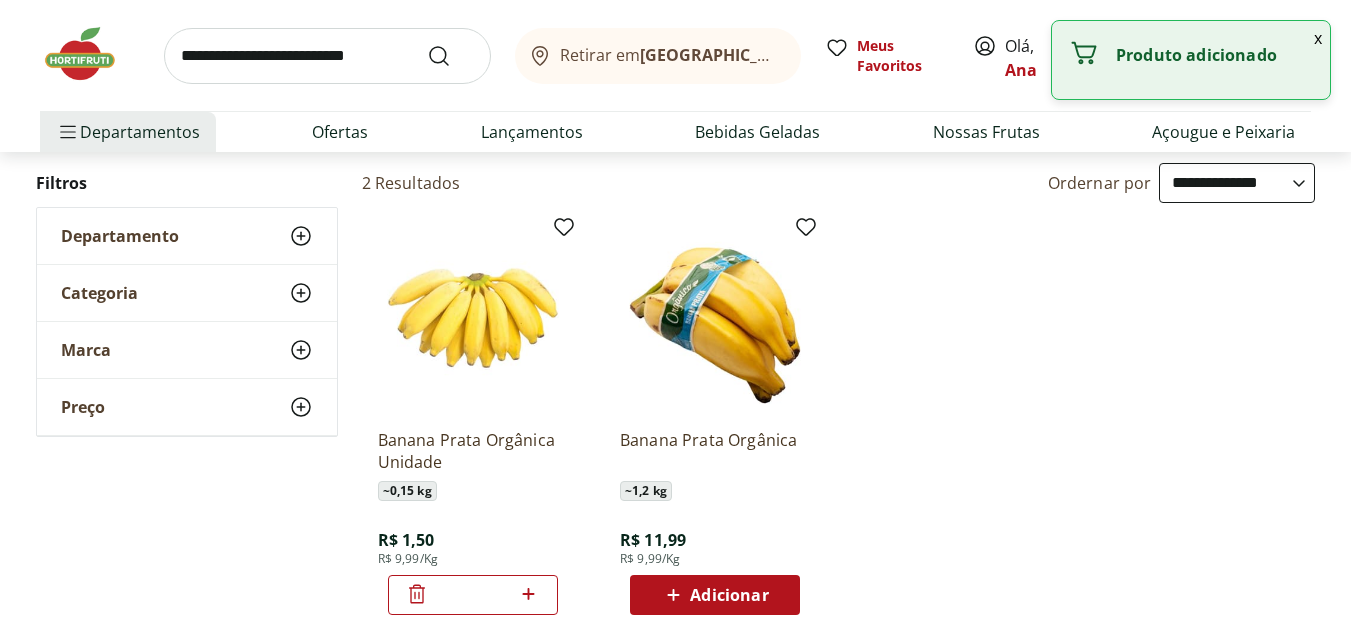 click 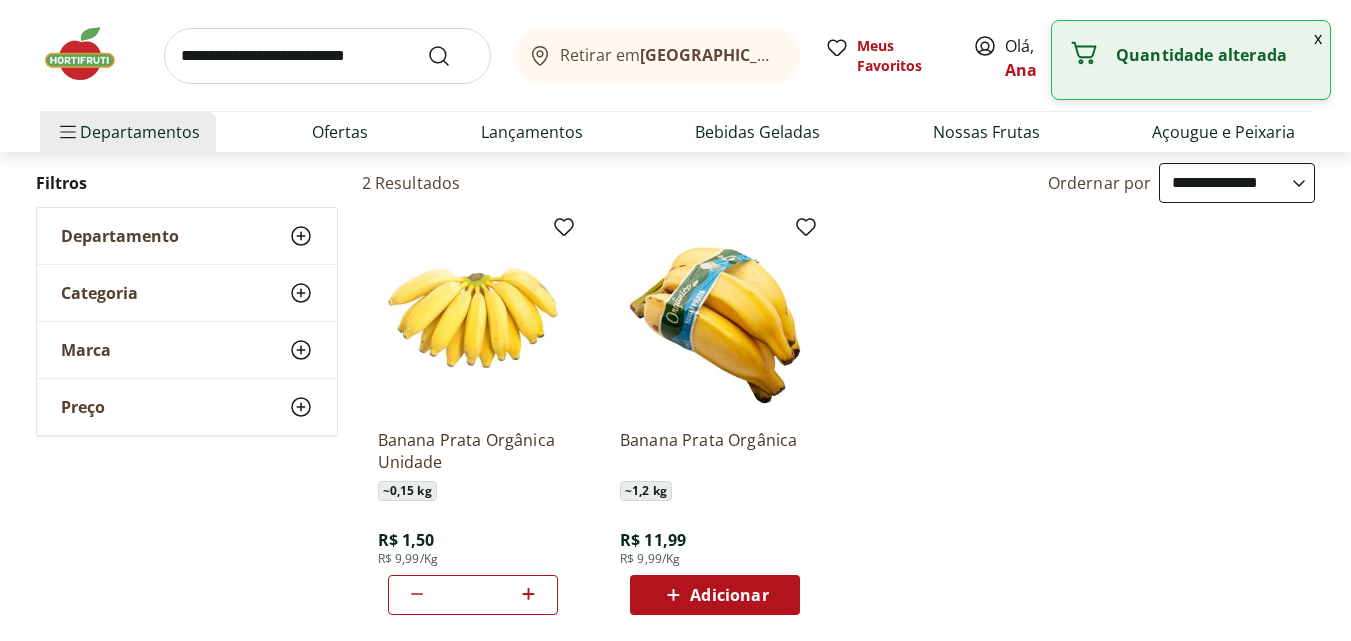 click 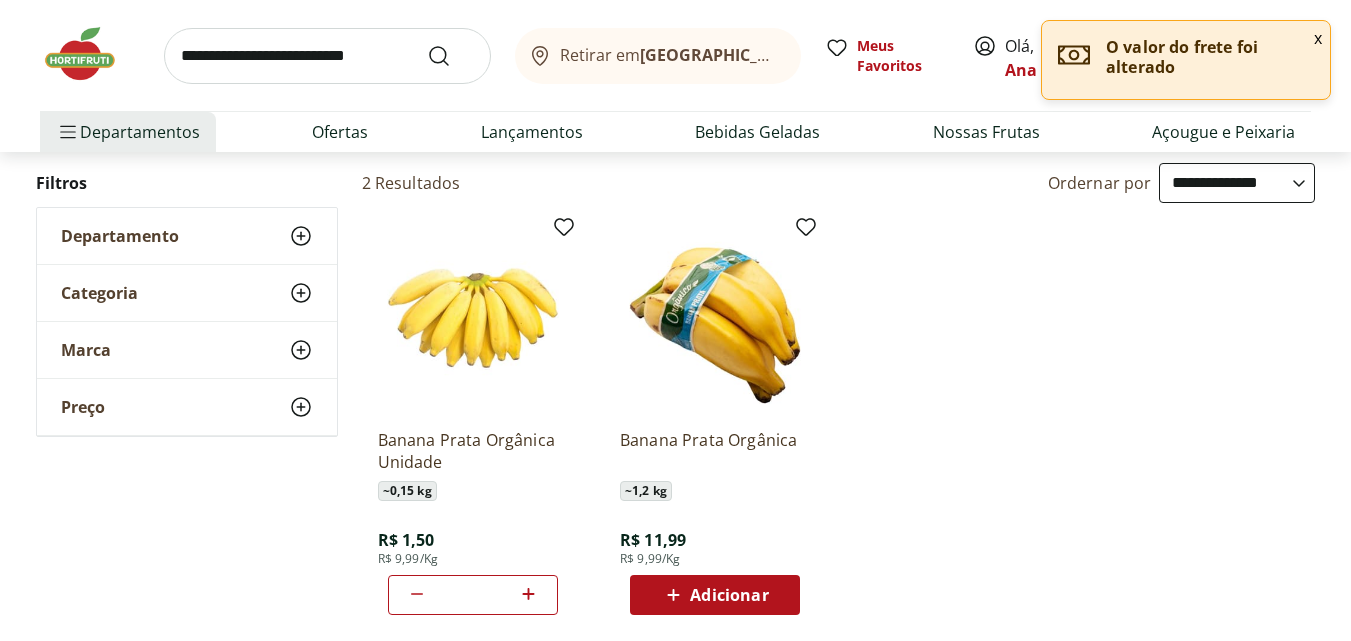 click at bounding box center (327, 56) 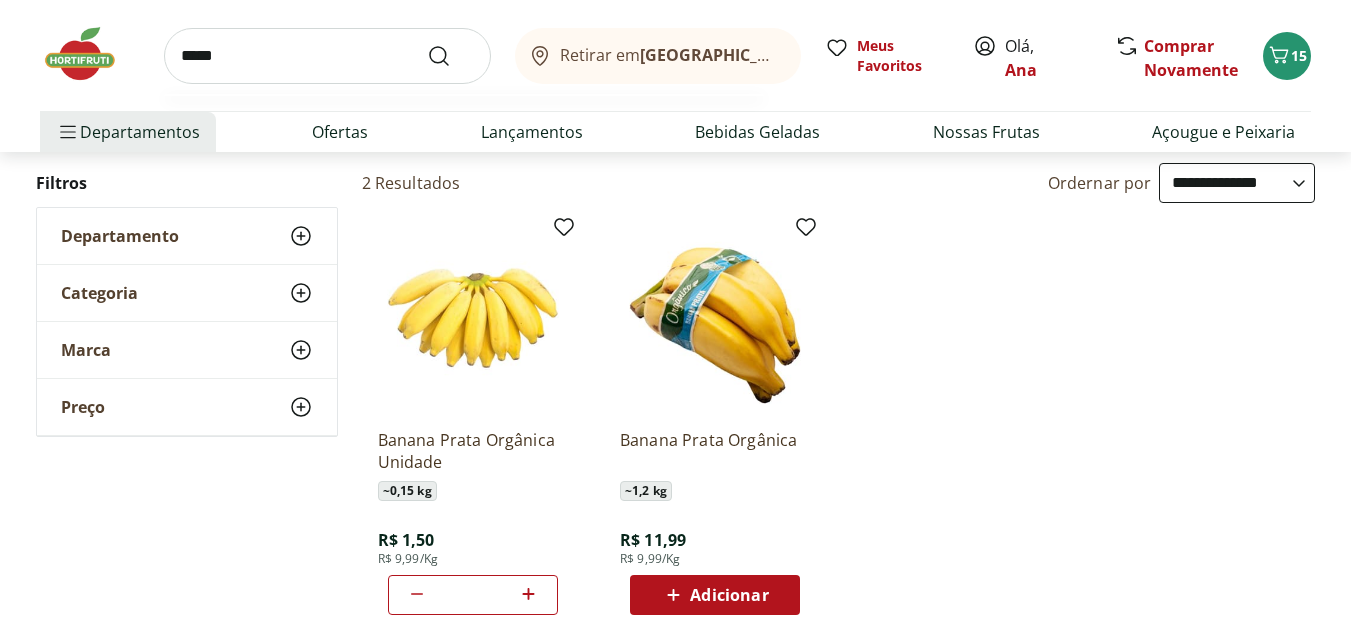 type on "*****" 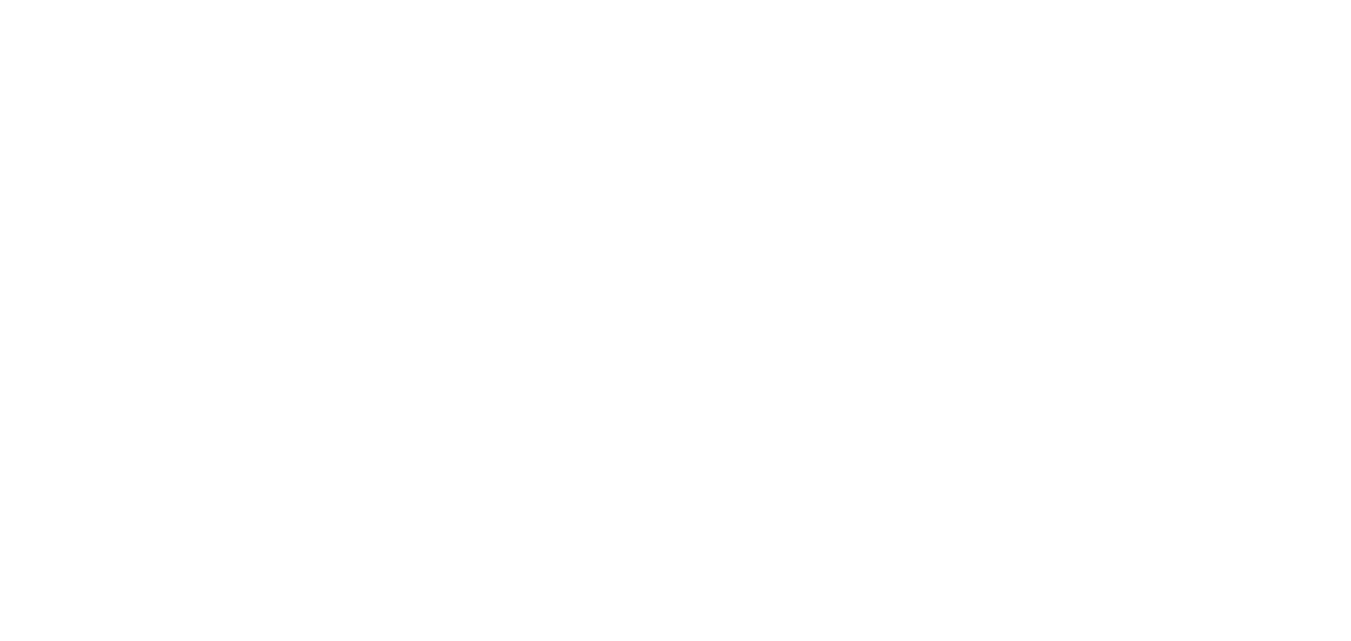 scroll, scrollTop: 0, scrollLeft: 0, axis: both 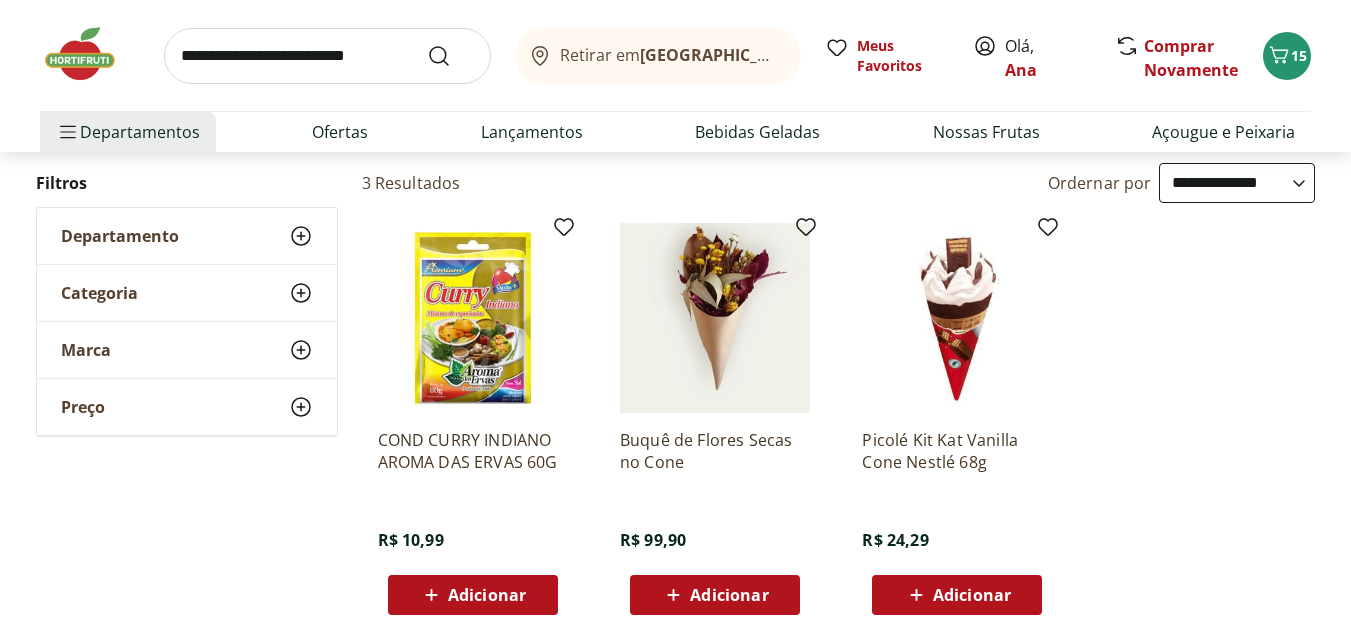 click on "COND CURRY INDIANO AROMA DAS ERVAS 60G" at bounding box center [473, 451] 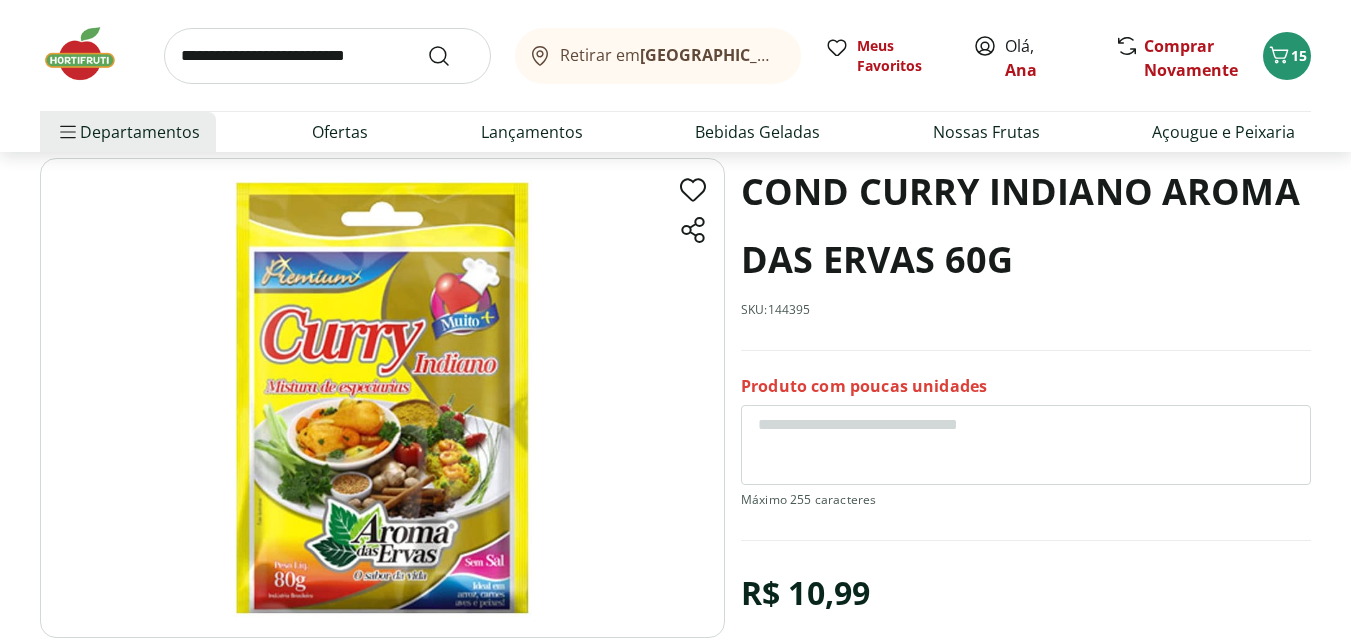 scroll, scrollTop: 200, scrollLeft: 0, axis: vertical 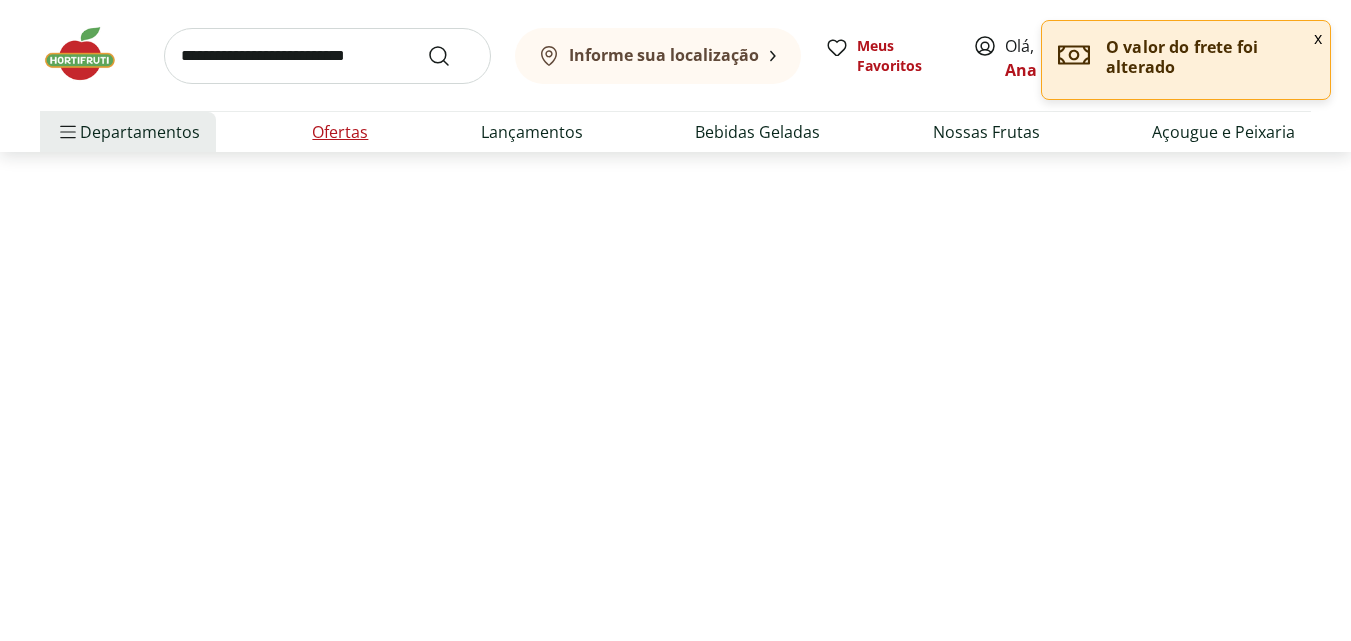 select on "**********" 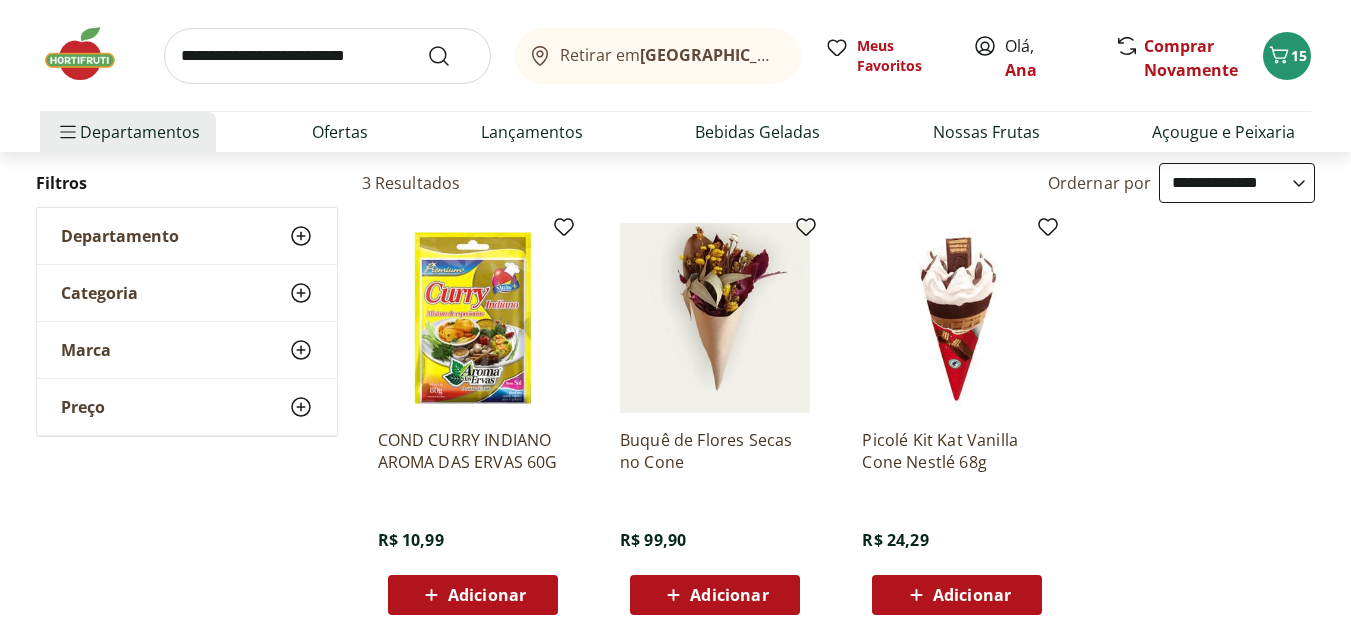 click at bounding box center [327, 56] 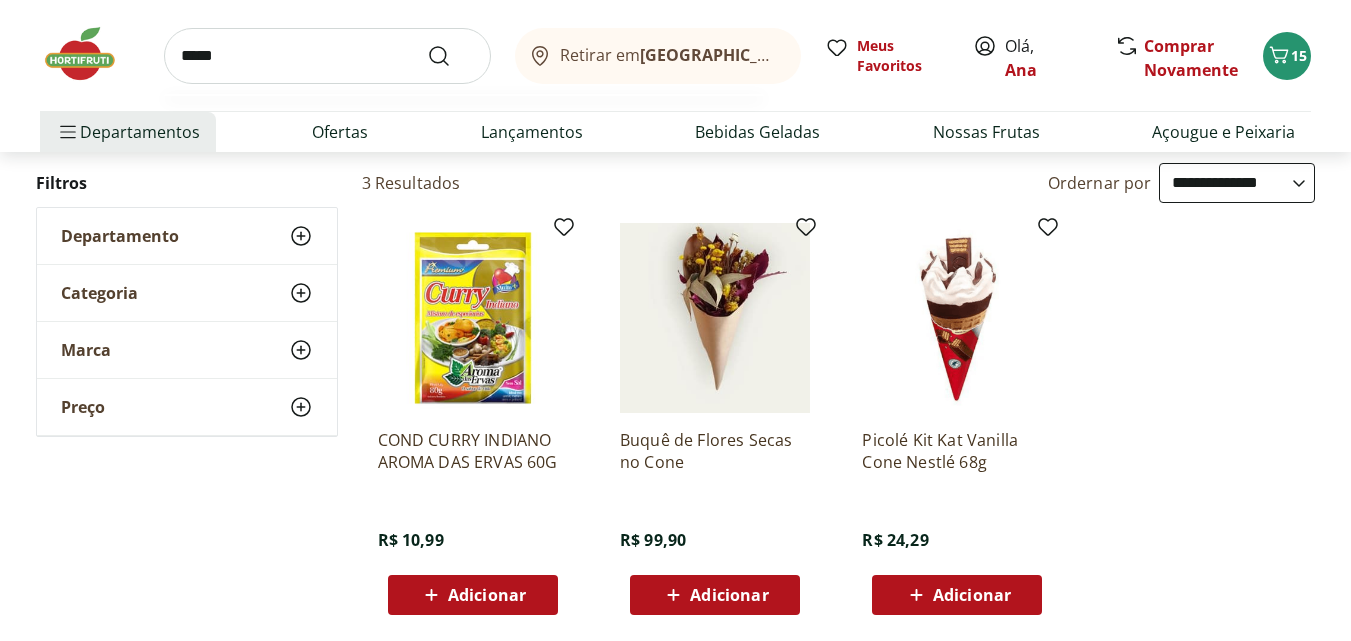type on "*****" 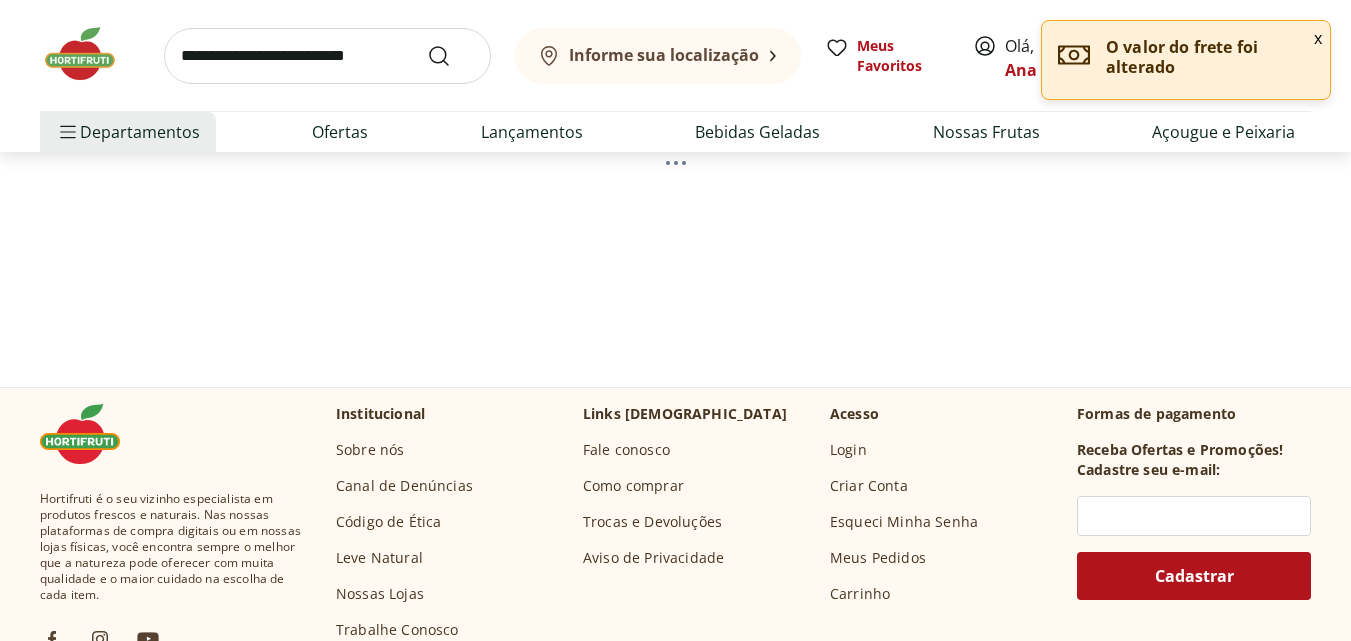 scroll, scrollTop: 0, scrollLeft: 0, axis: both 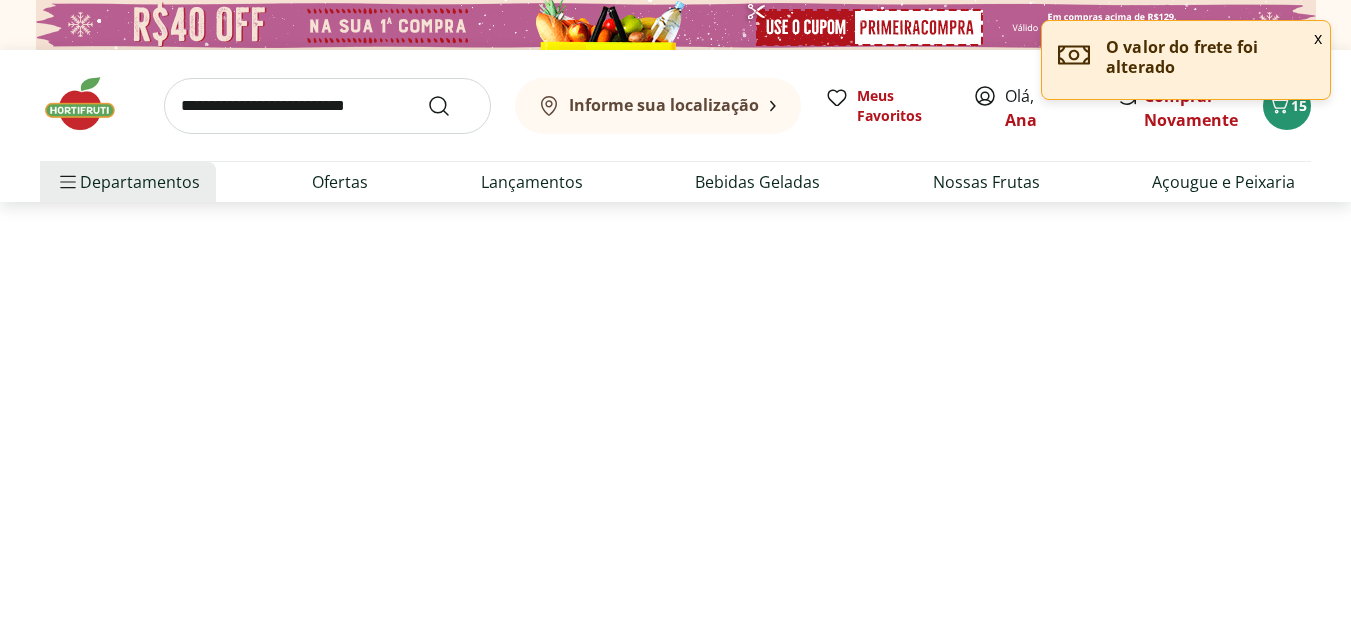 select on "**********" 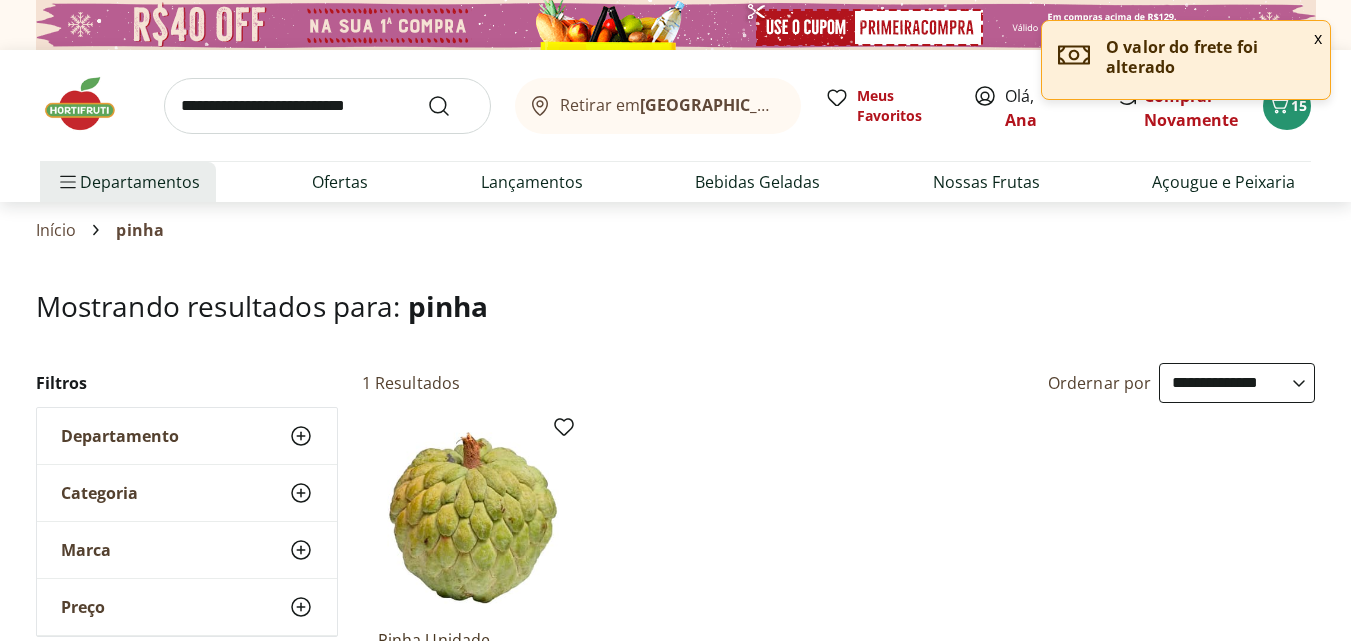 scroll, scrollTop: 200, scrollLeft: 0, axis: vertical 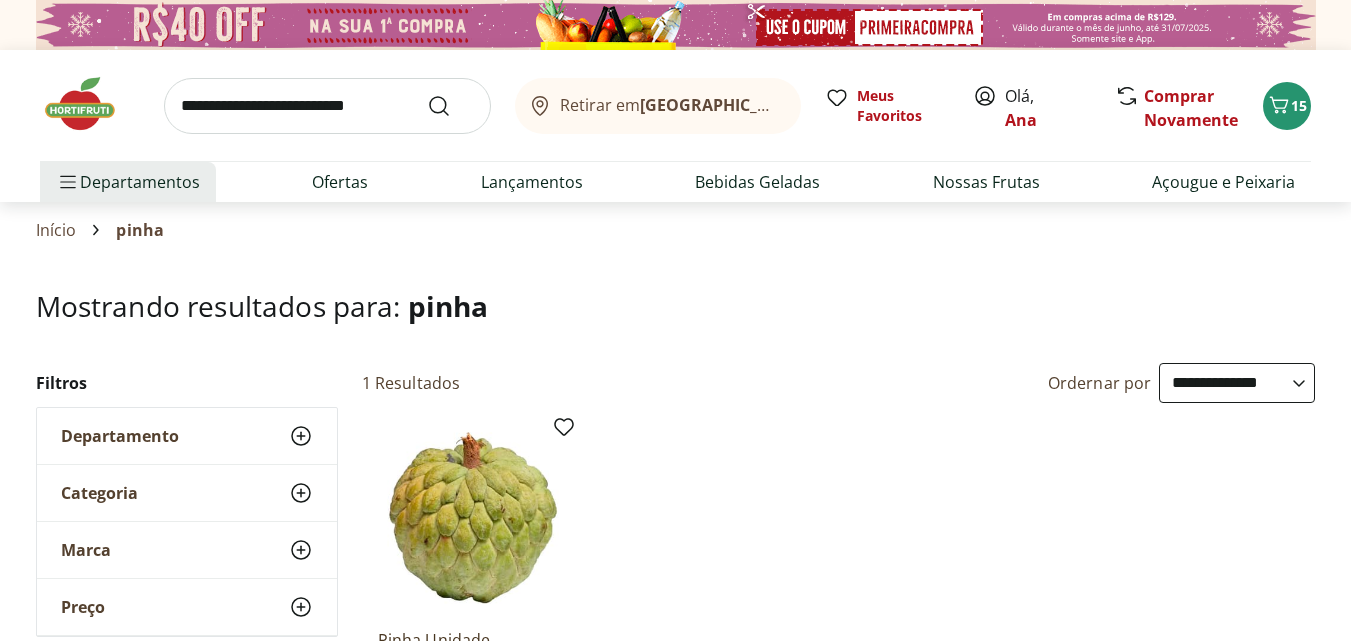 select on "**********" 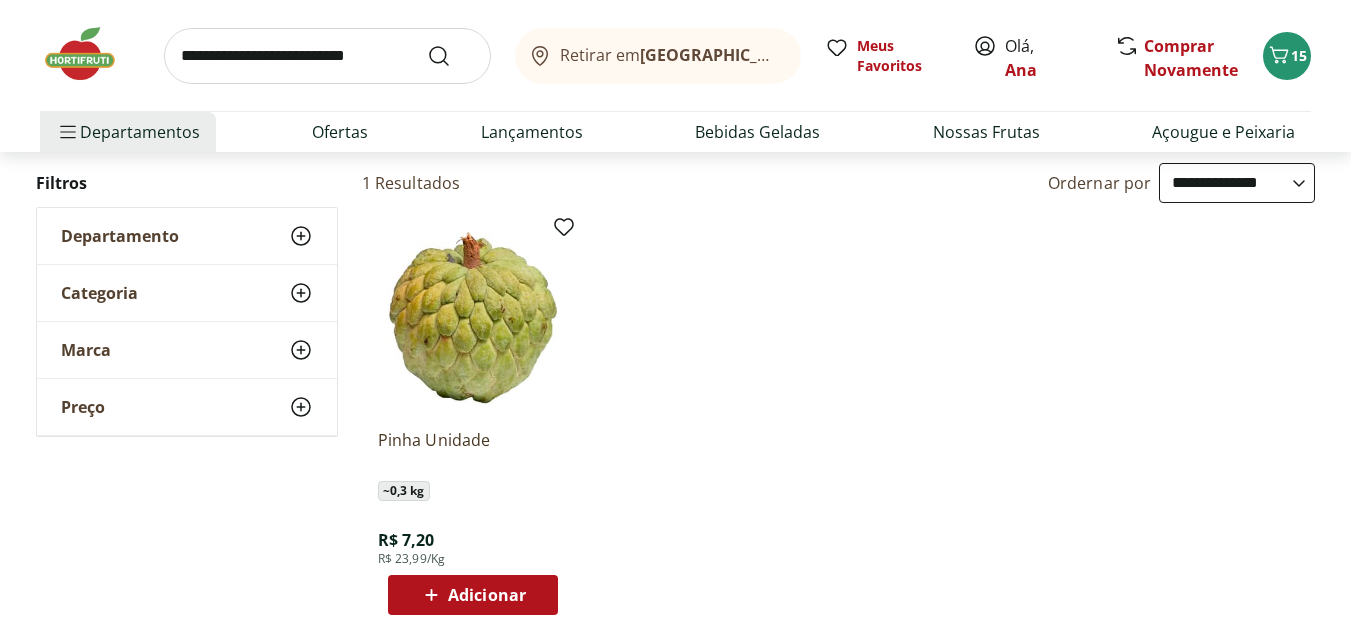 scroll, scrollTop: 0, scrollLeft: 0, axis: both 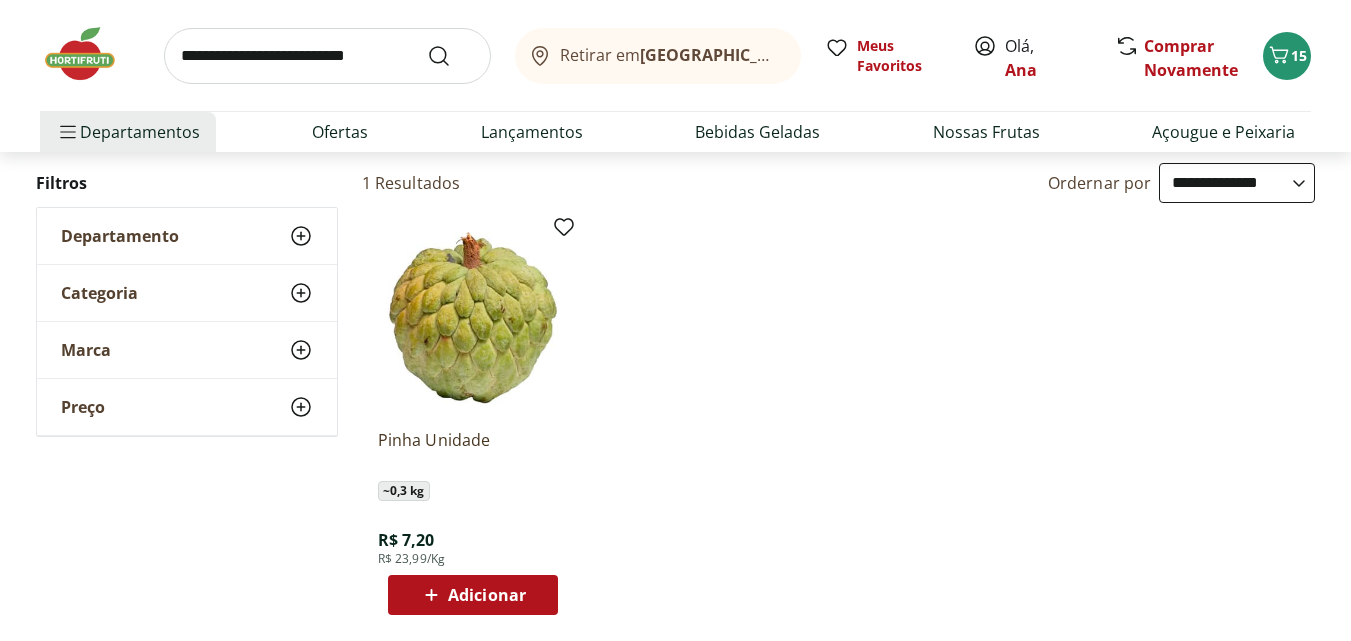 click at bounding box center (327, 56) 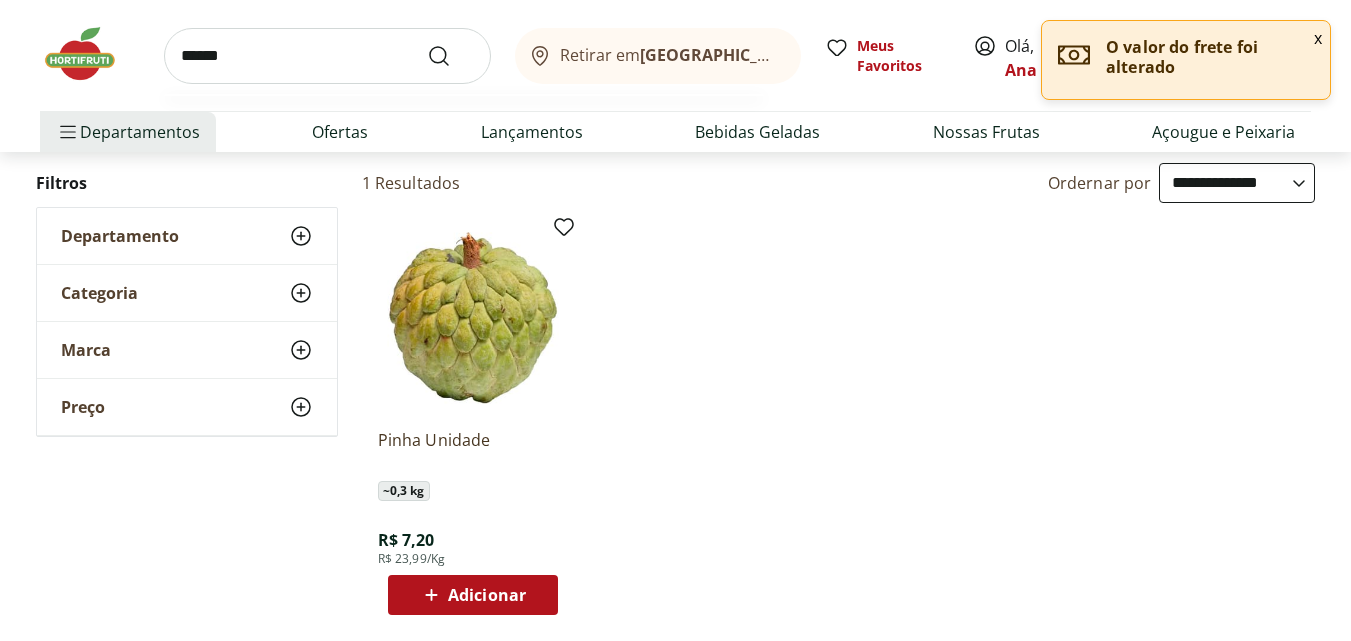 type on "******" 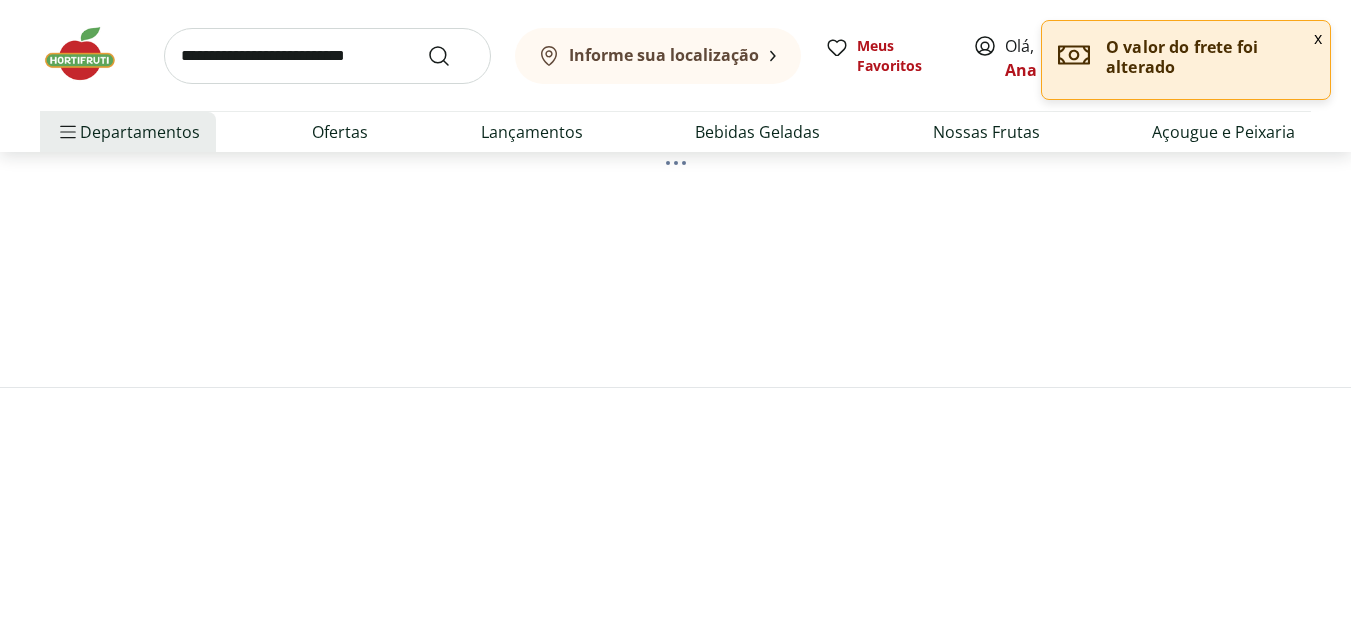 scroll, scrollTop: 0, scrollLeft: 0, axis: both 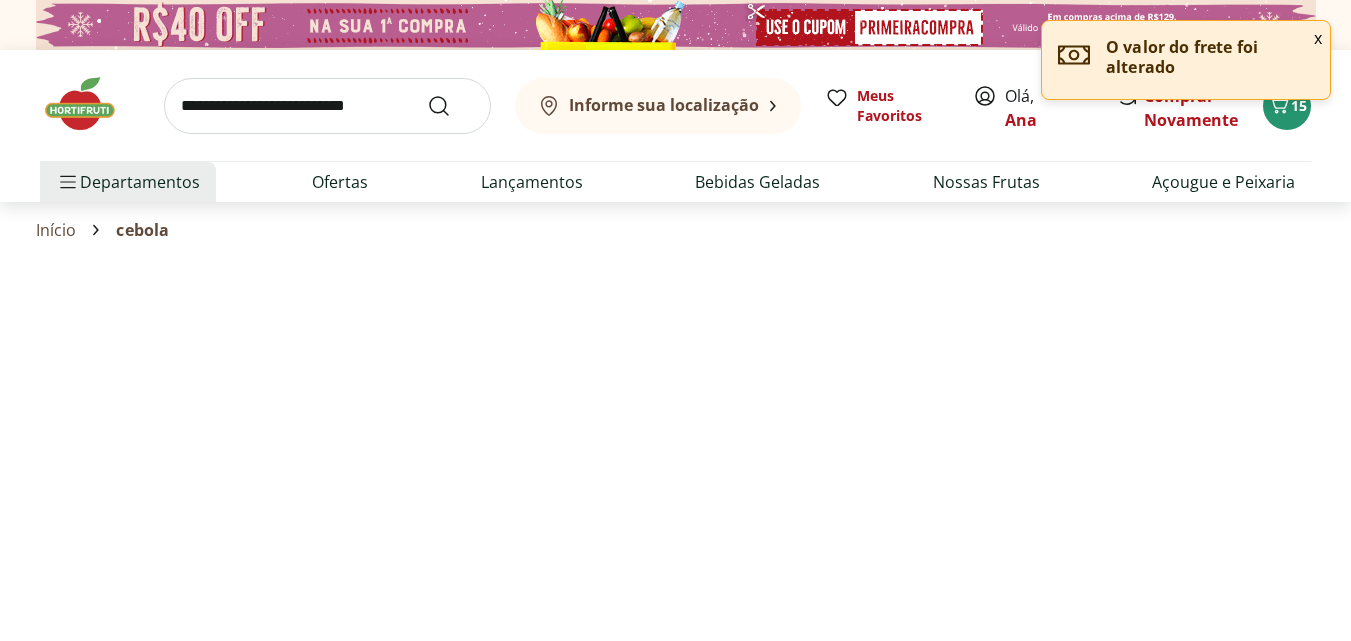 select on "**********" 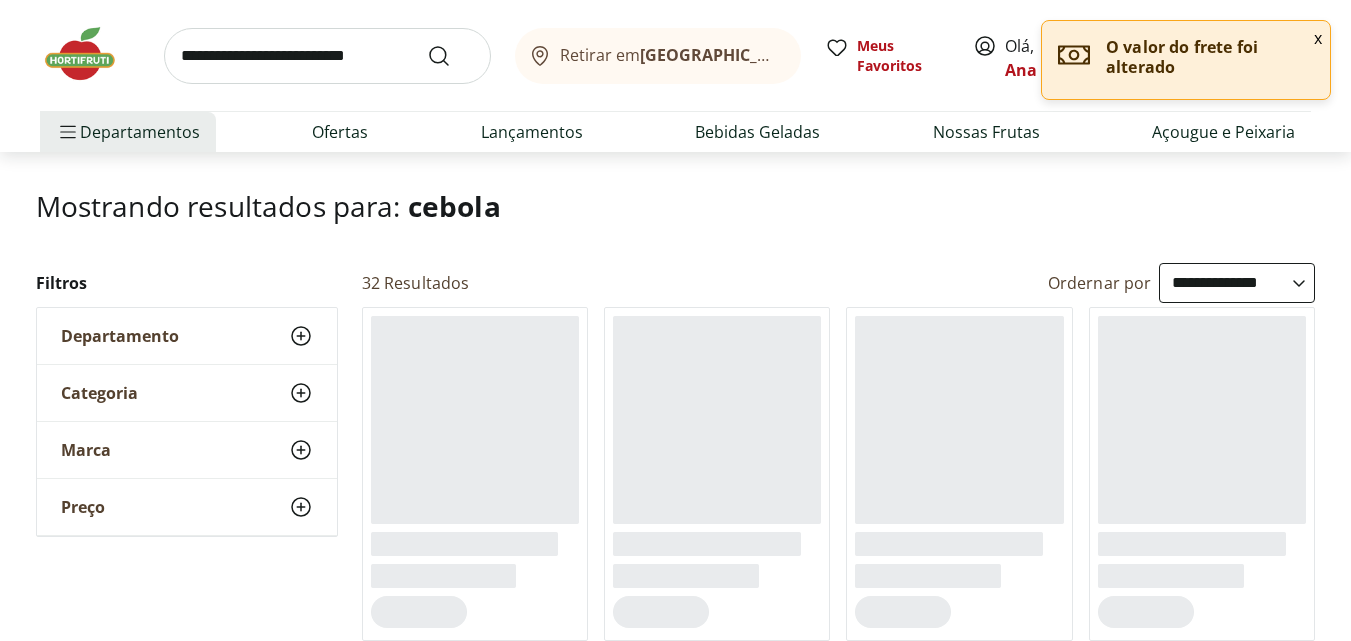 scroll, scrollTop: 200, scrollLeft: 0, axis: vertical 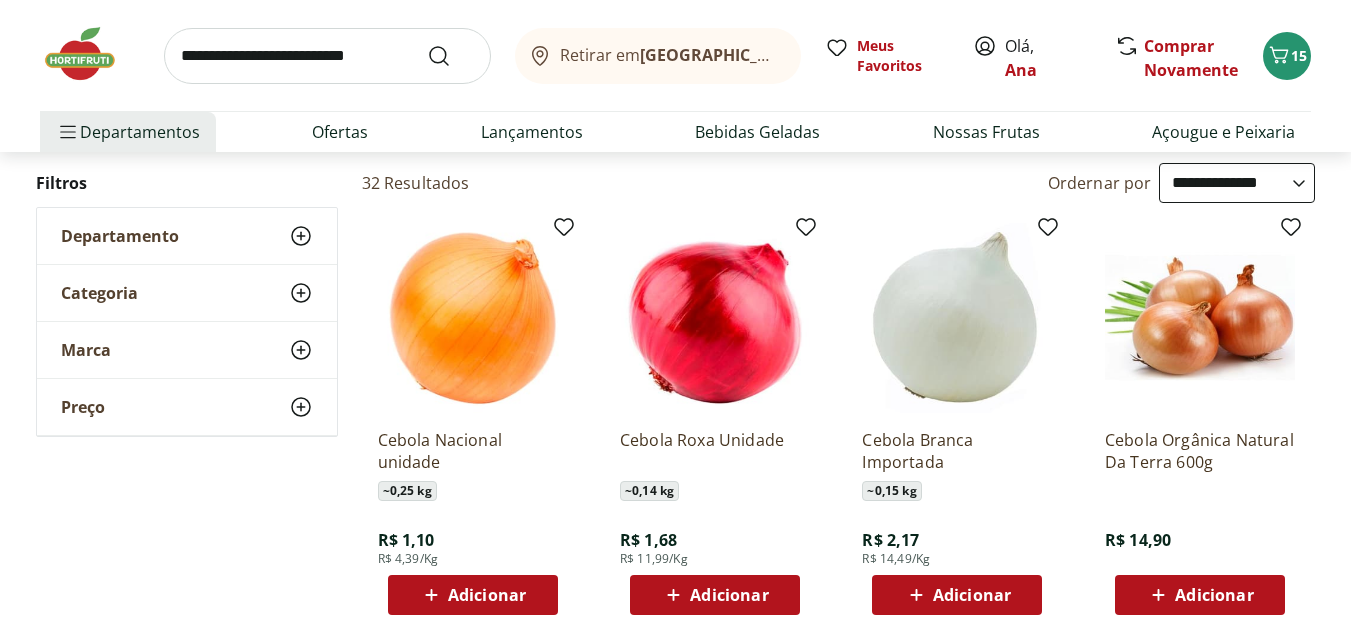 click on "Adicionar" at bounding box center [472, 595] 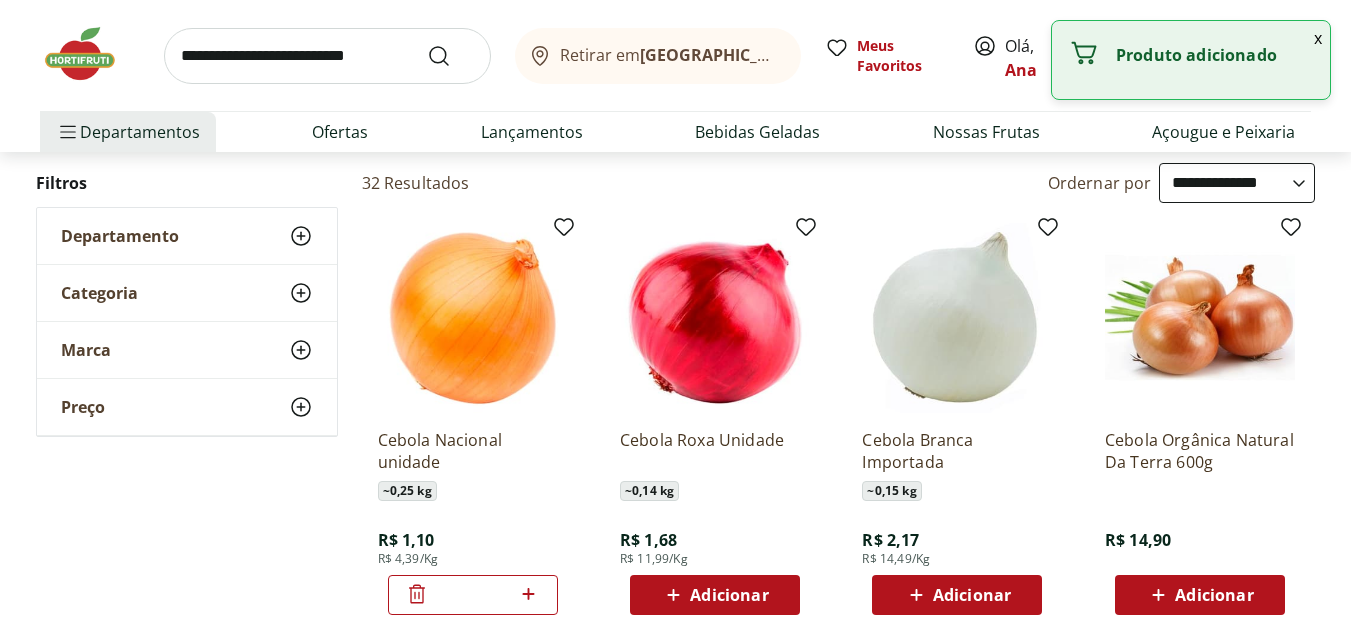 click 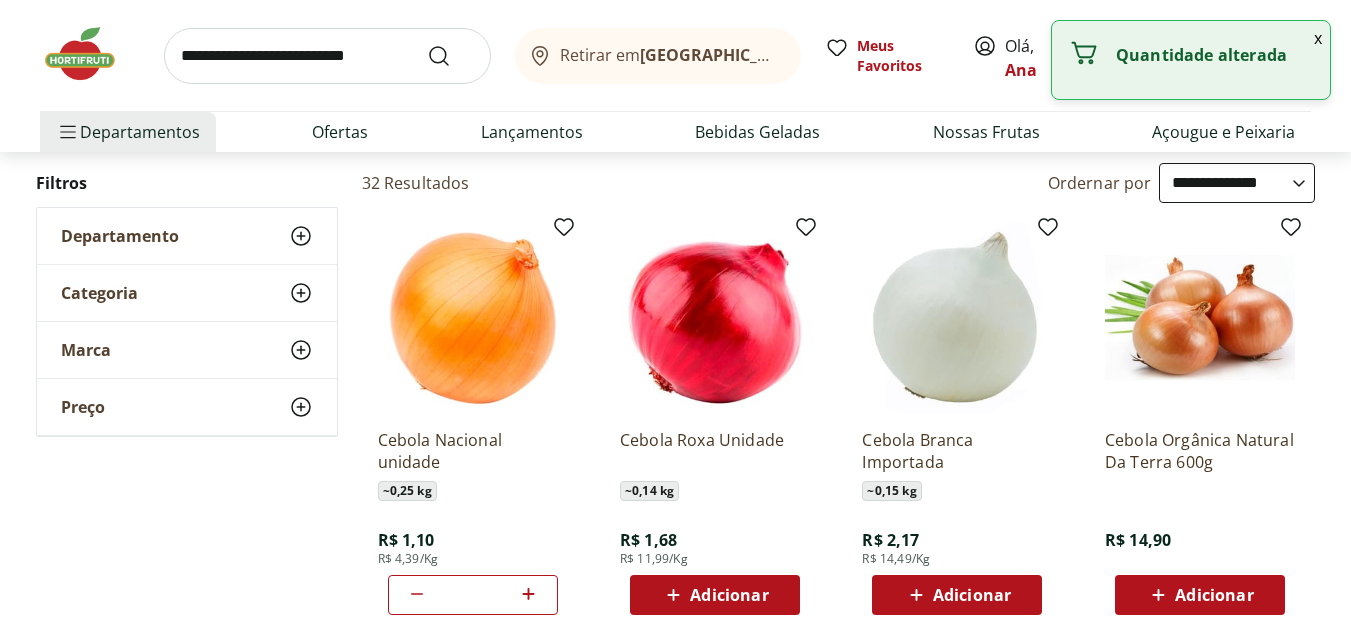 click 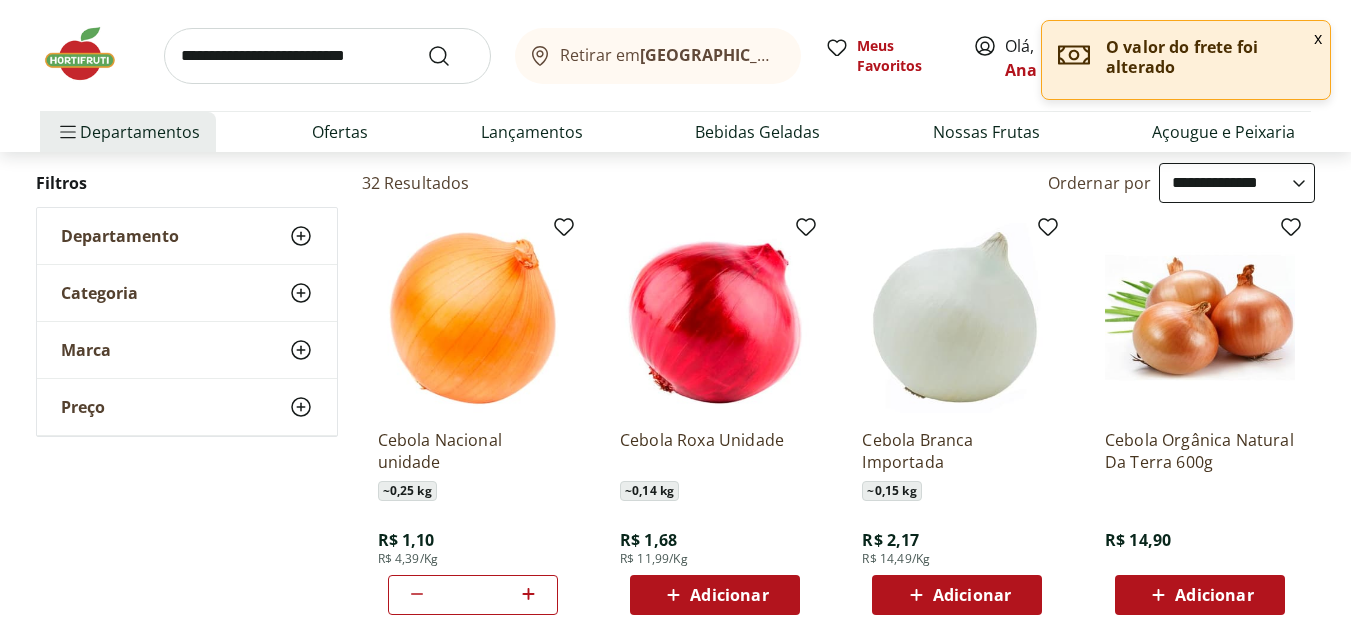 click 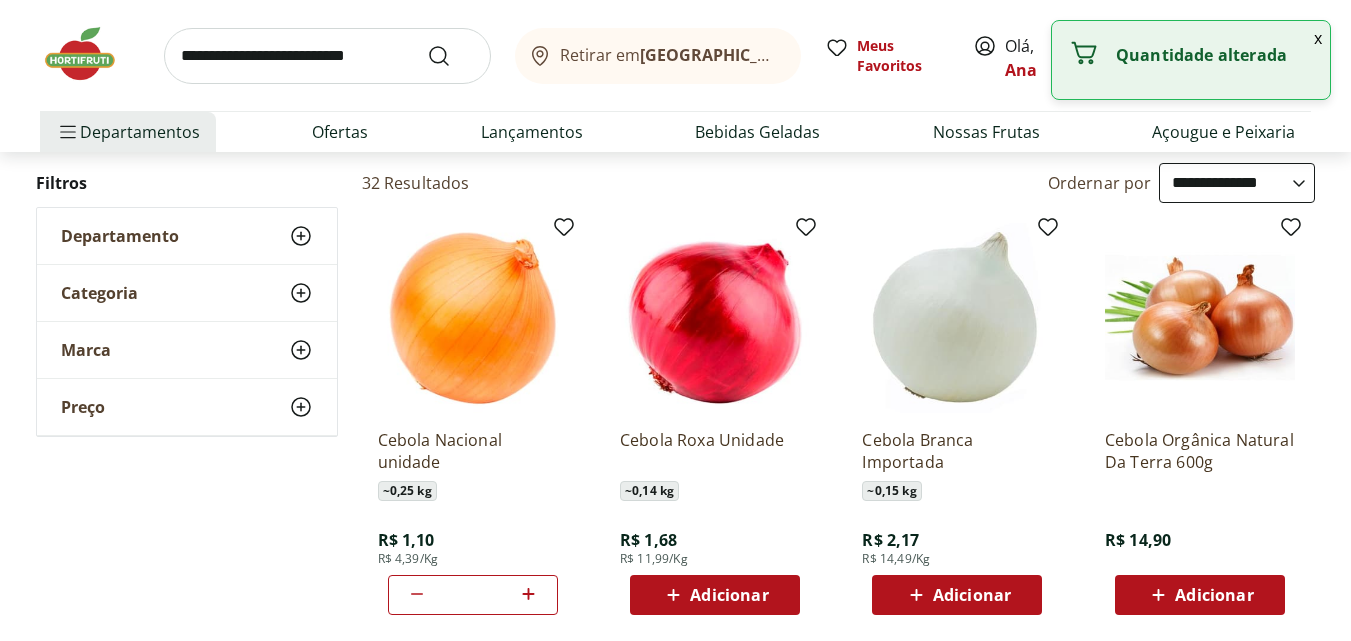 click 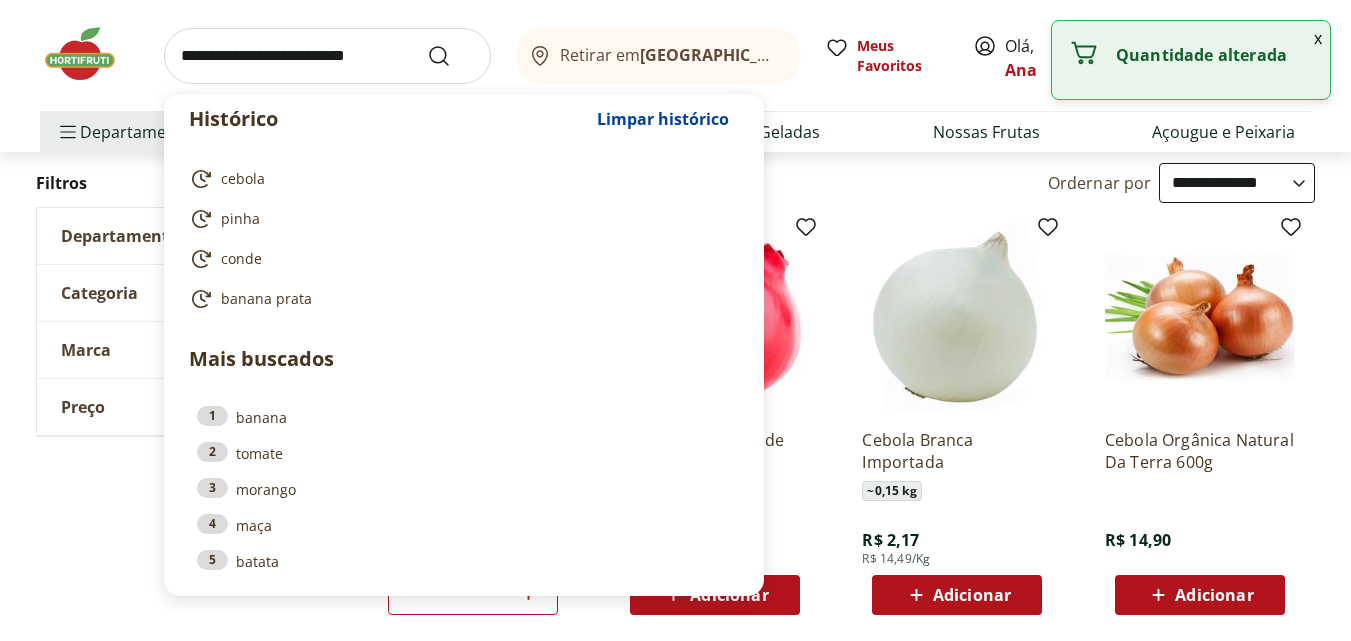 click at bounding box center (327, 56) 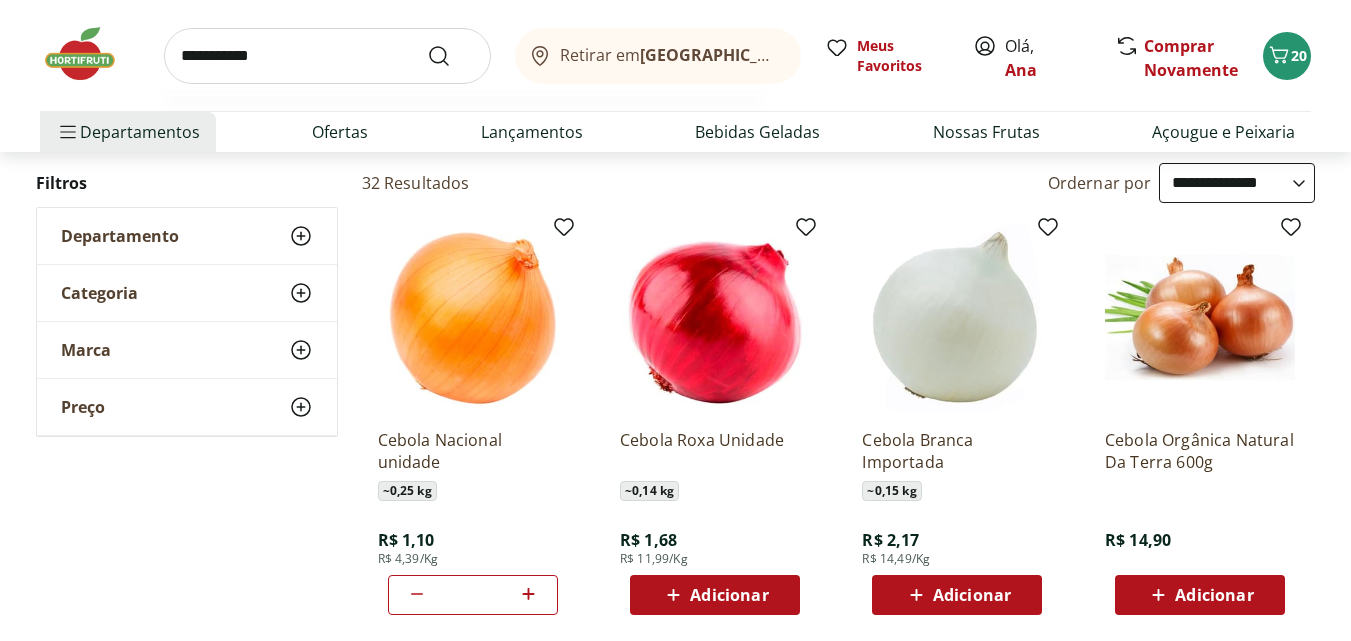 type on "**********" 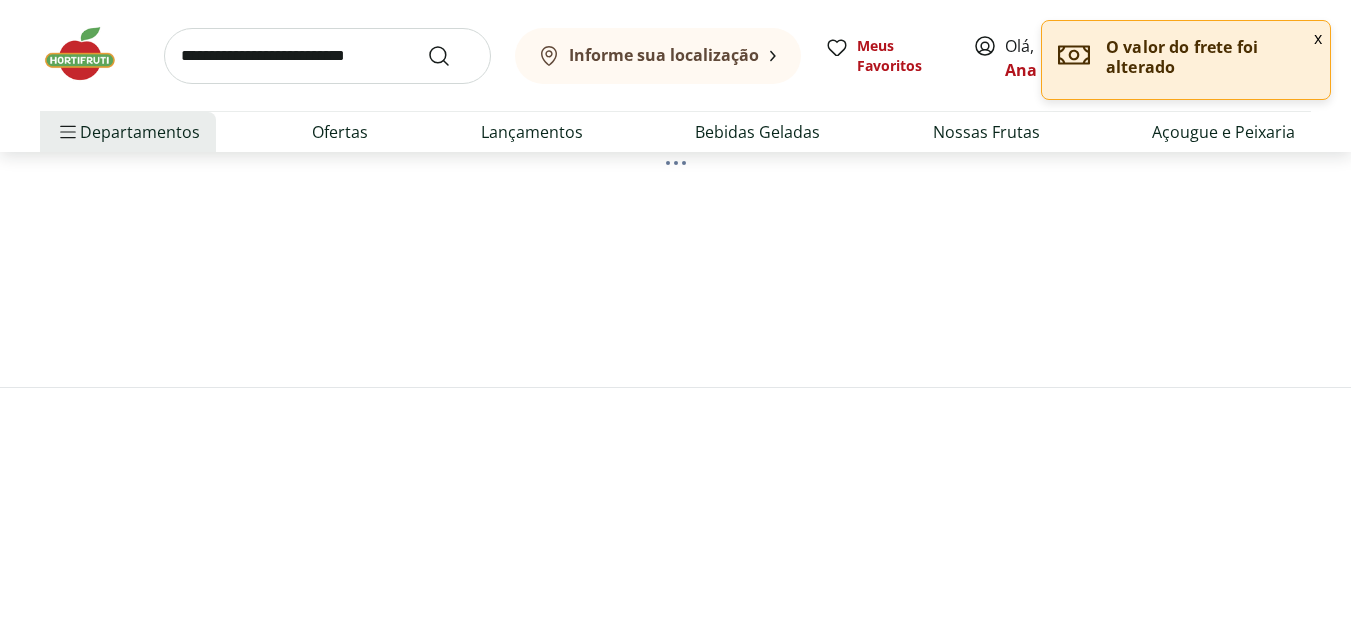 scroll, scrollTop: 0, scrollLeft: 0, axis: both 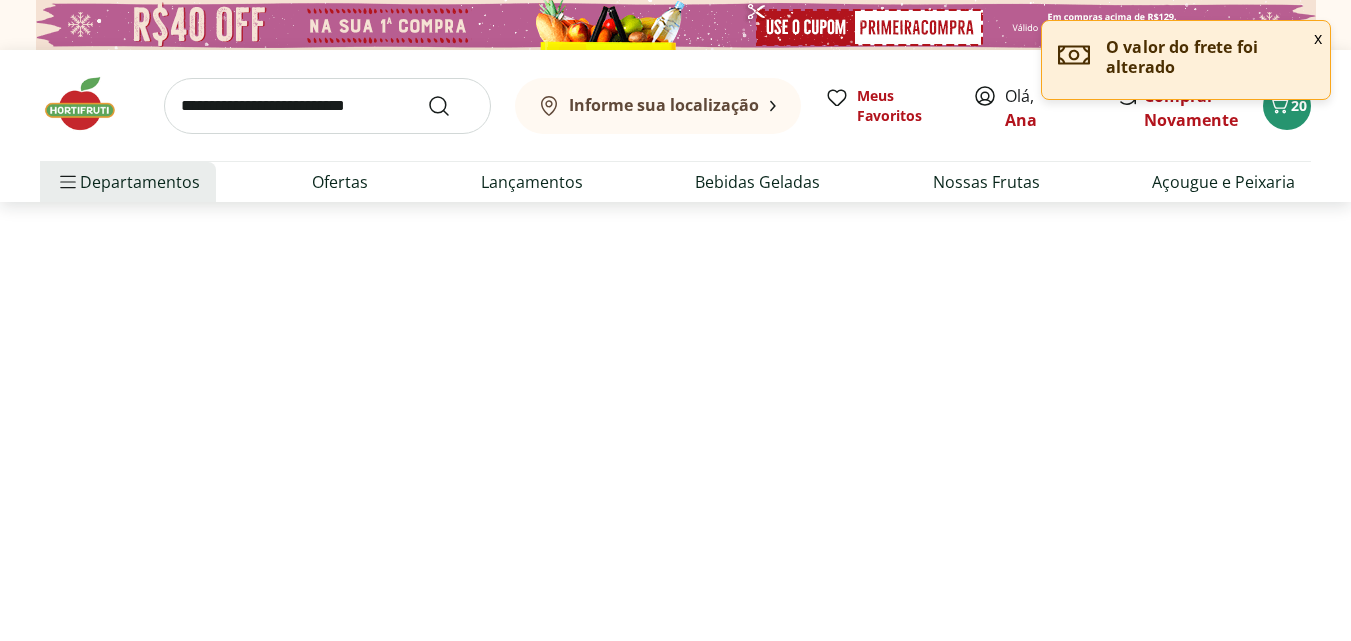 select on "**********" 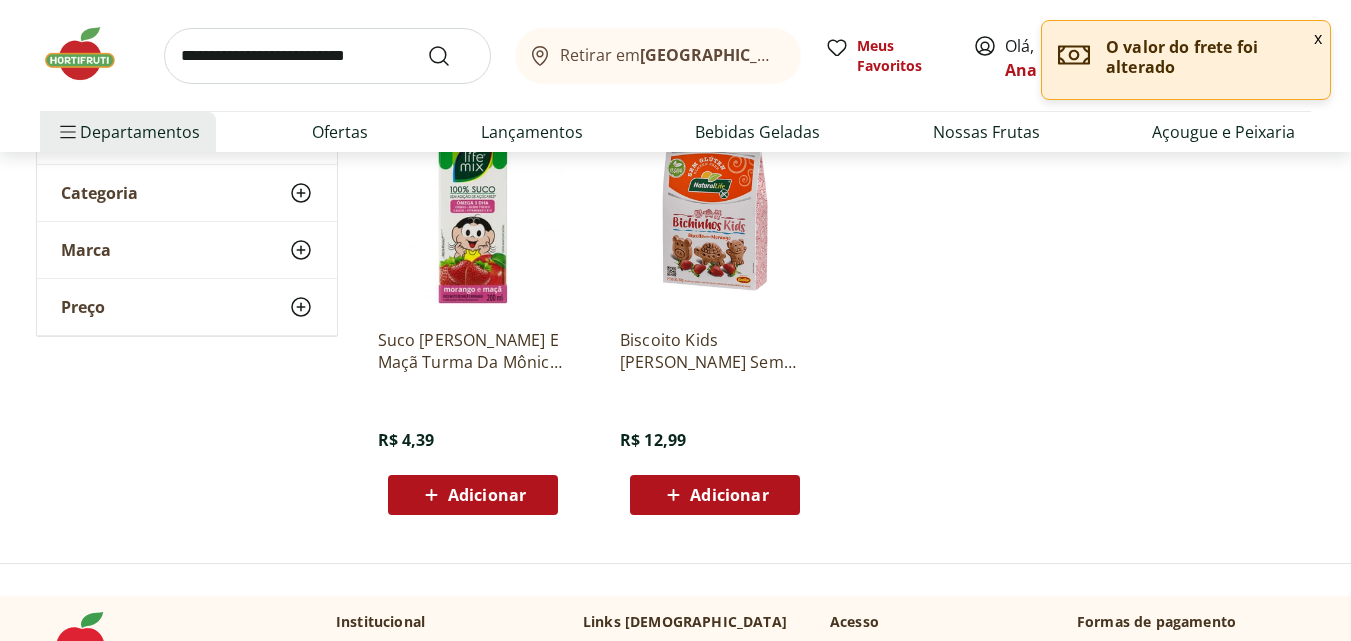 scroll, scrollTop: 0, scrollLeft: 0, axis: both 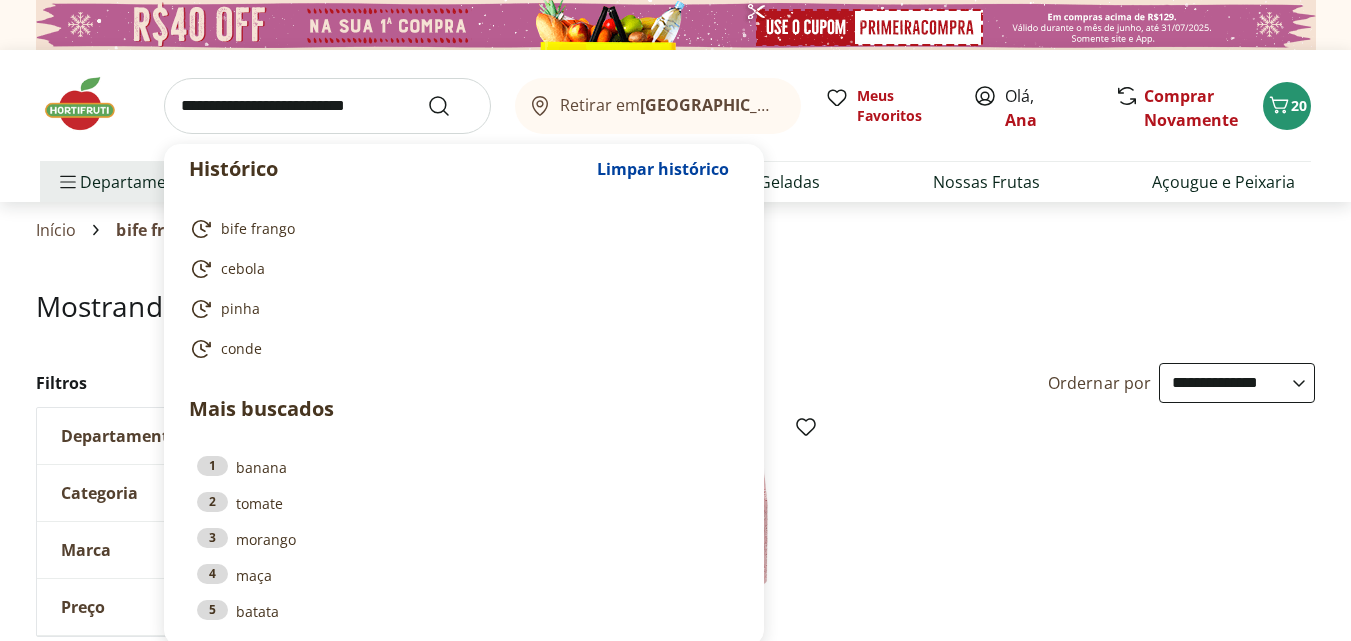 click at bounding box center (327, 106) 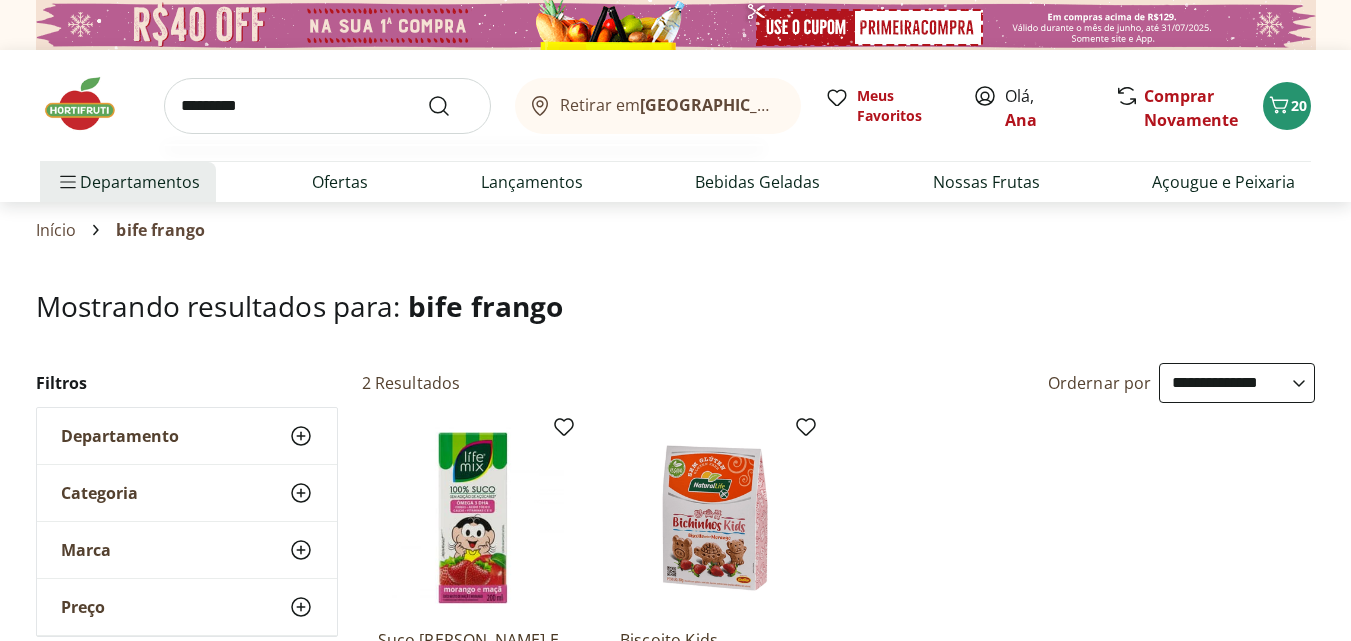 type on "*********" 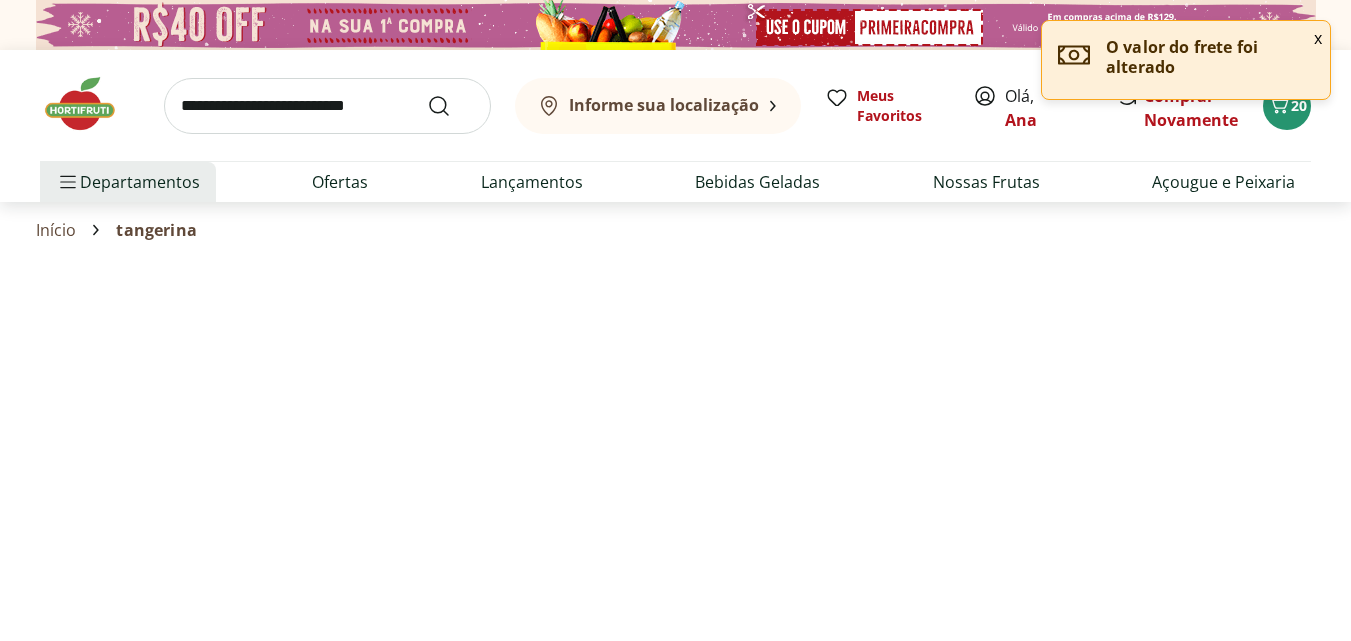 select on "**********" 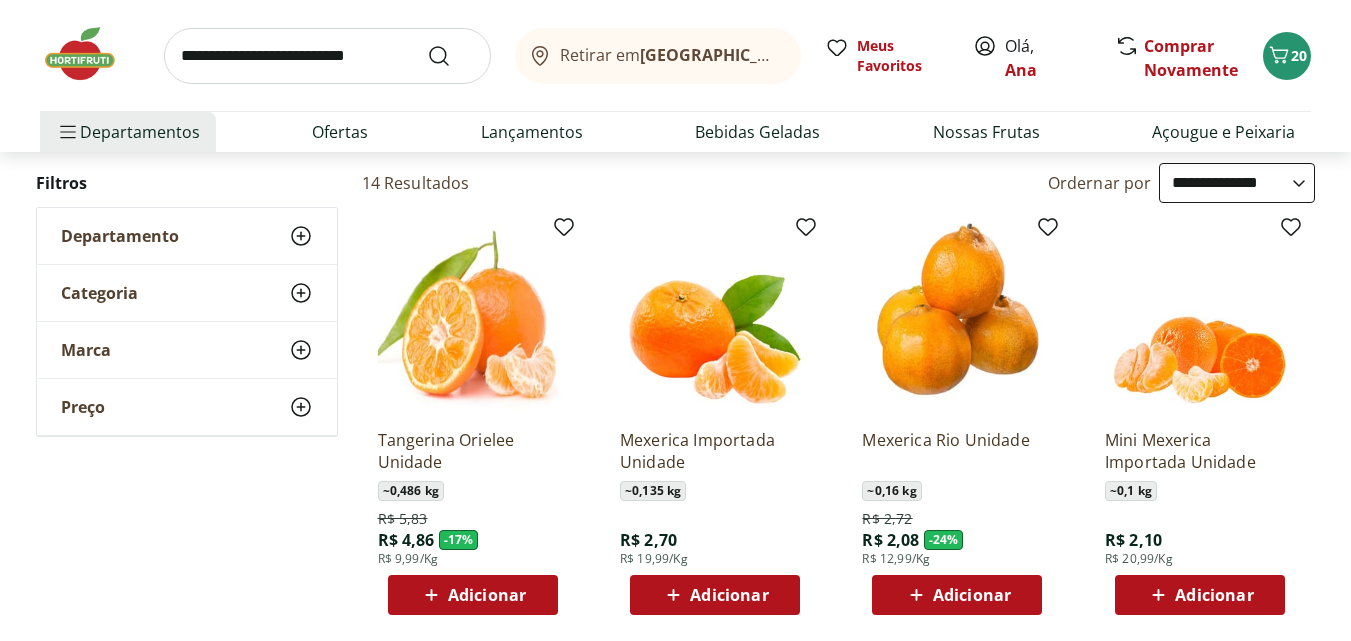 scroll, scrollTop: 300, scrollLeft: 0, axis: vertical 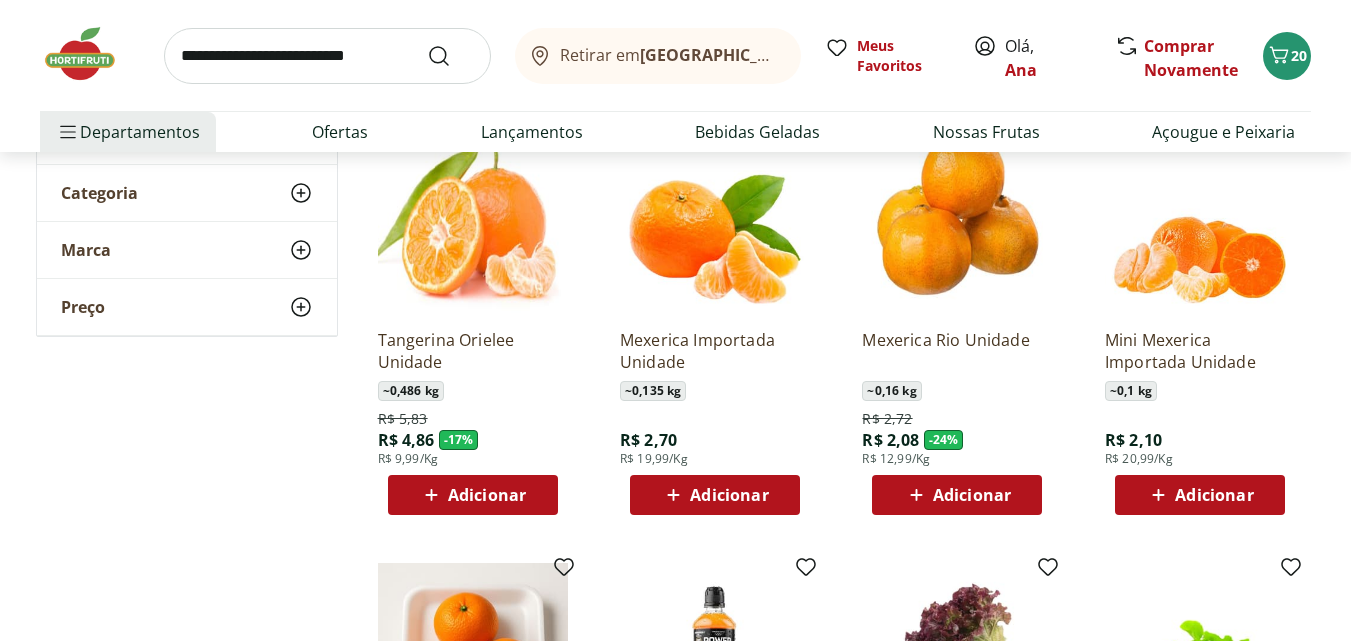 click at bounding box center (327, 56) 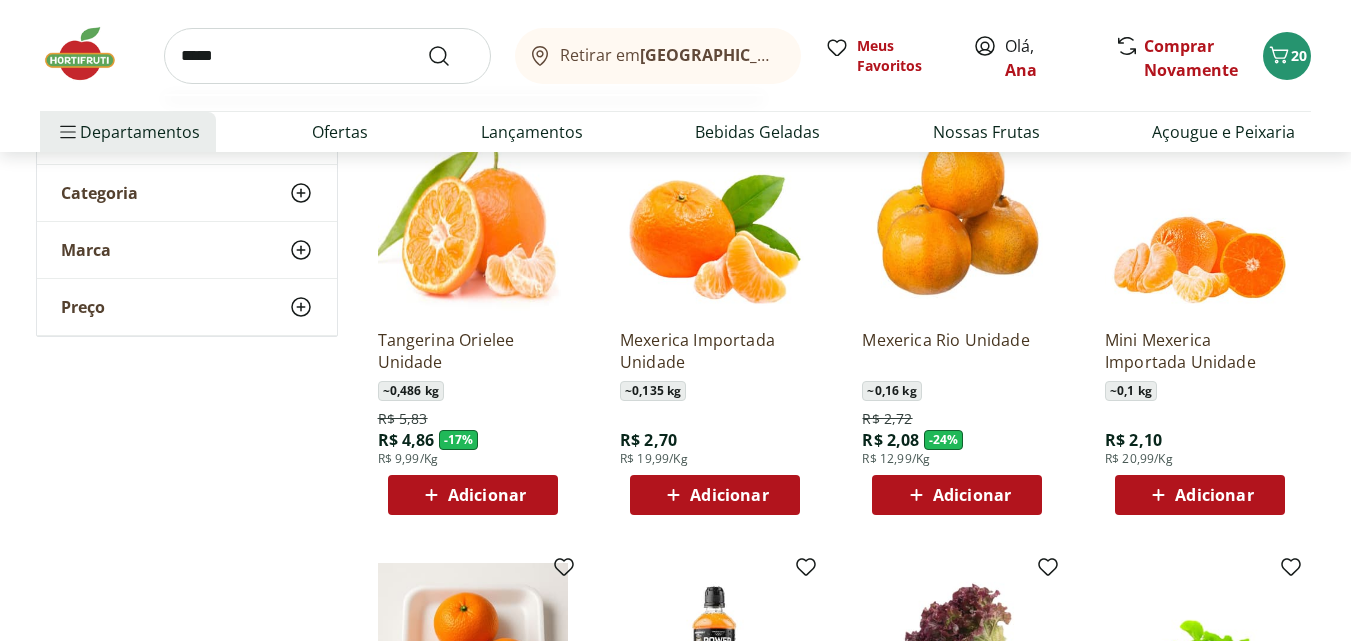 type on "*****" 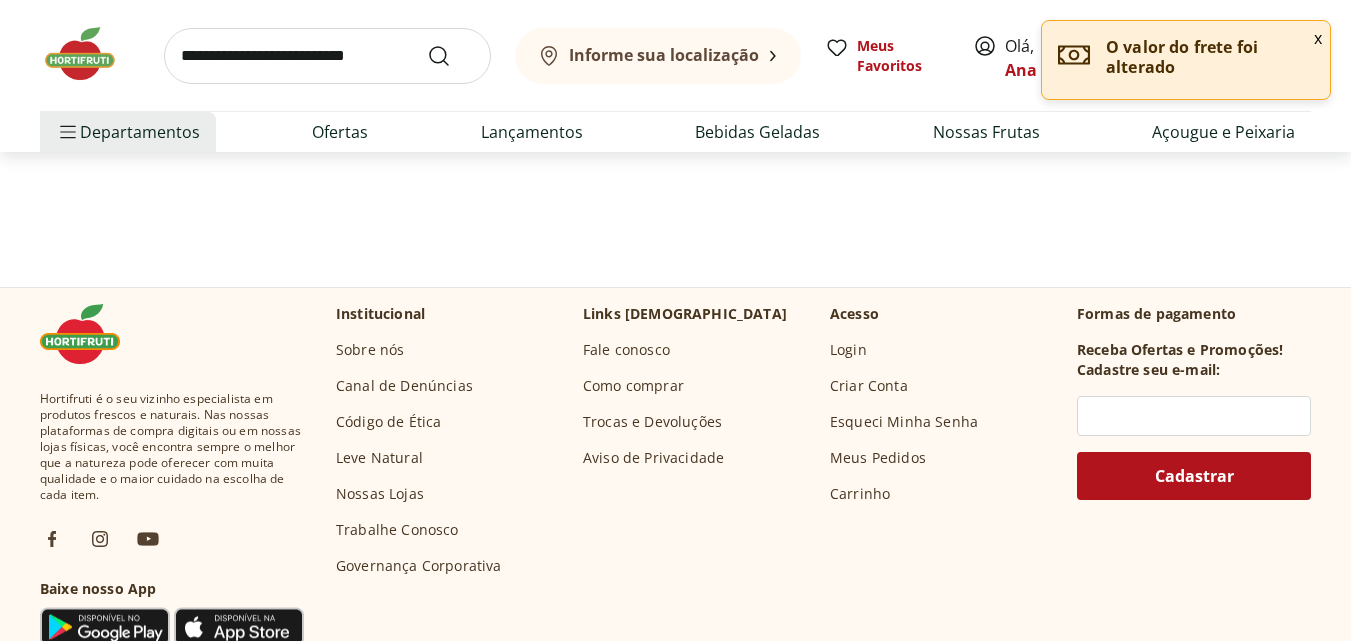 scroll, scrollTop: 0, scrollLeft: 0, axis: both 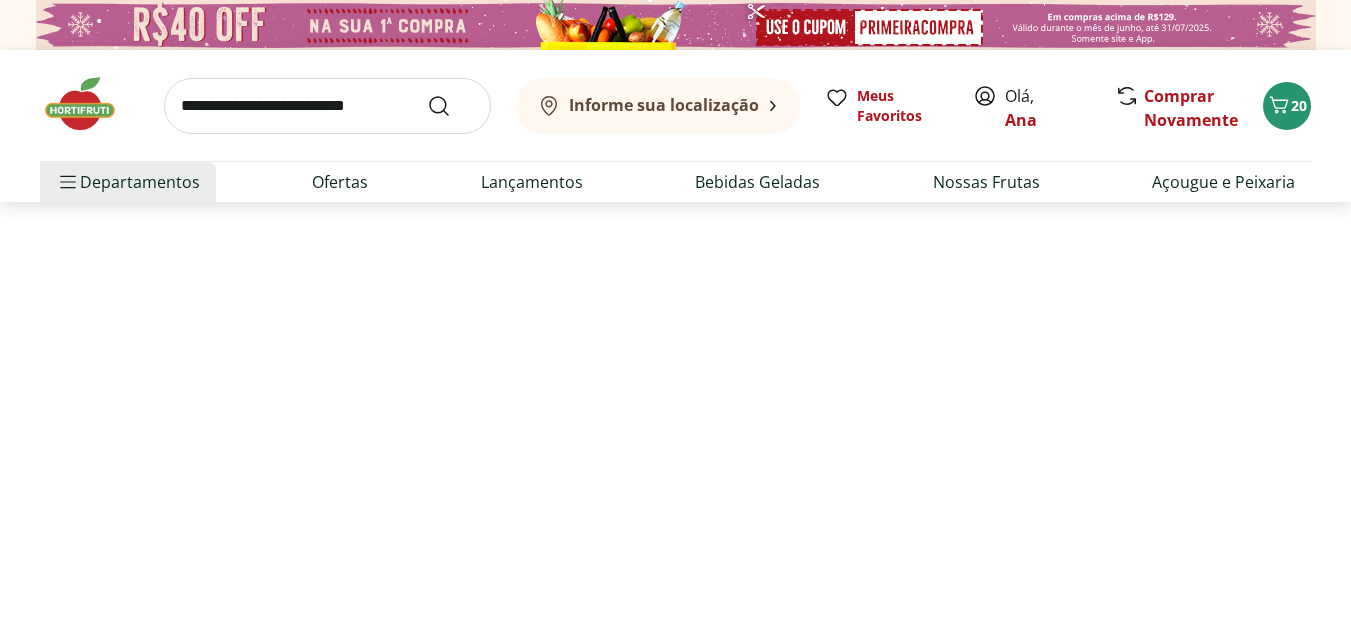 select on "**********" 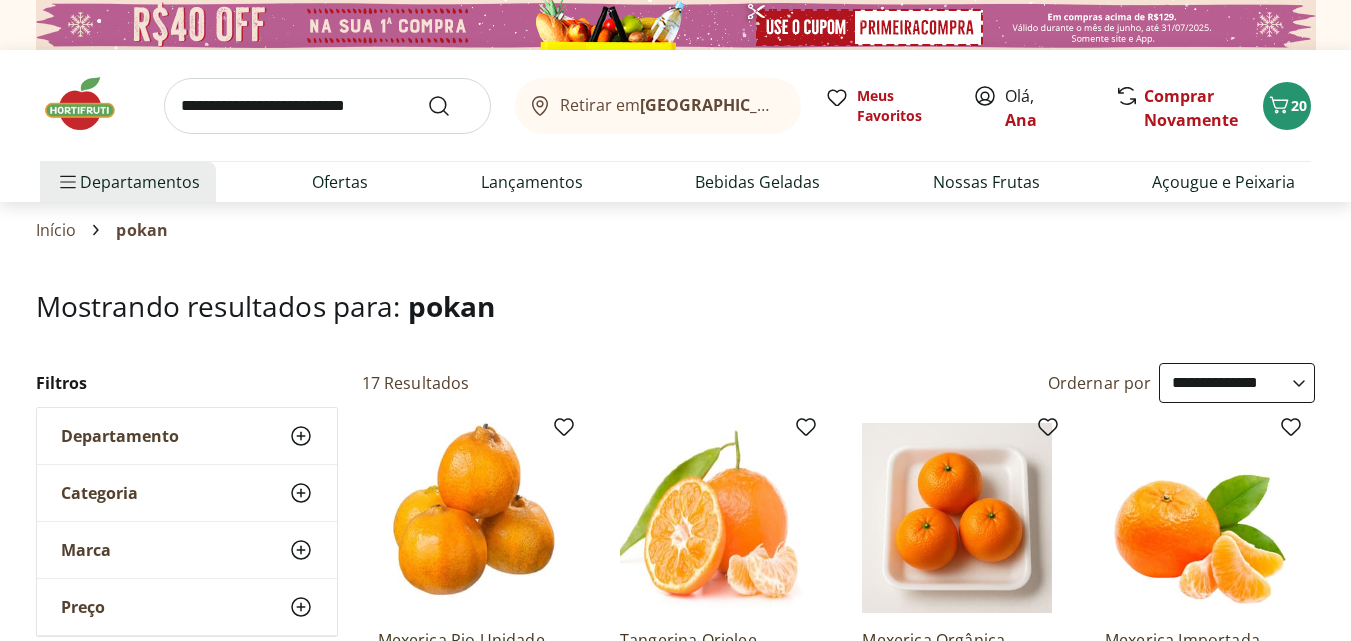 scroll, scrollTop: 200, scrollLeft: 0, axis: vertical 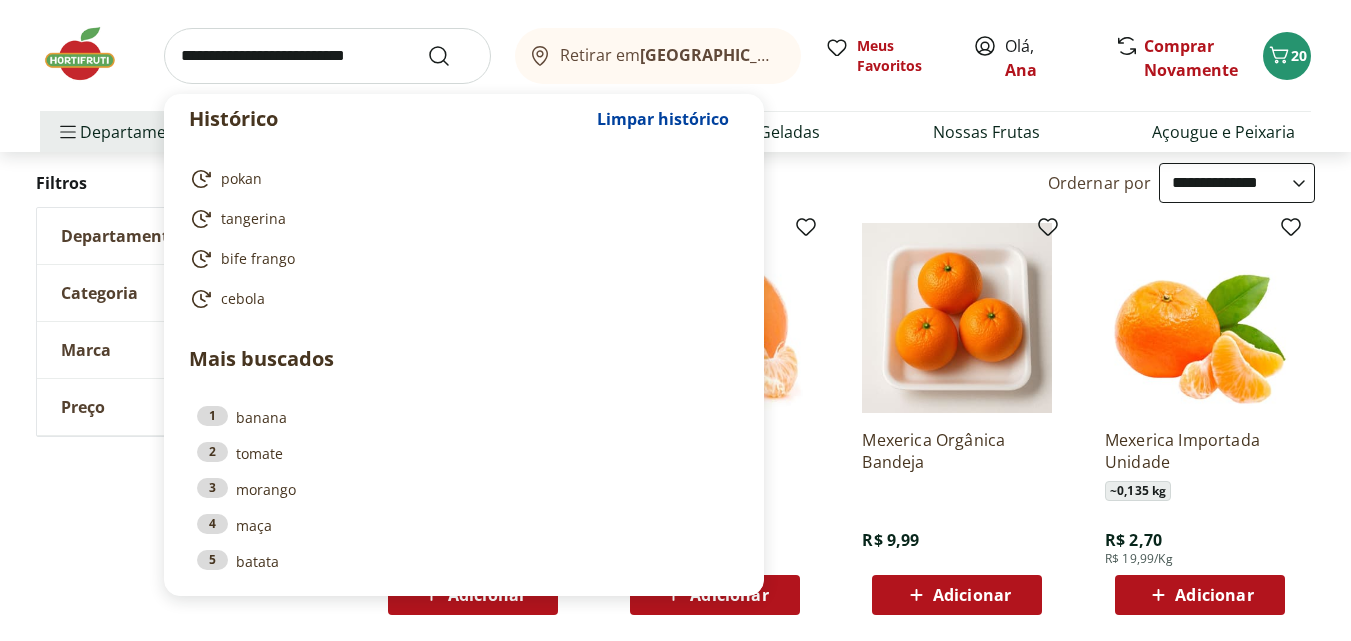 click at bounding box center [327, 56] 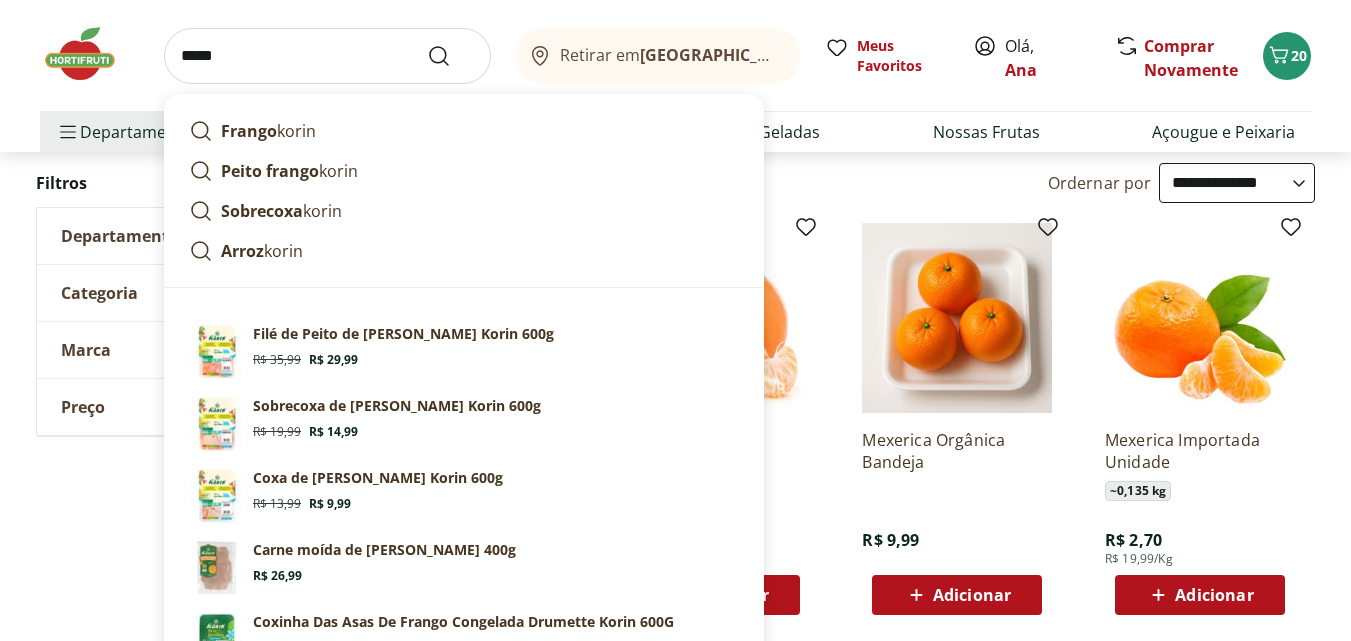 type on "*****" 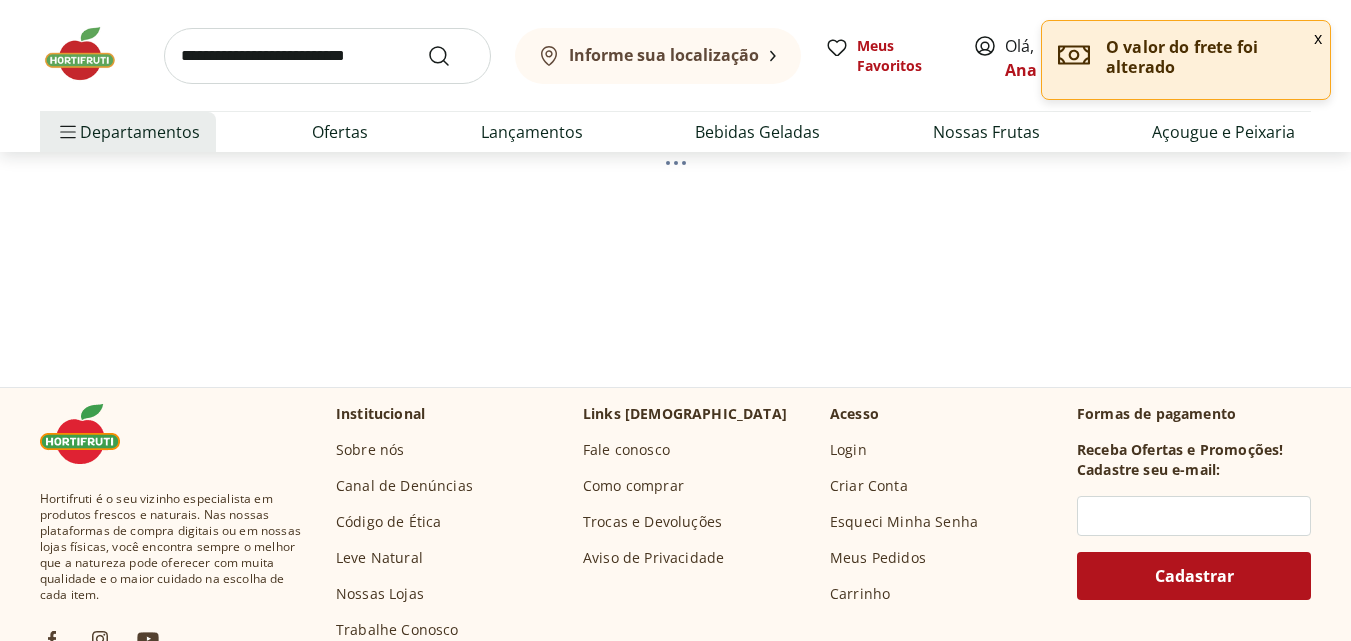 scroll, scrollTop: 0, scrollLeft: 0, axis: both 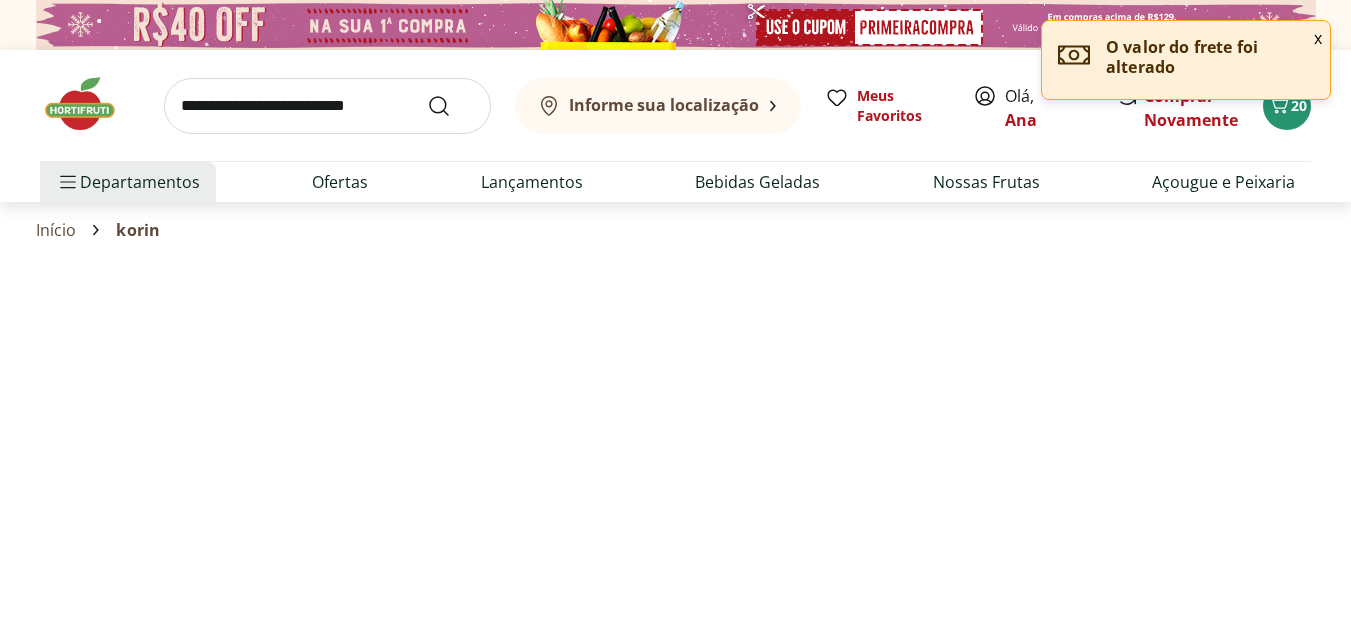select on "**********" 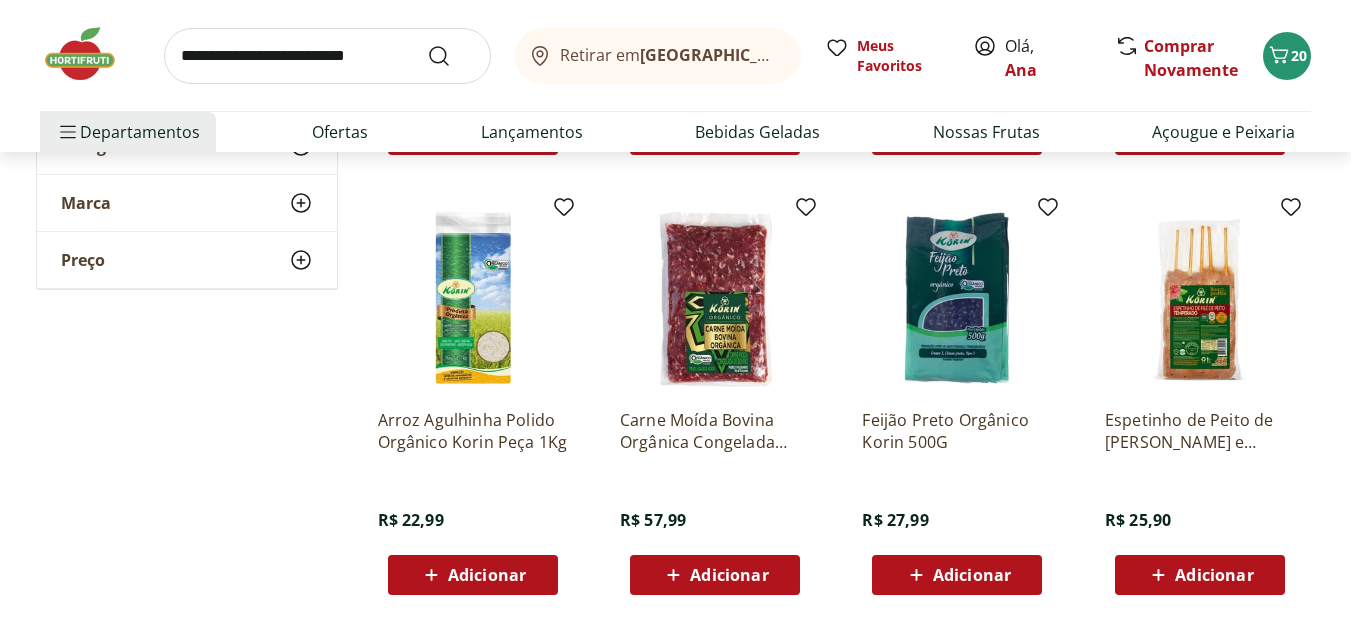 scroll, scrollTop: 1300, scrollLeft: 0, axis: vertical 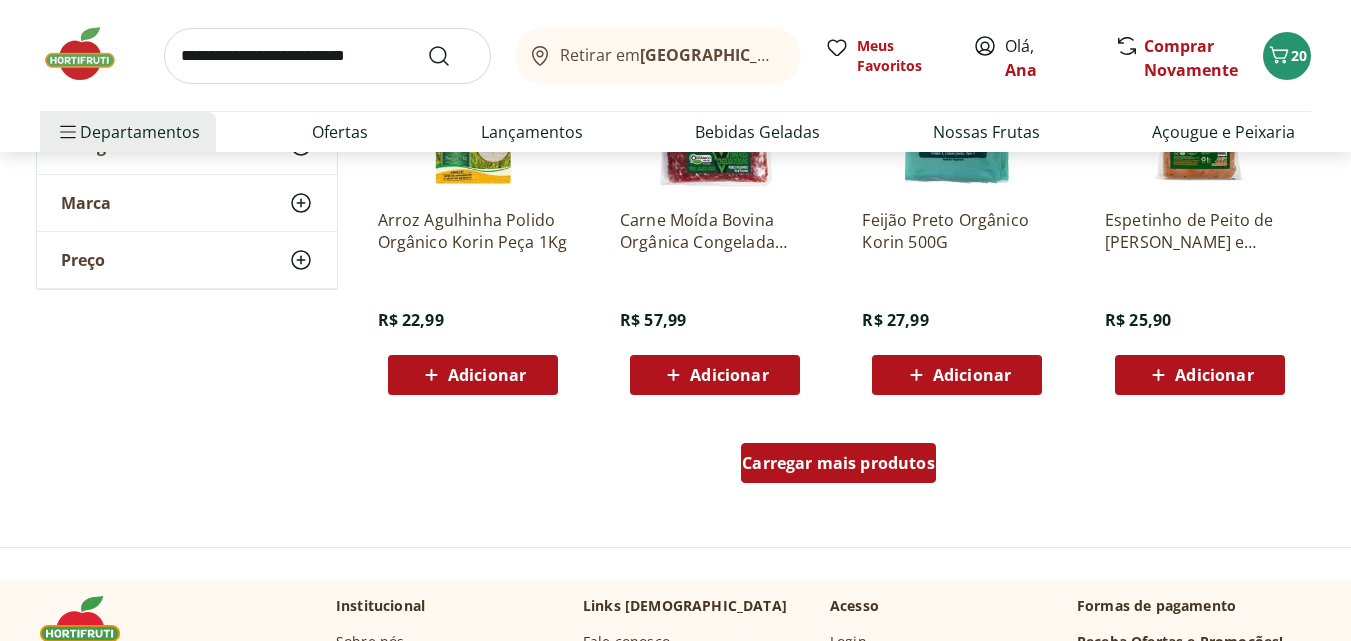 click on "Carregar mais produtos" at bounding box center (838, 463) 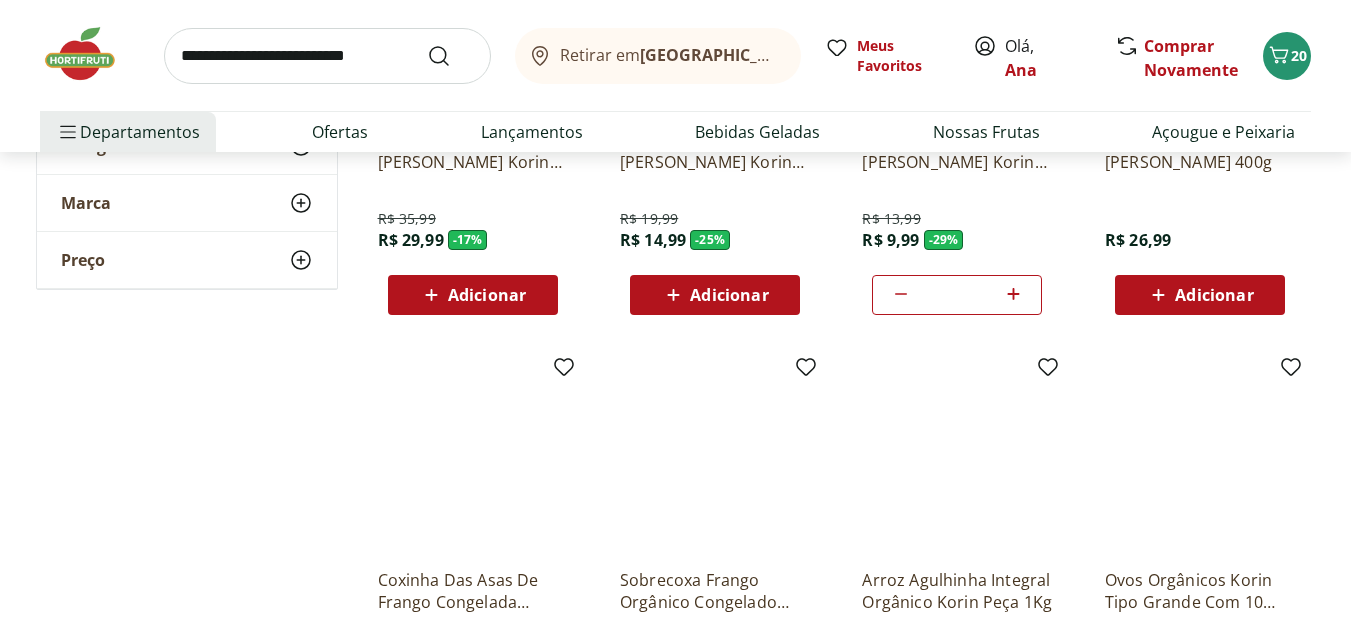 scroll, scrollTop: 200, scrollLeft: 0, axis: vertical 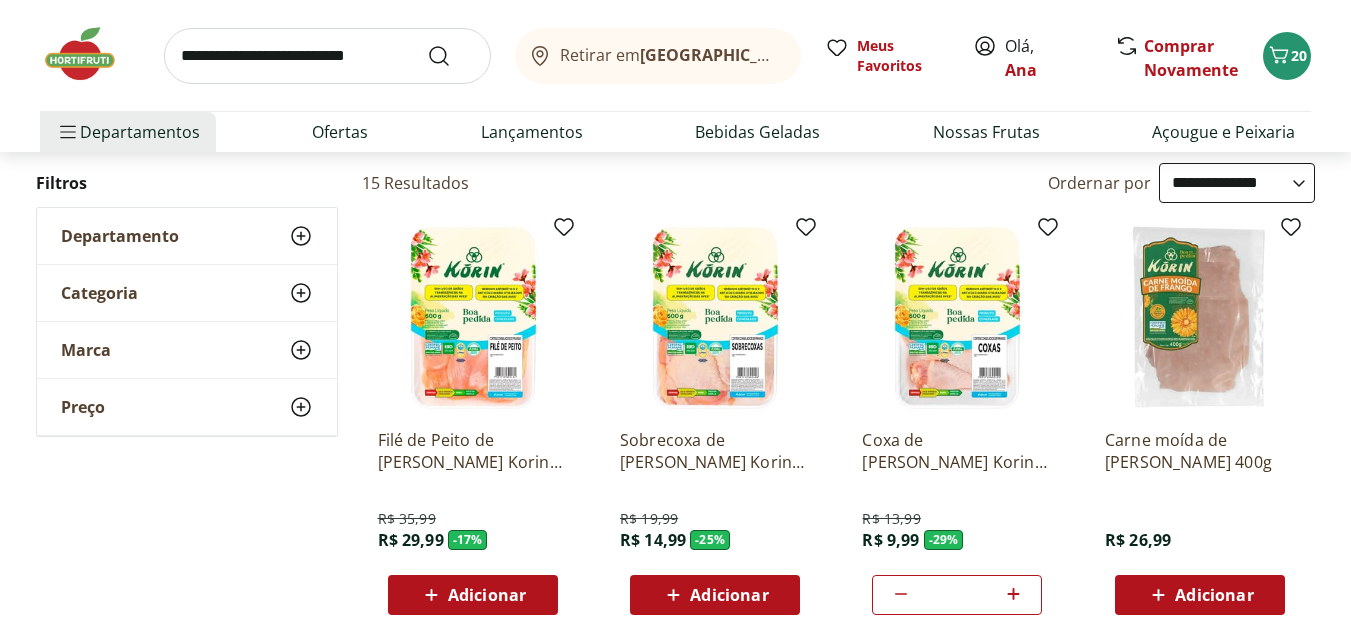 click on "Adicionar" at bounding box center (715, 595) 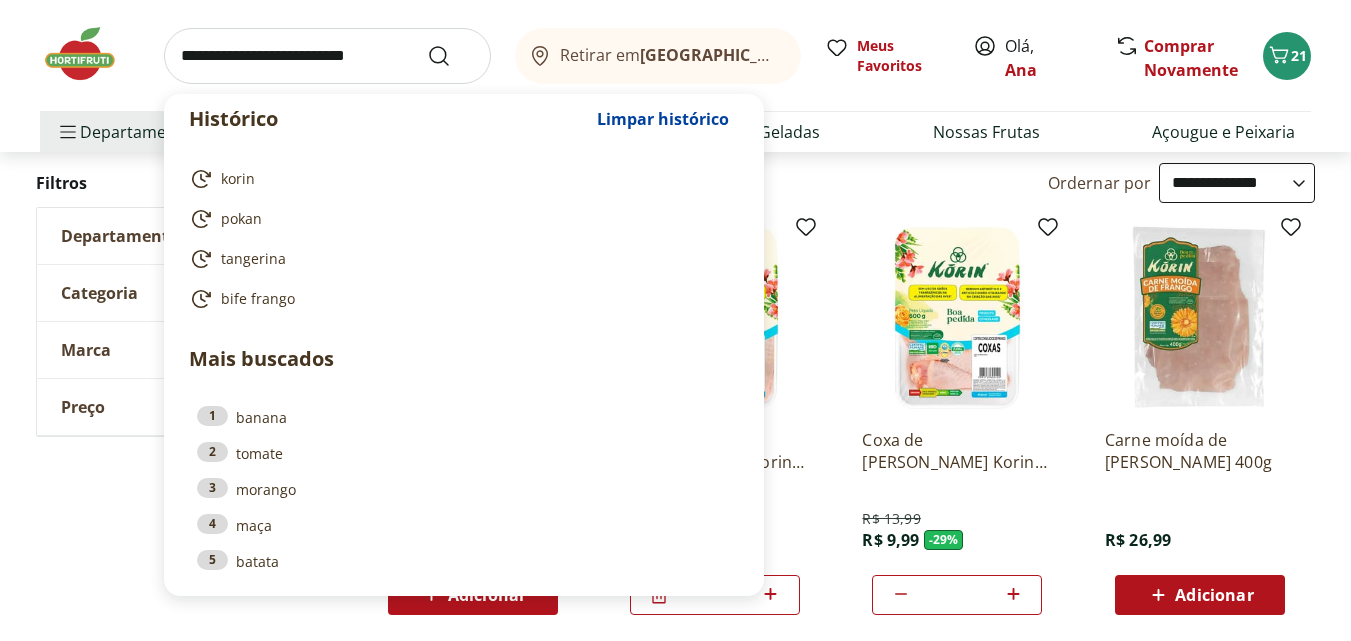 click at bounding box center [327, 56] 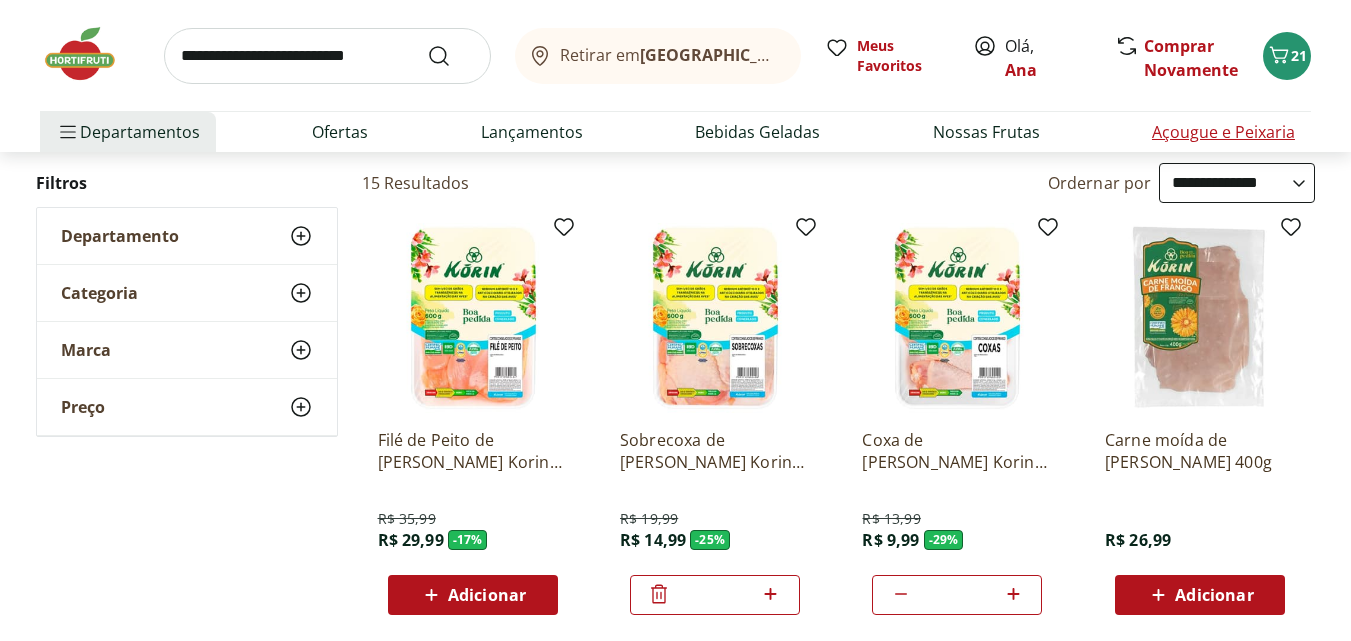 click on "Açougue e Peixaria" at bounding box center [1223, 132] 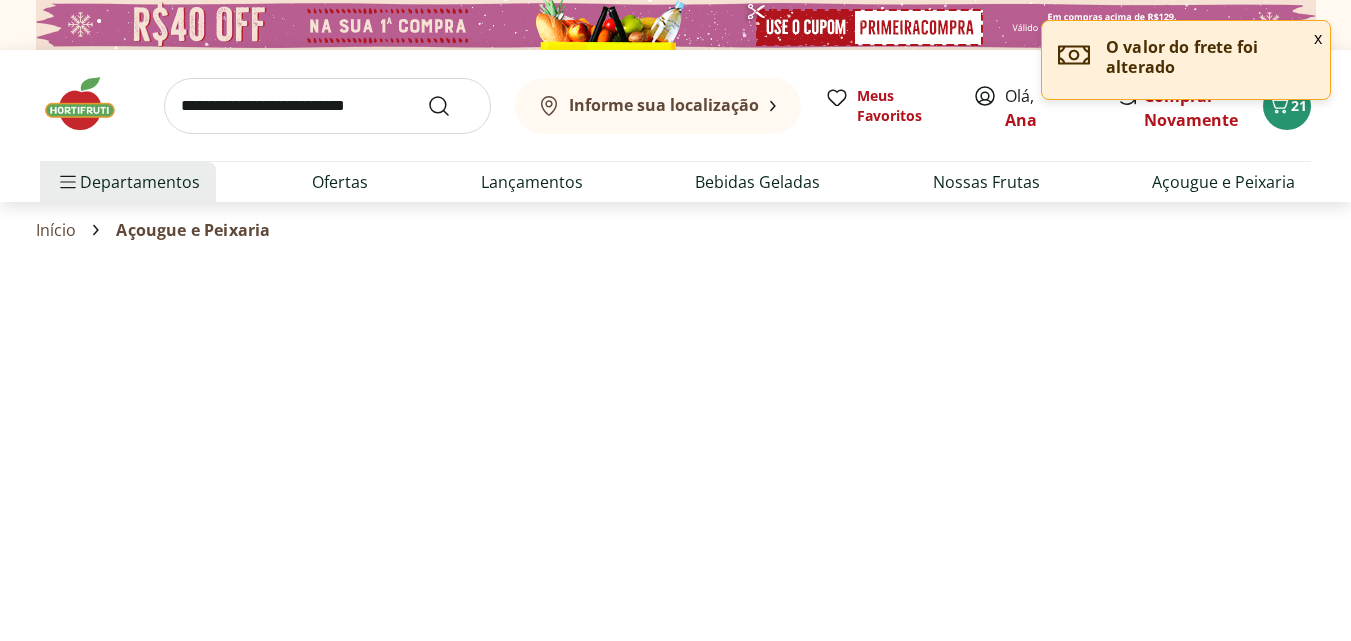 select on "**********" 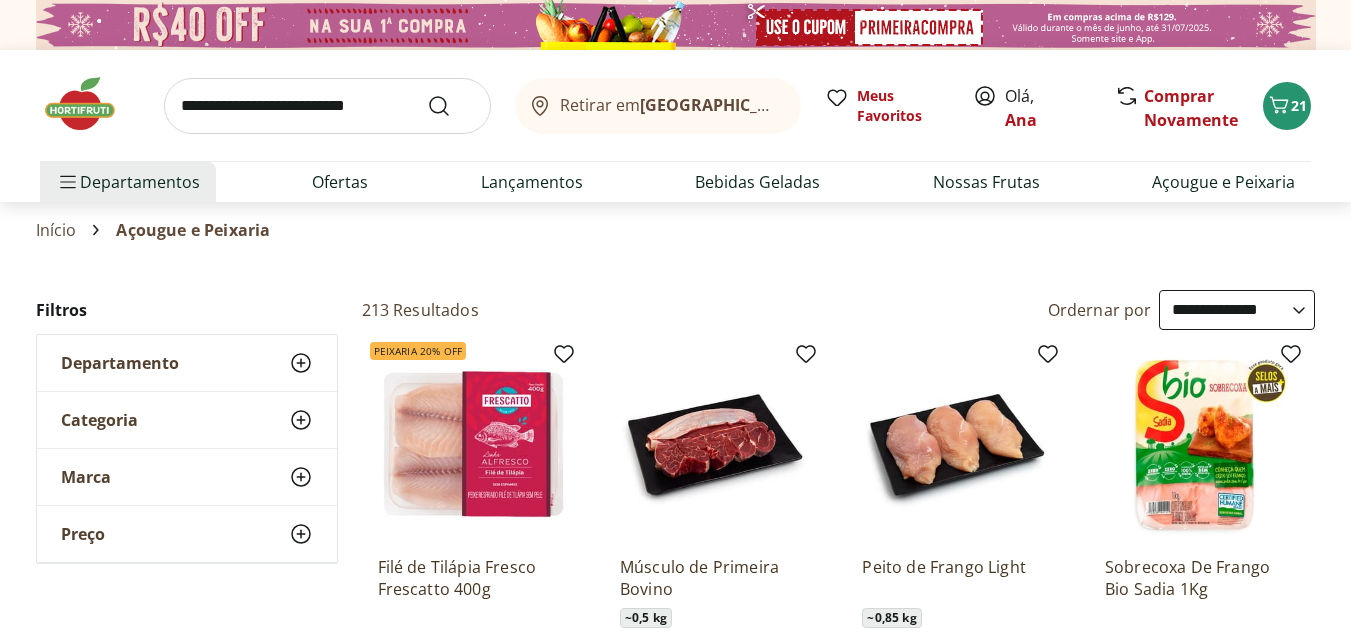 click 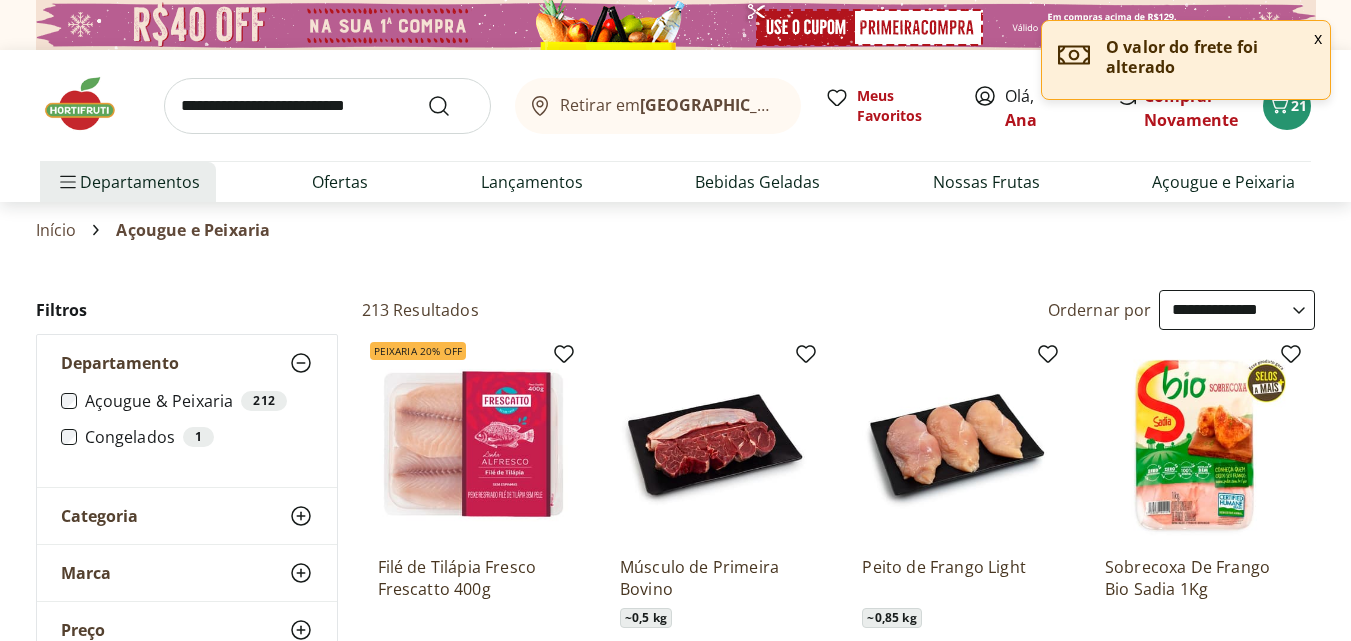 click 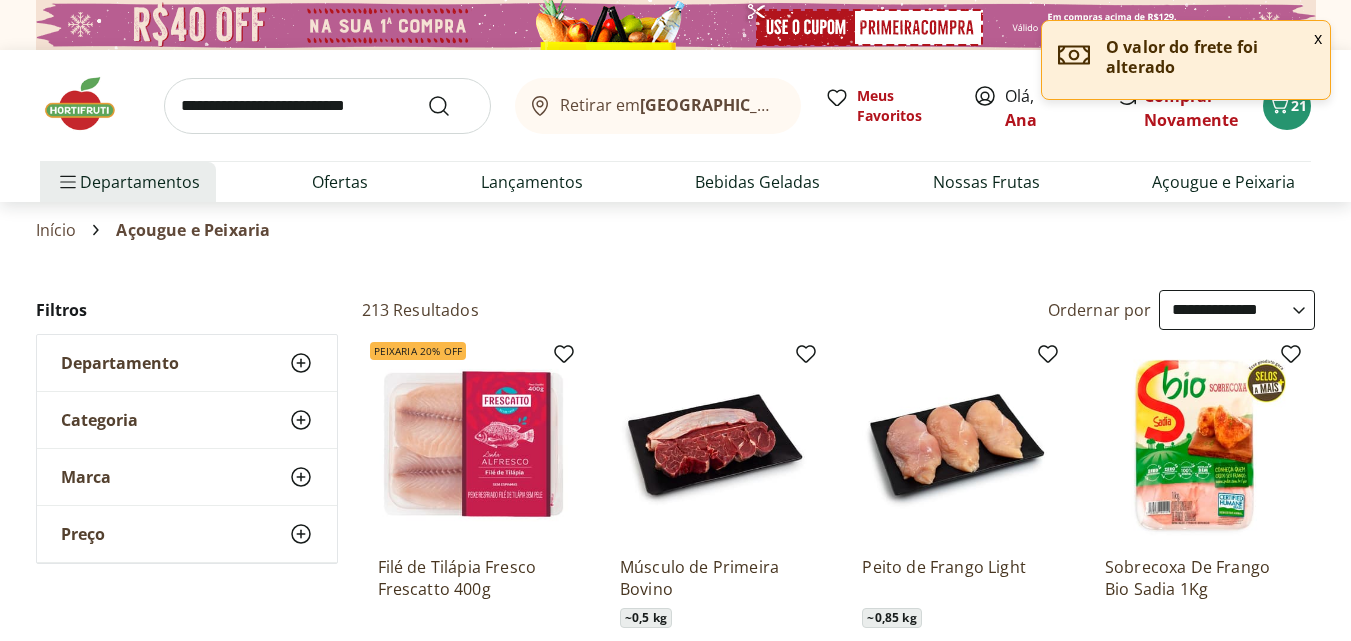 click 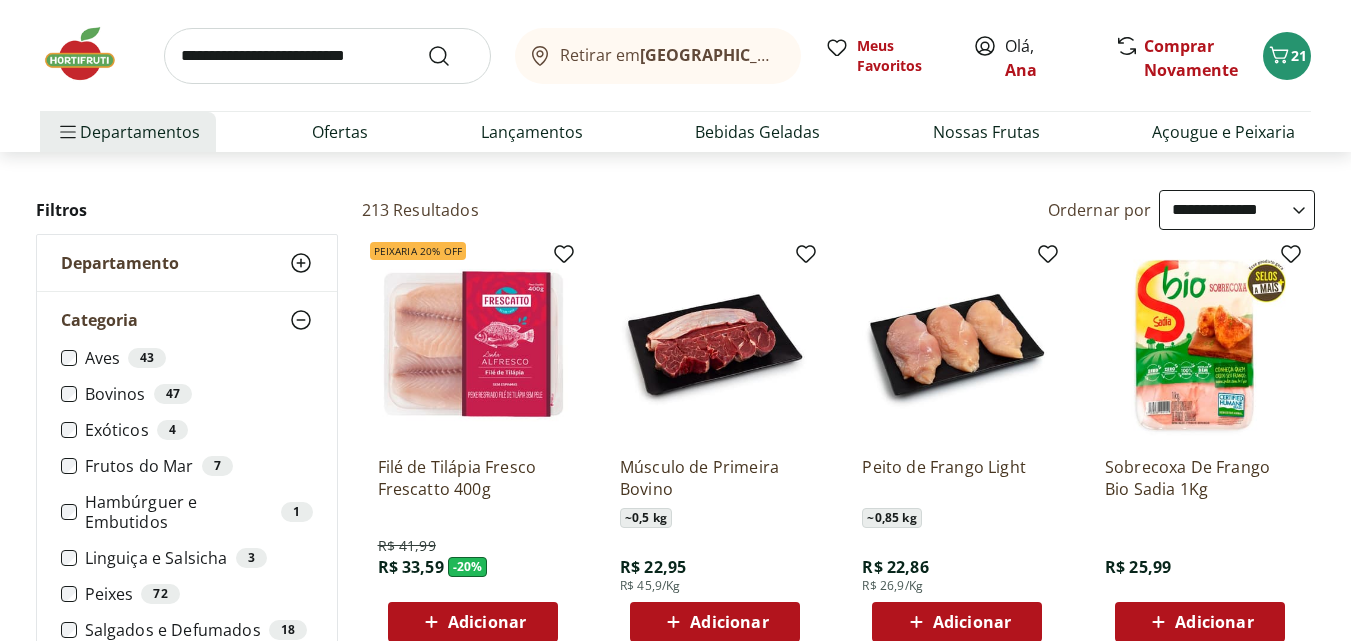 scroll, scrollTop: 200, scrollLeft: 0, axis: vertical 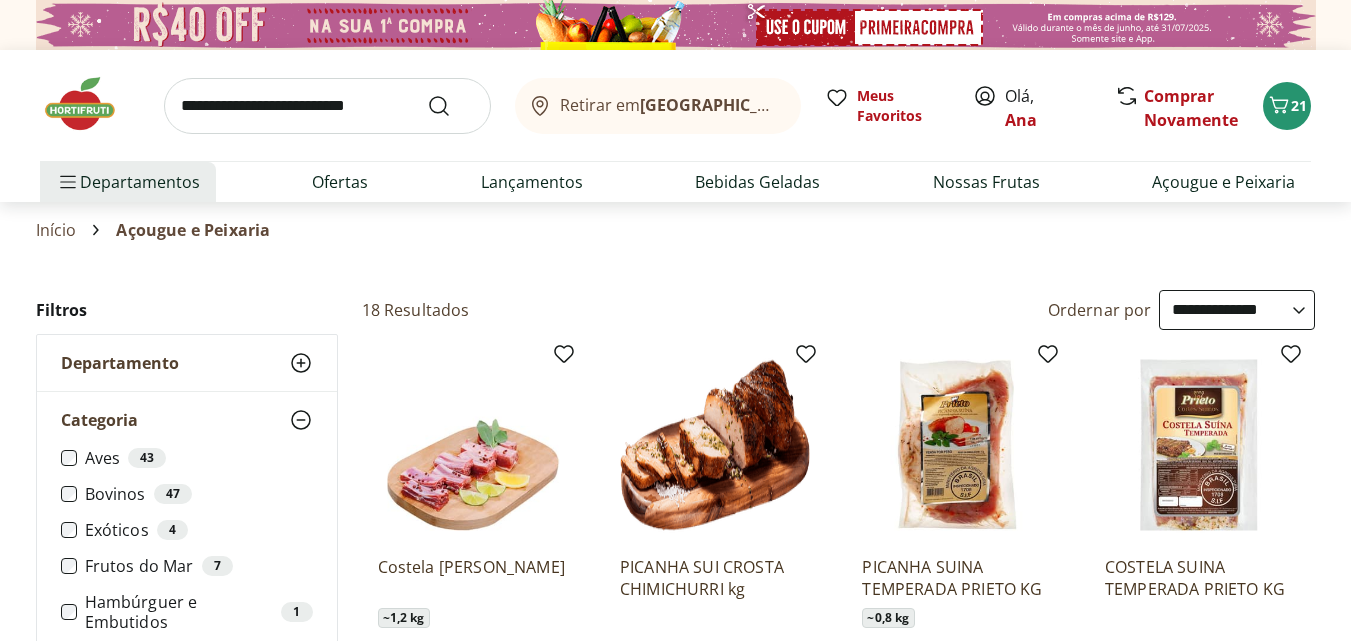 select on "**********" 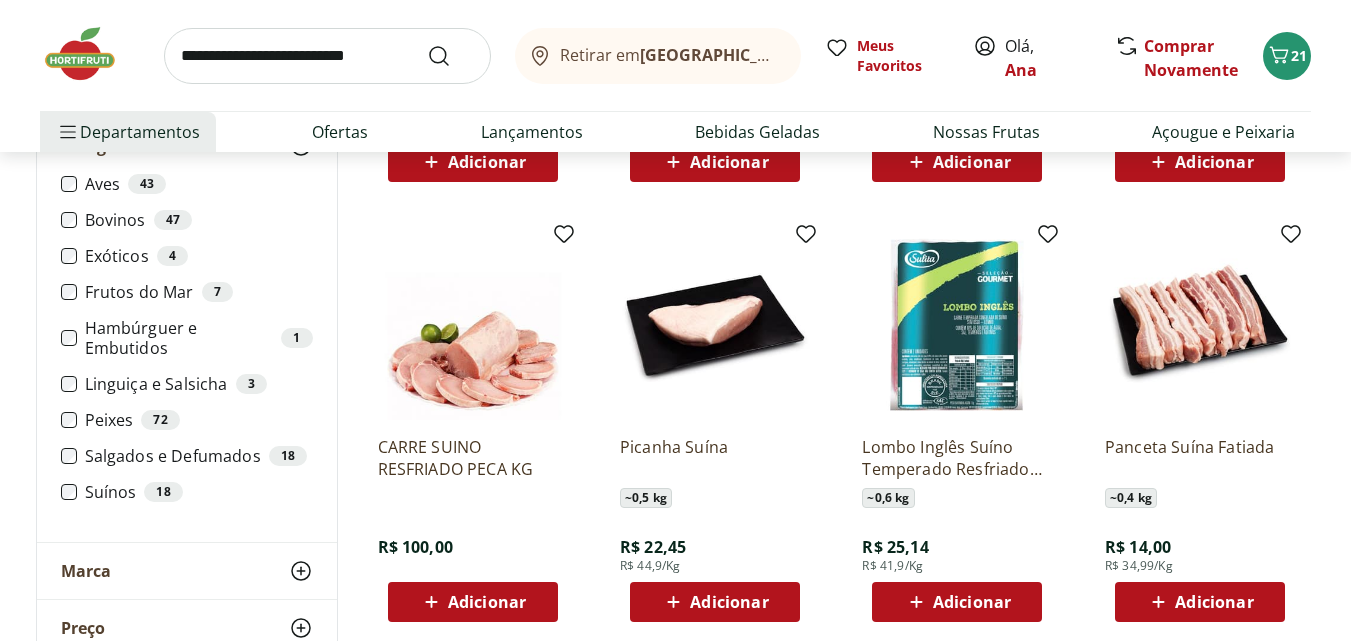 scroll, scrollTop: 1200, scrollLeft: 0, axis: vertical 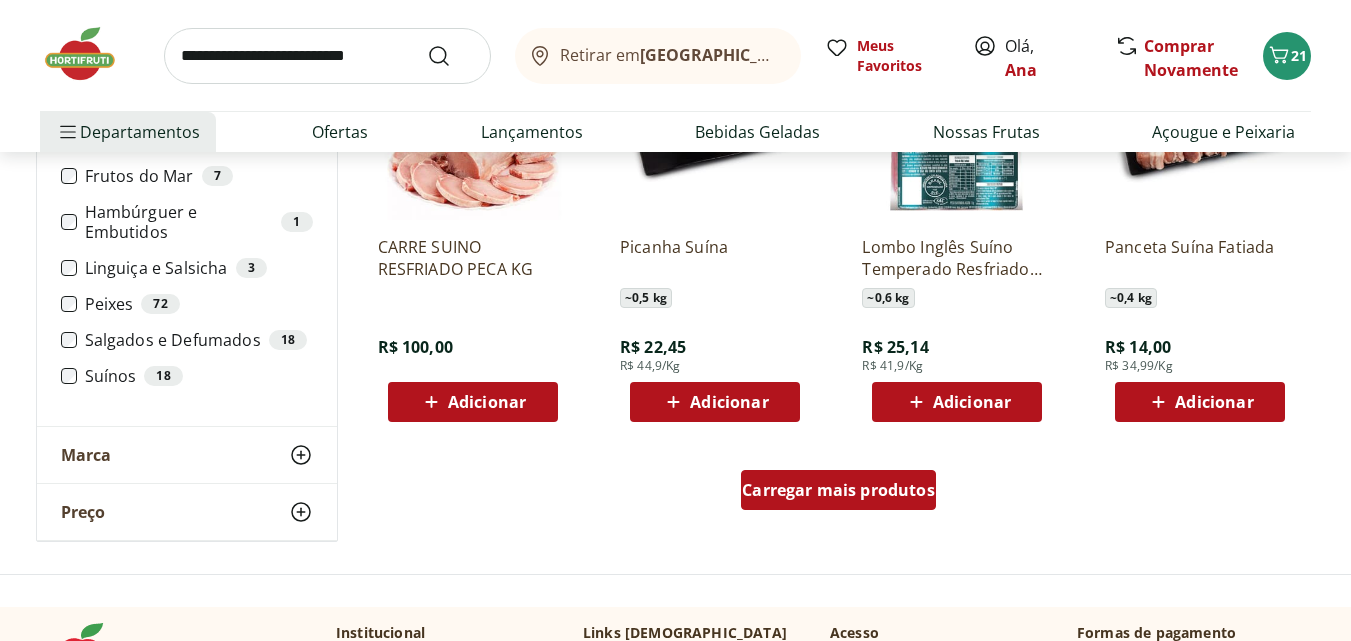click on "Carregar mais produtos" at bounding box center [838, 490] 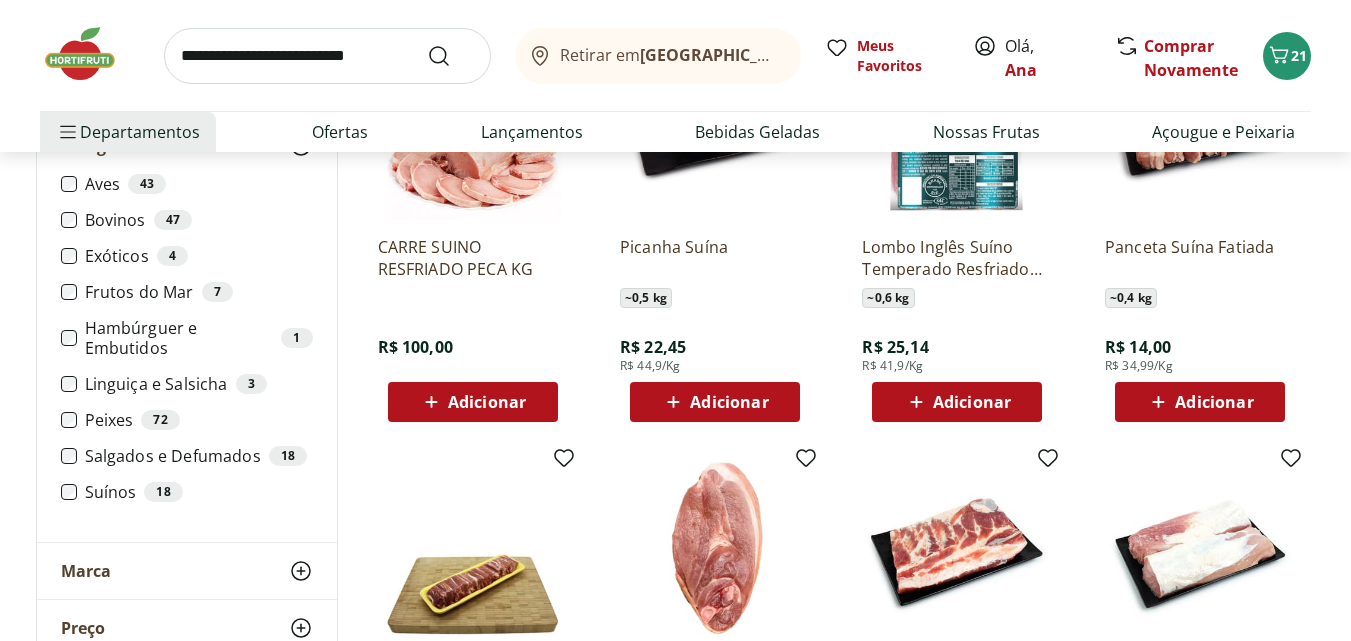 scroll, scrollTop: 1400, scrollLeft: 0, axis: vertical 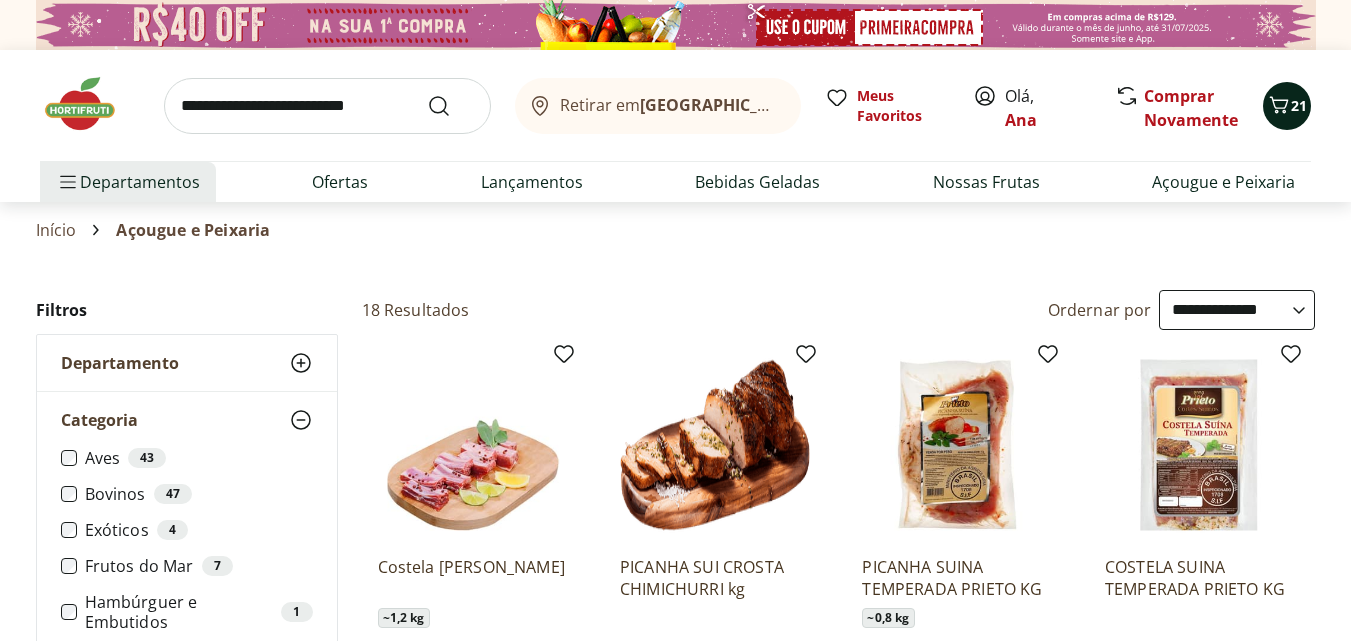 click on "21" at bounding box center (1299, 106) 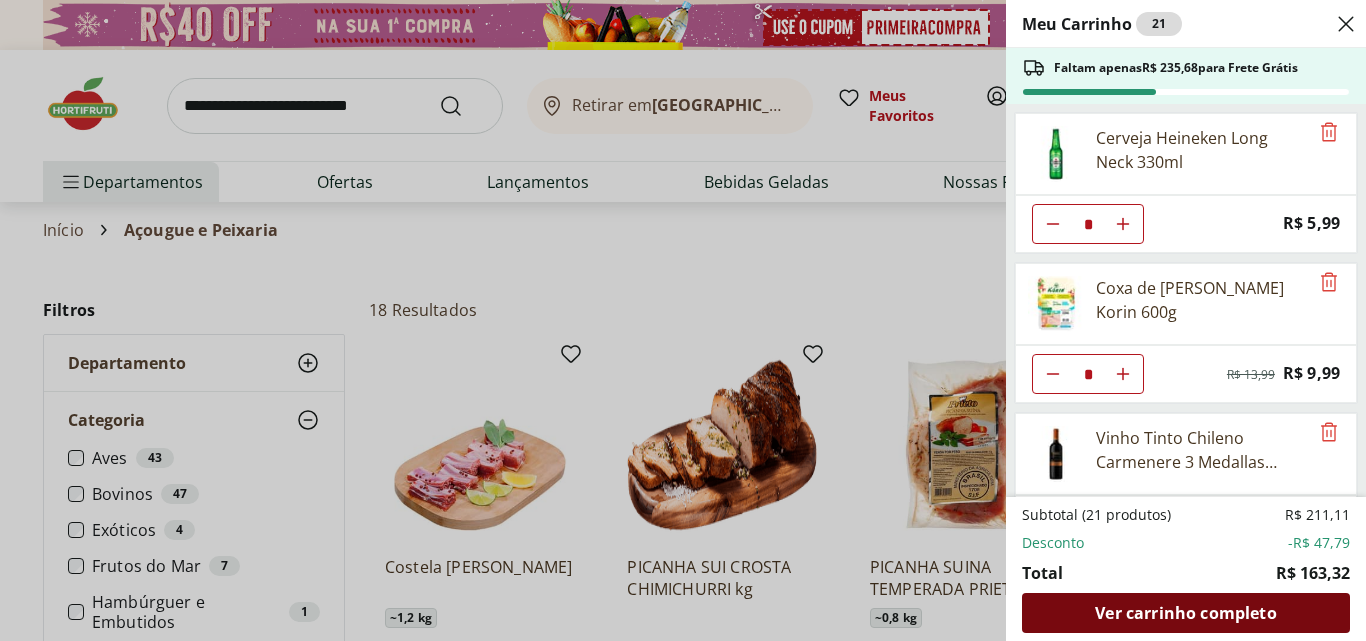 click on "Ver carrinho completo" at bounding box center [1185, 613] 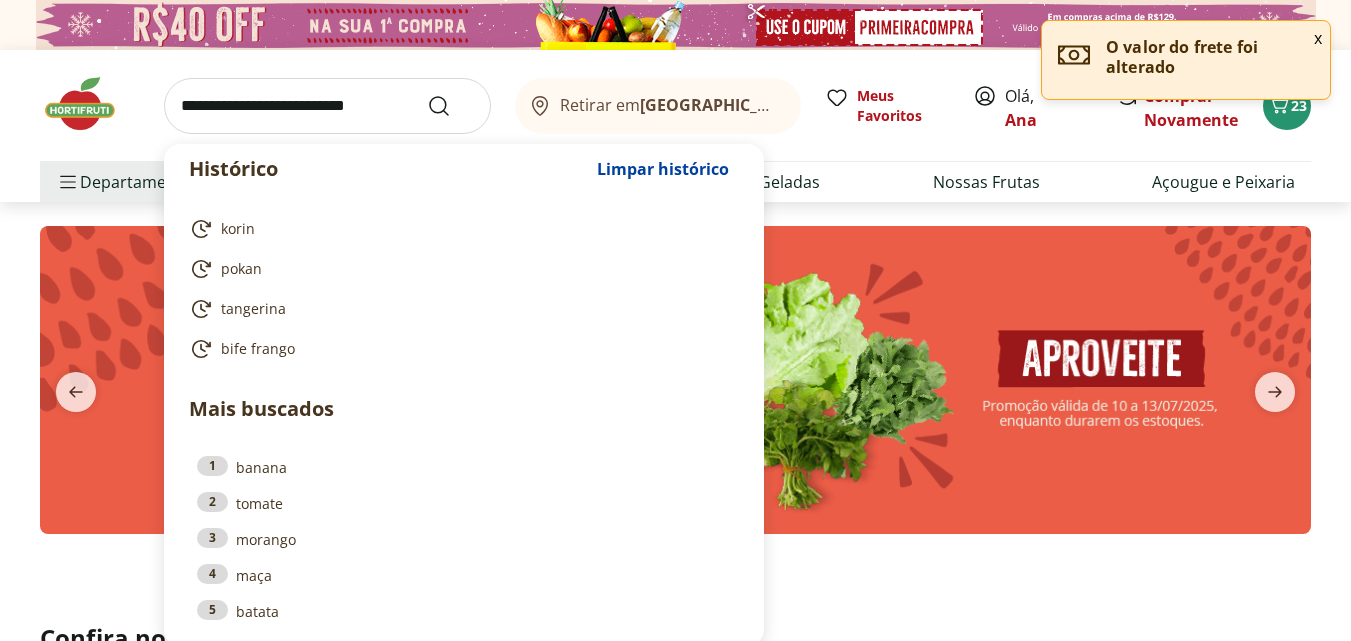 scroll, scrollTop: 0, scrollLeft: 0, axis: both 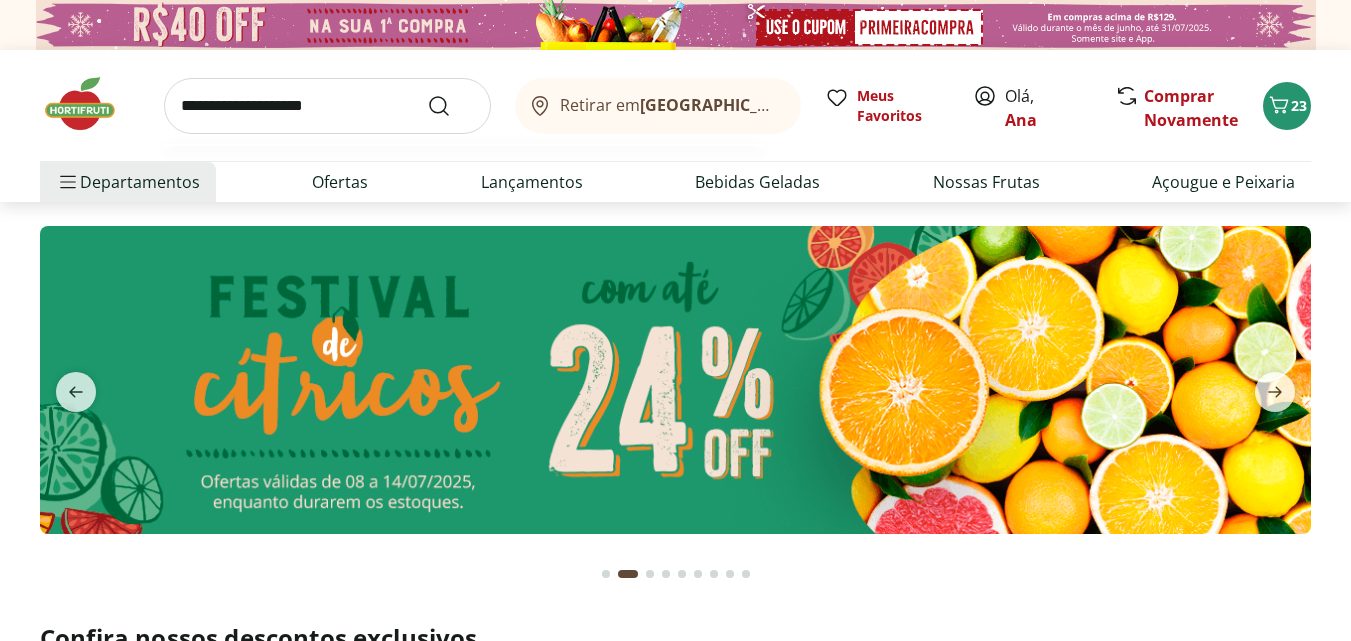 type on "**********" 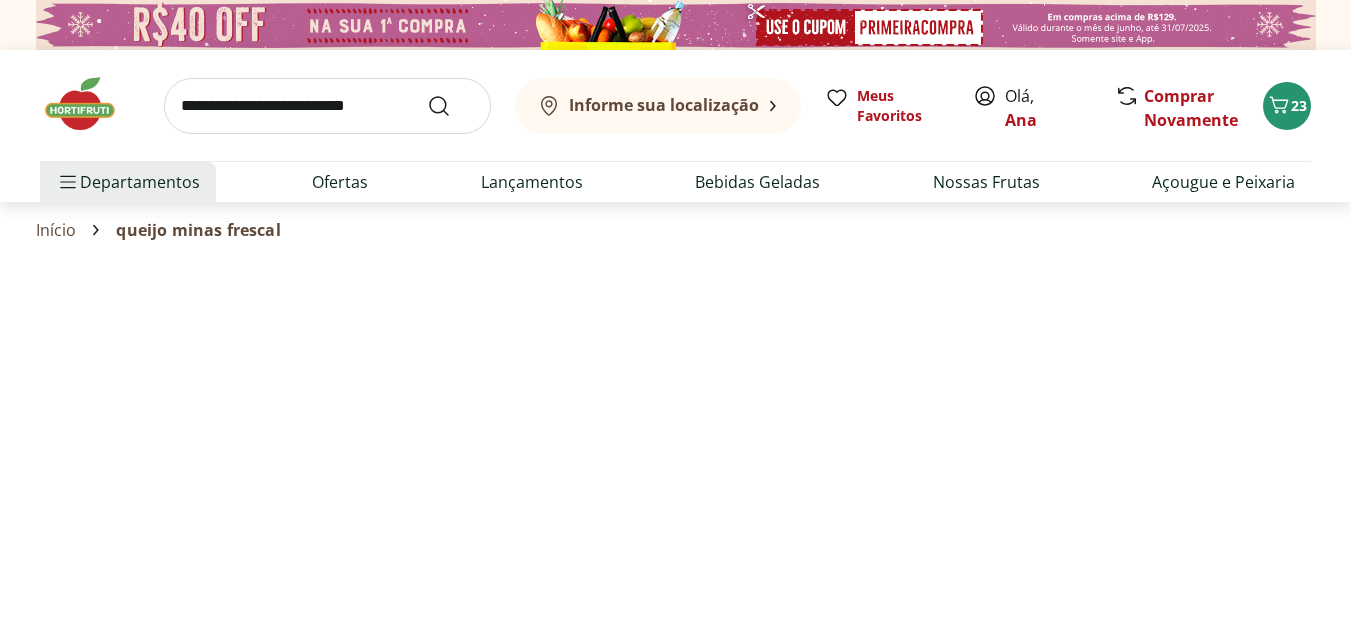 select on "**********" 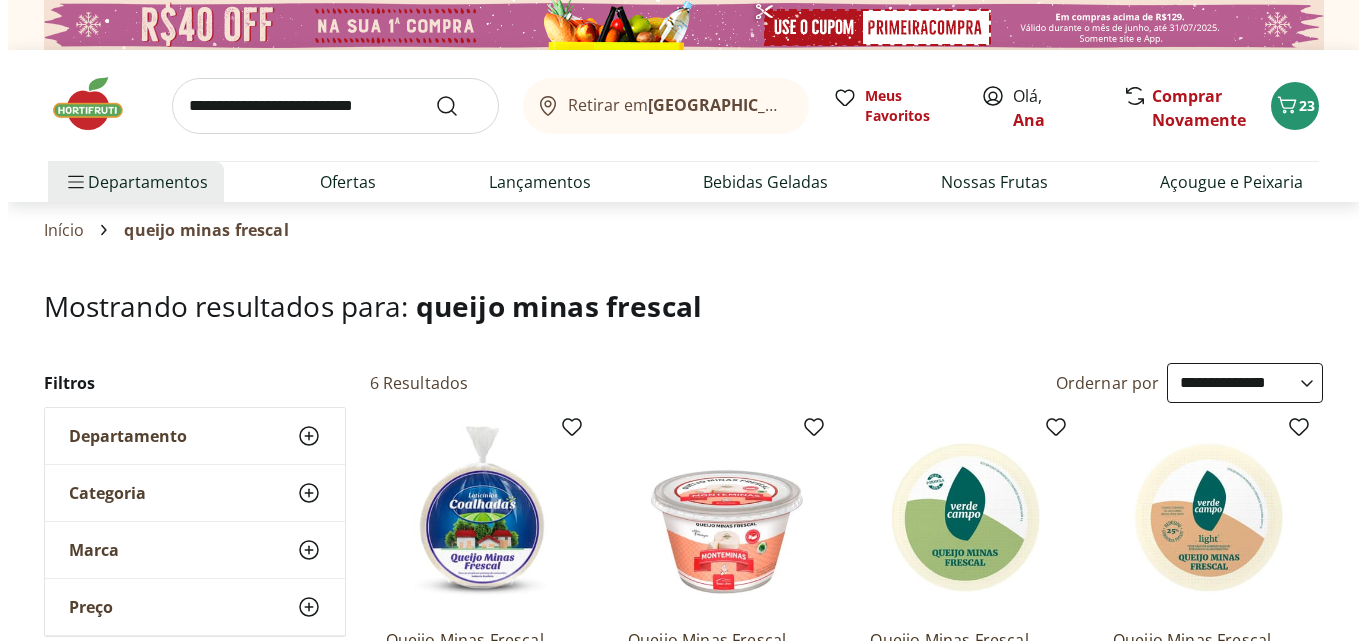 scroll, scrollTop: 200, scrollLeft: 0, axis: vertical 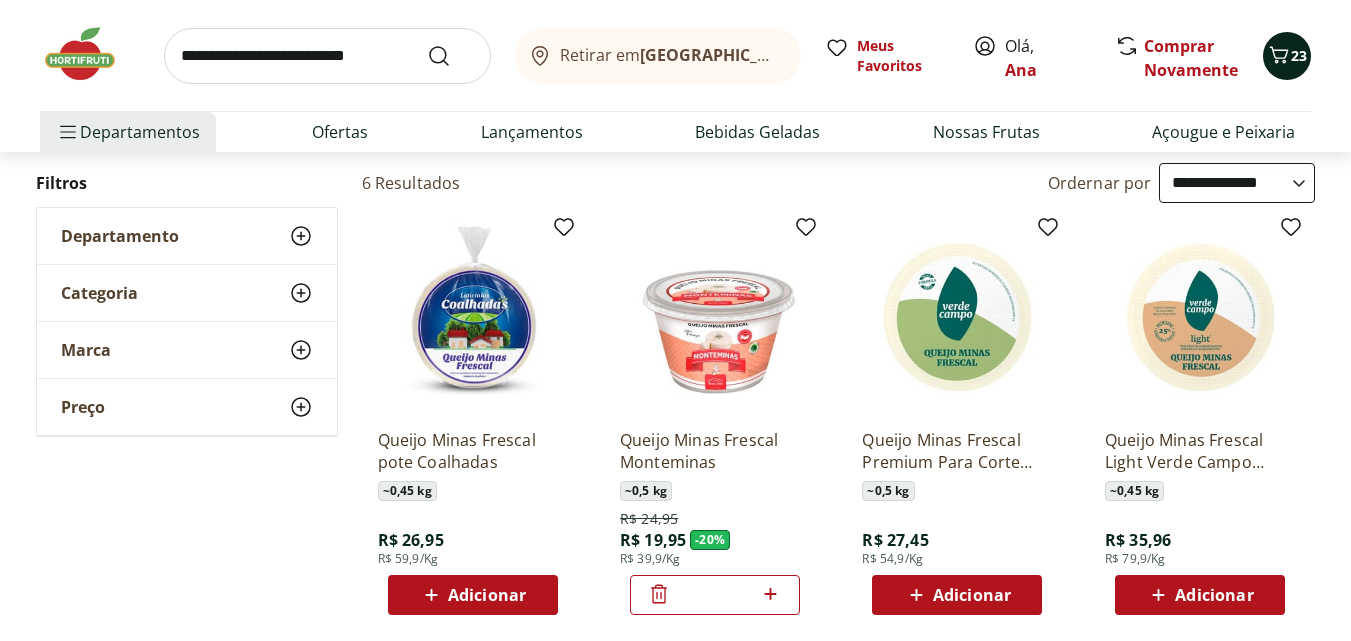 click 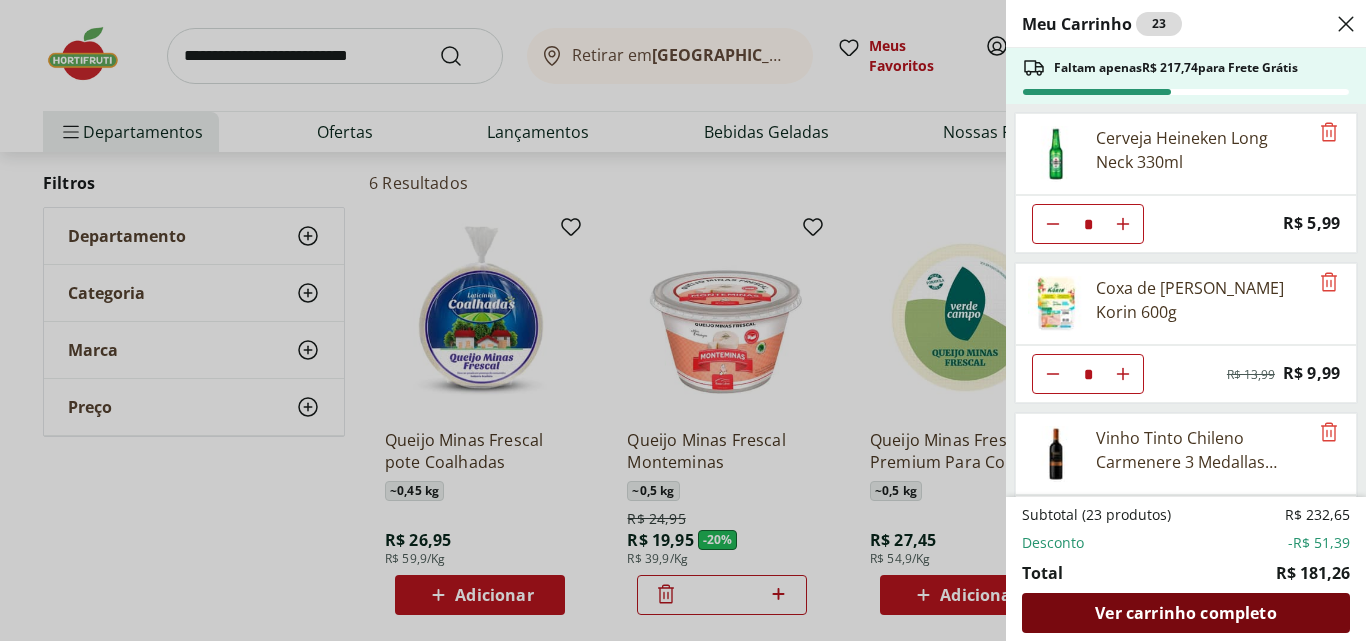 click on "Ver carrinho completo" at bounding box center [1186, 613] 